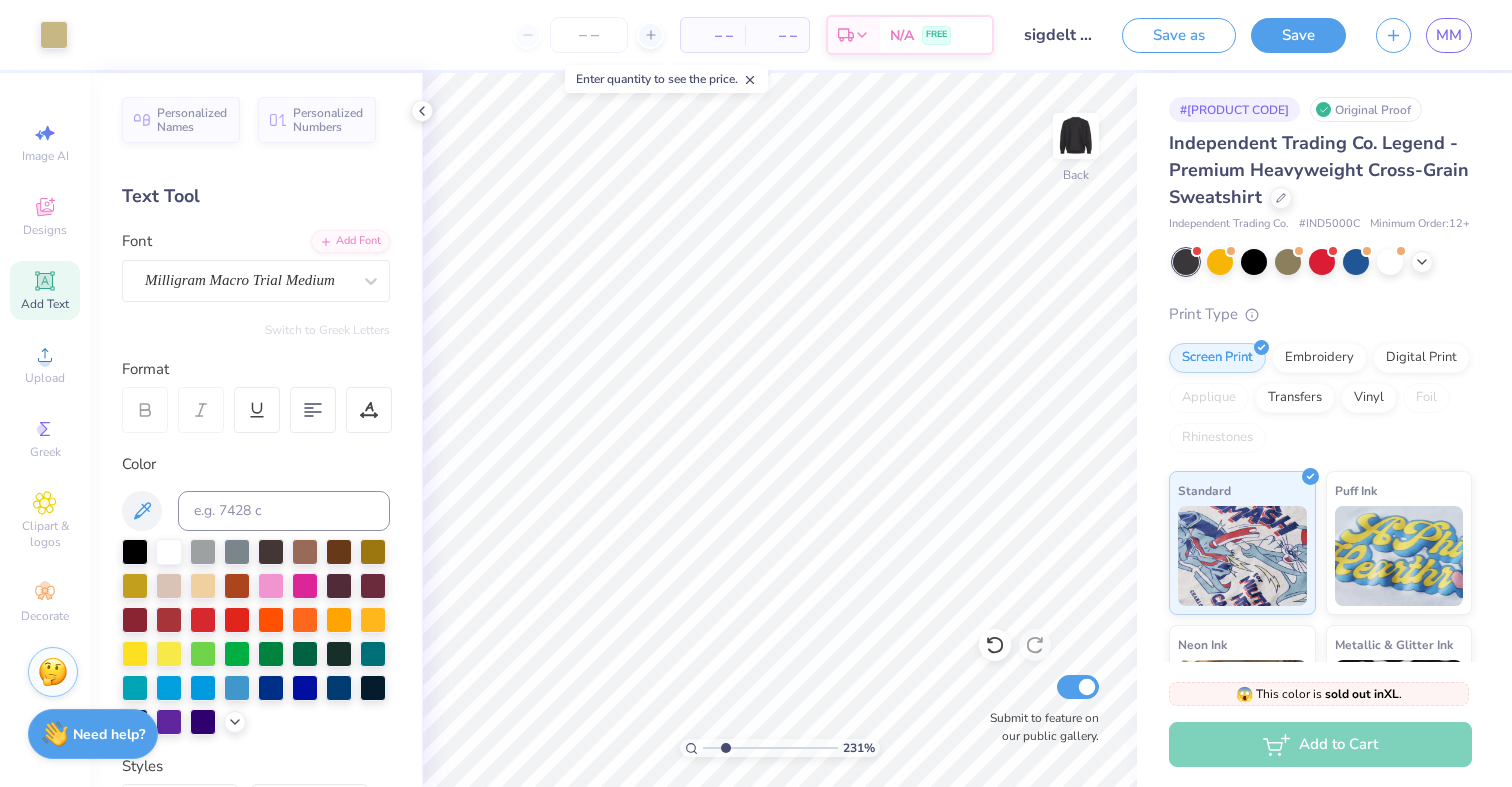 scroll, scrollTop: 0, scrollLeft: 0, axis: both 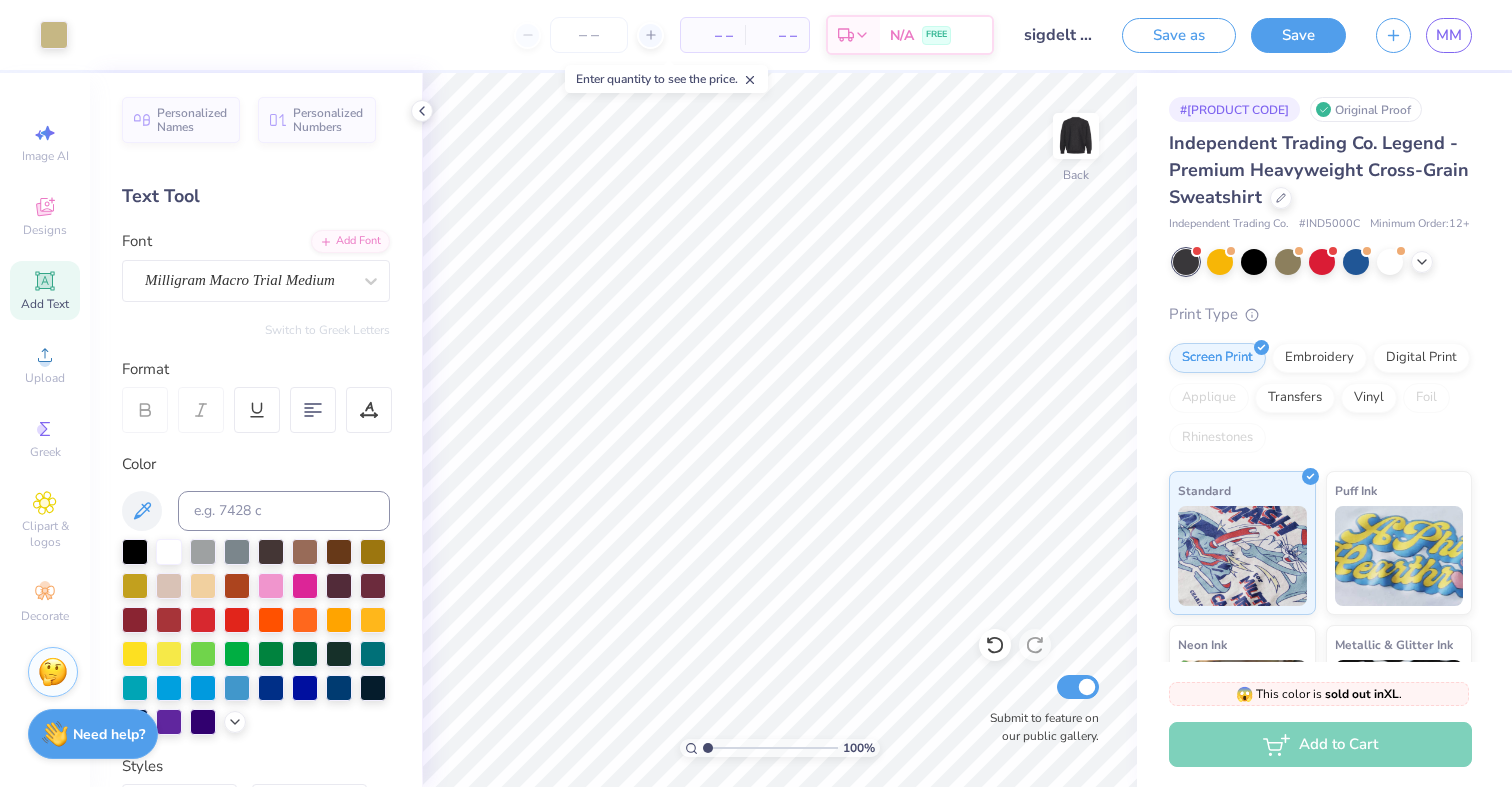 drag, startPoint x: 721, startPoint y: 747, endPoint x: 676, endPoint y: 748, distance: 45.01111 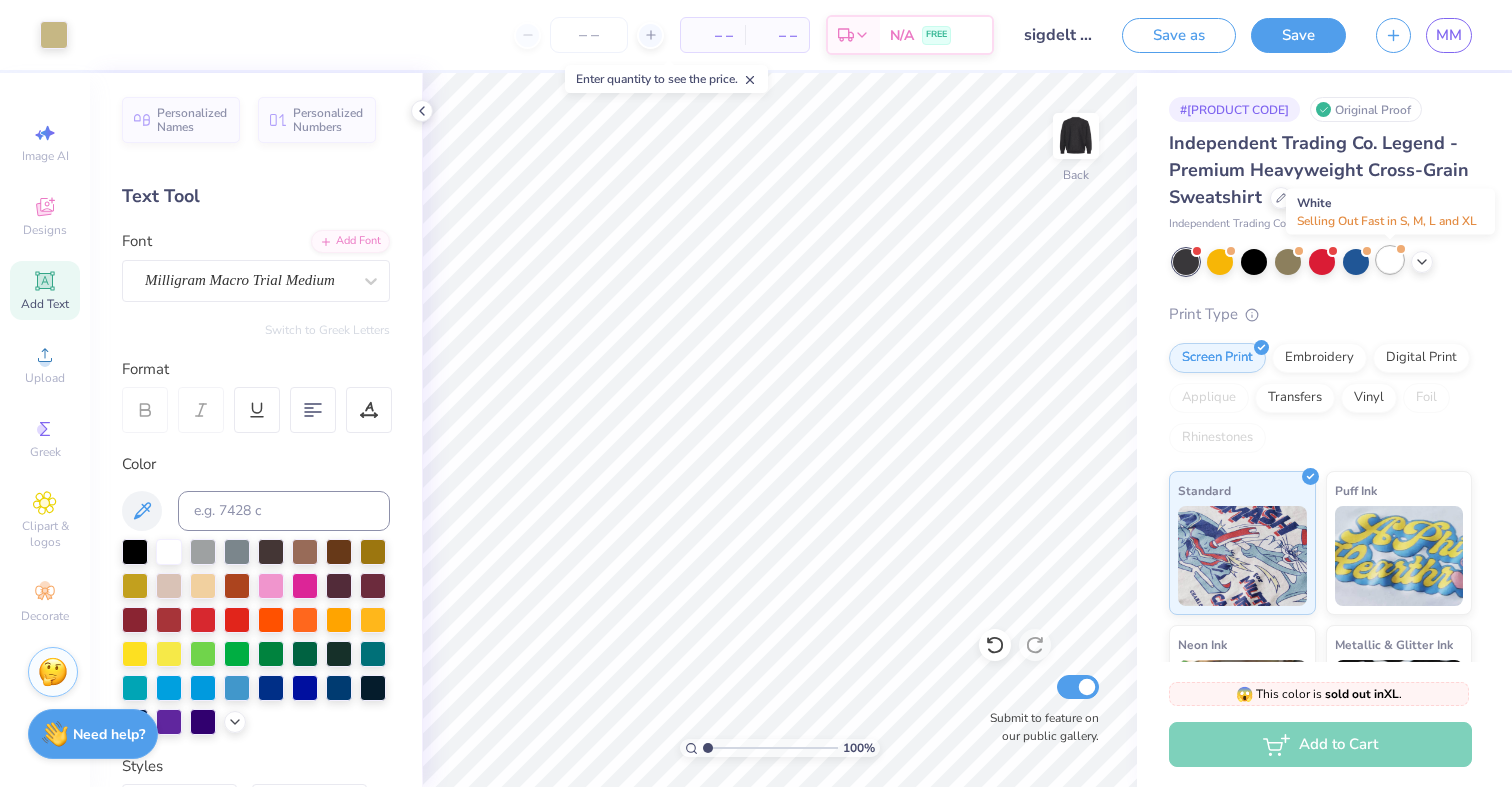 click at bounding box center (1390, 260) 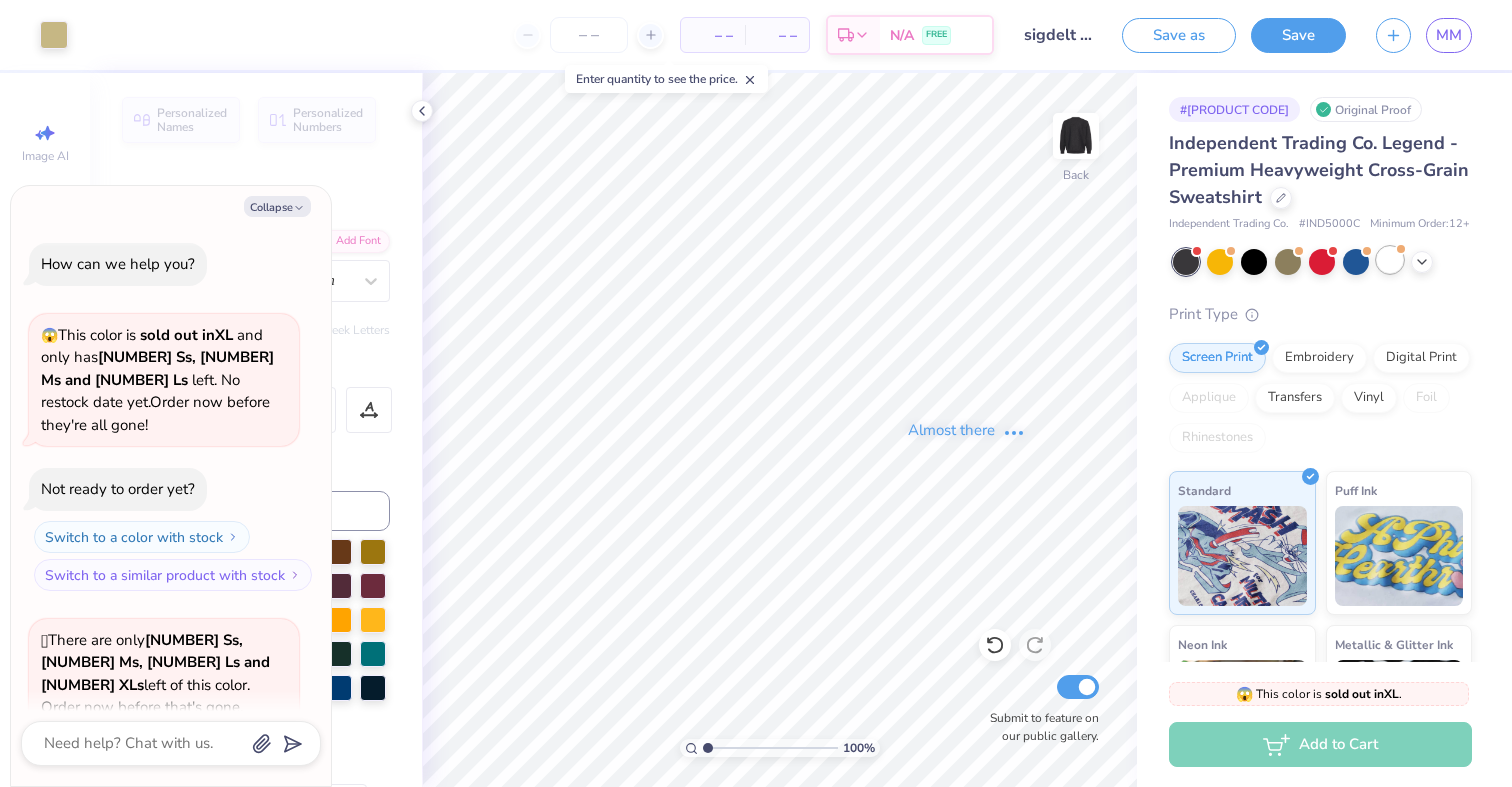 scroll, scrollTop: 133, scrollLeft: 0, axis: vertical 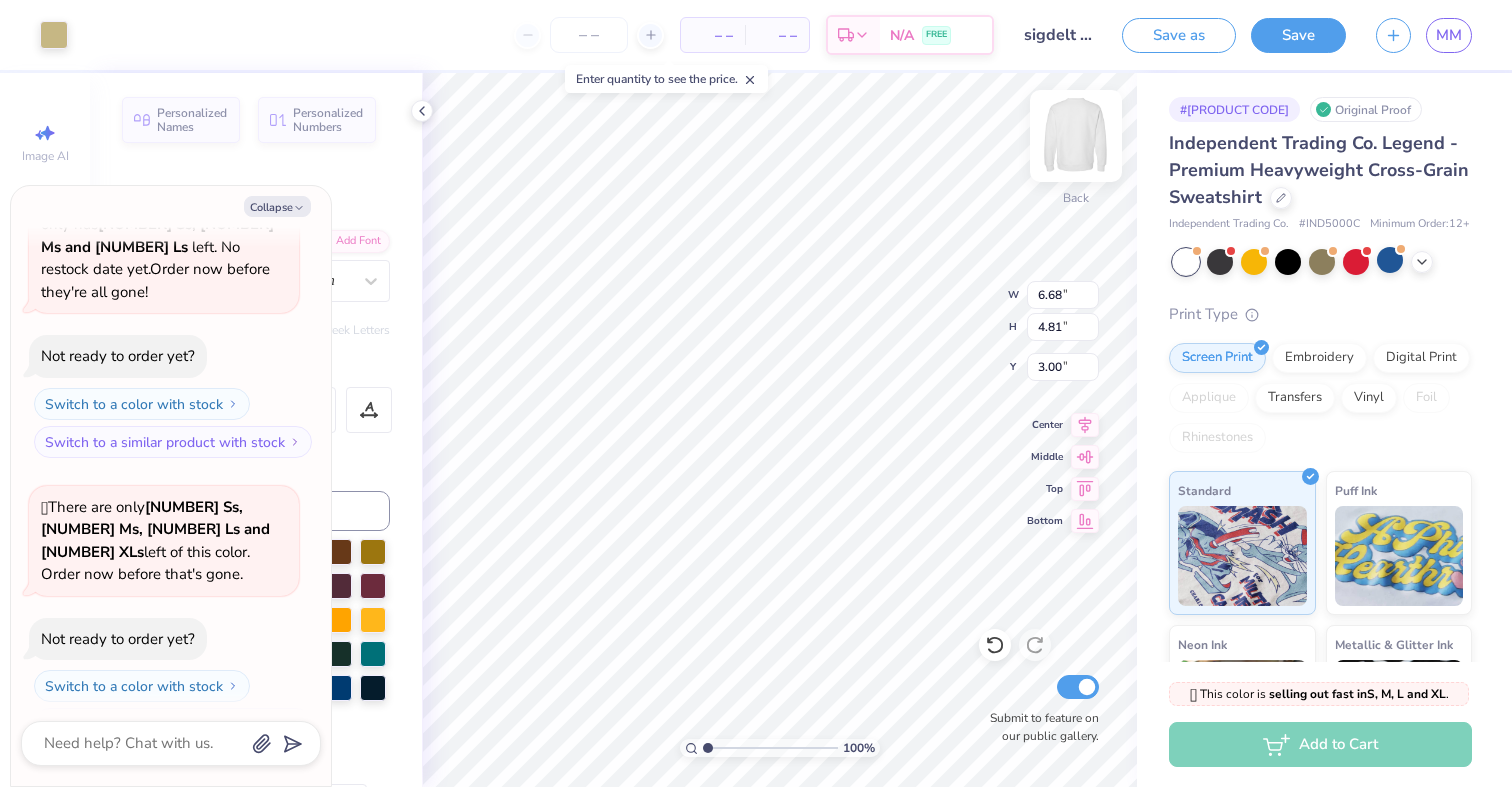 type on "x" 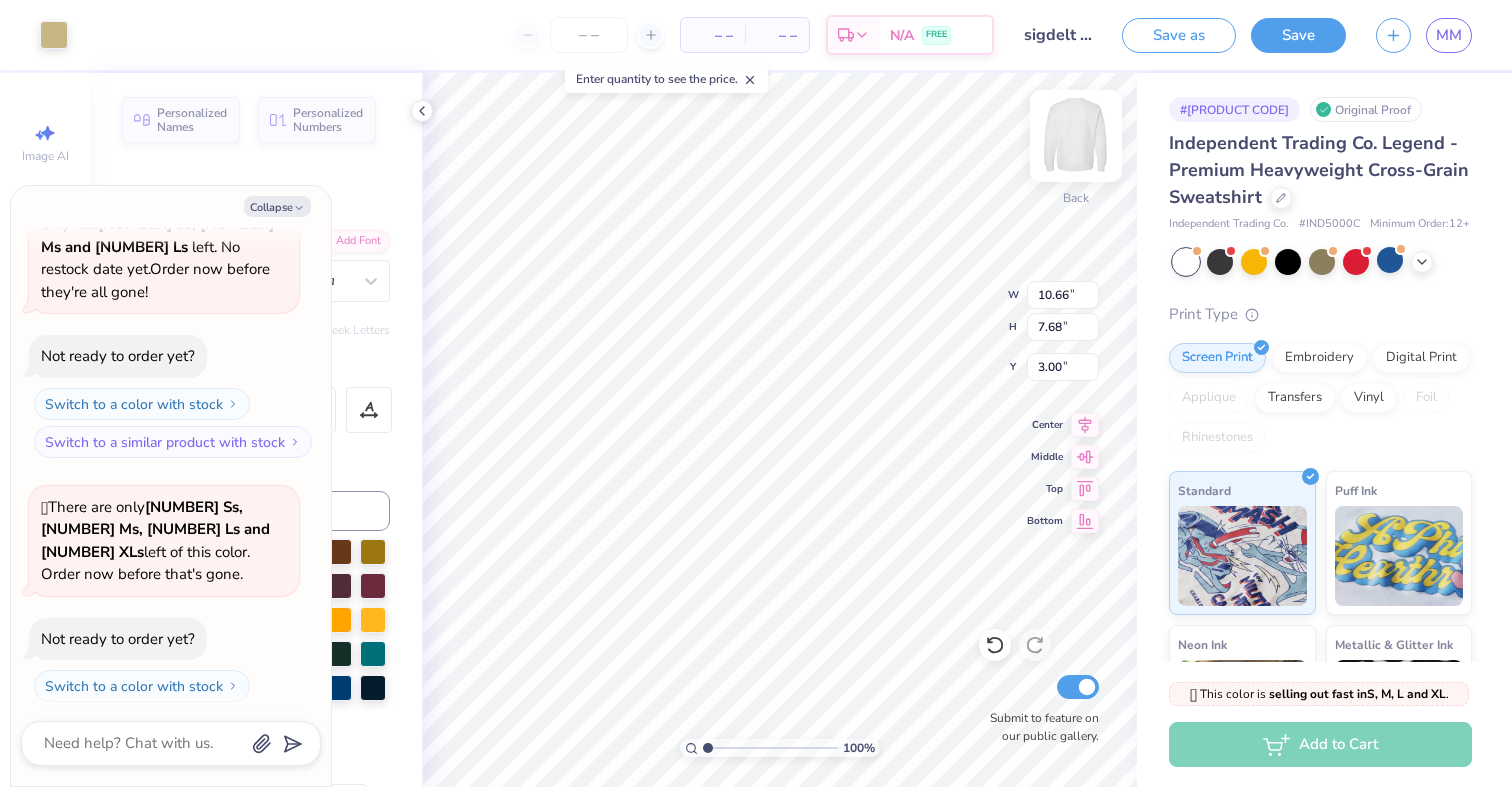 type on "x" 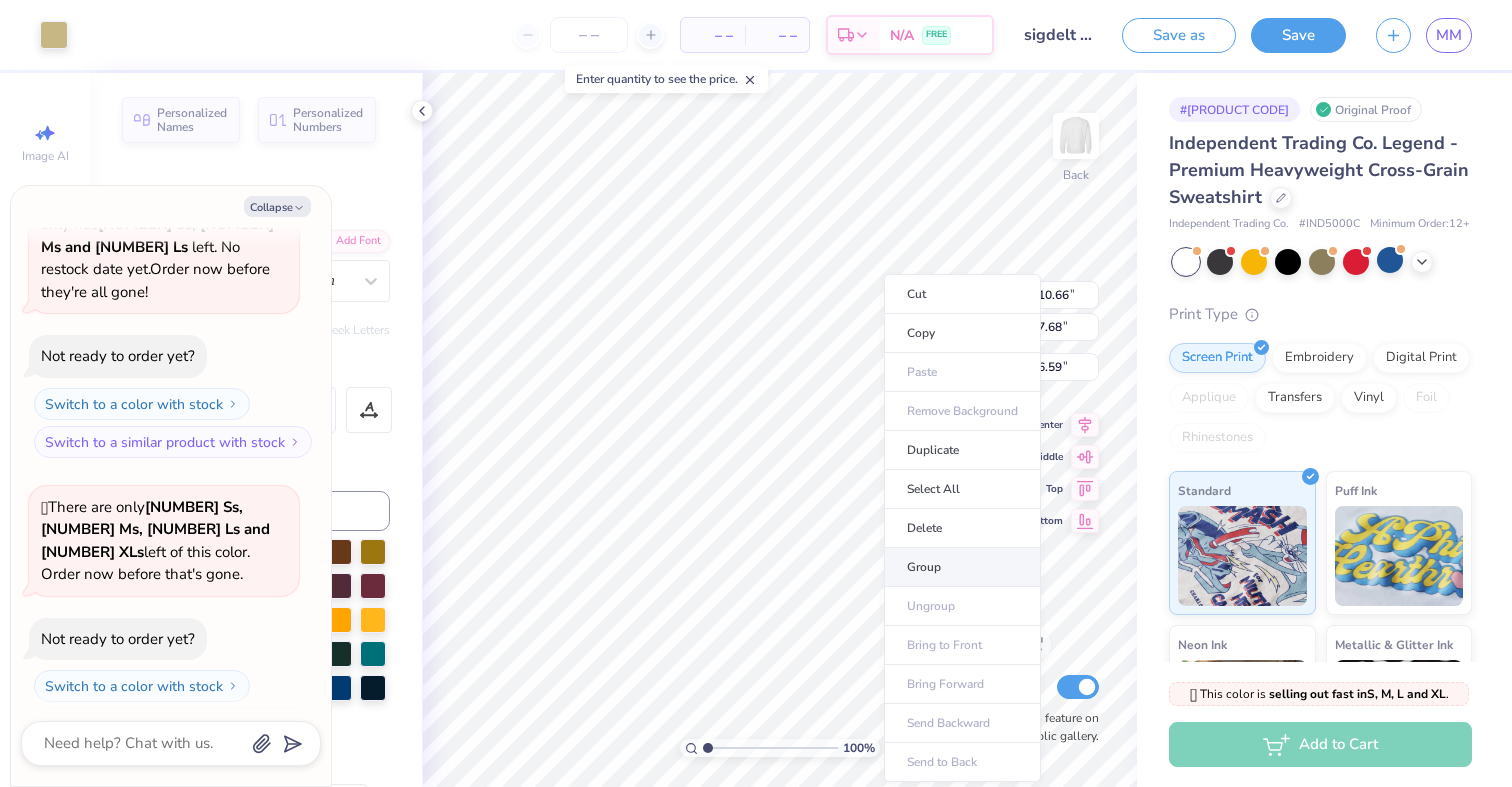 click on "Group" at bounding box center [962, 567] 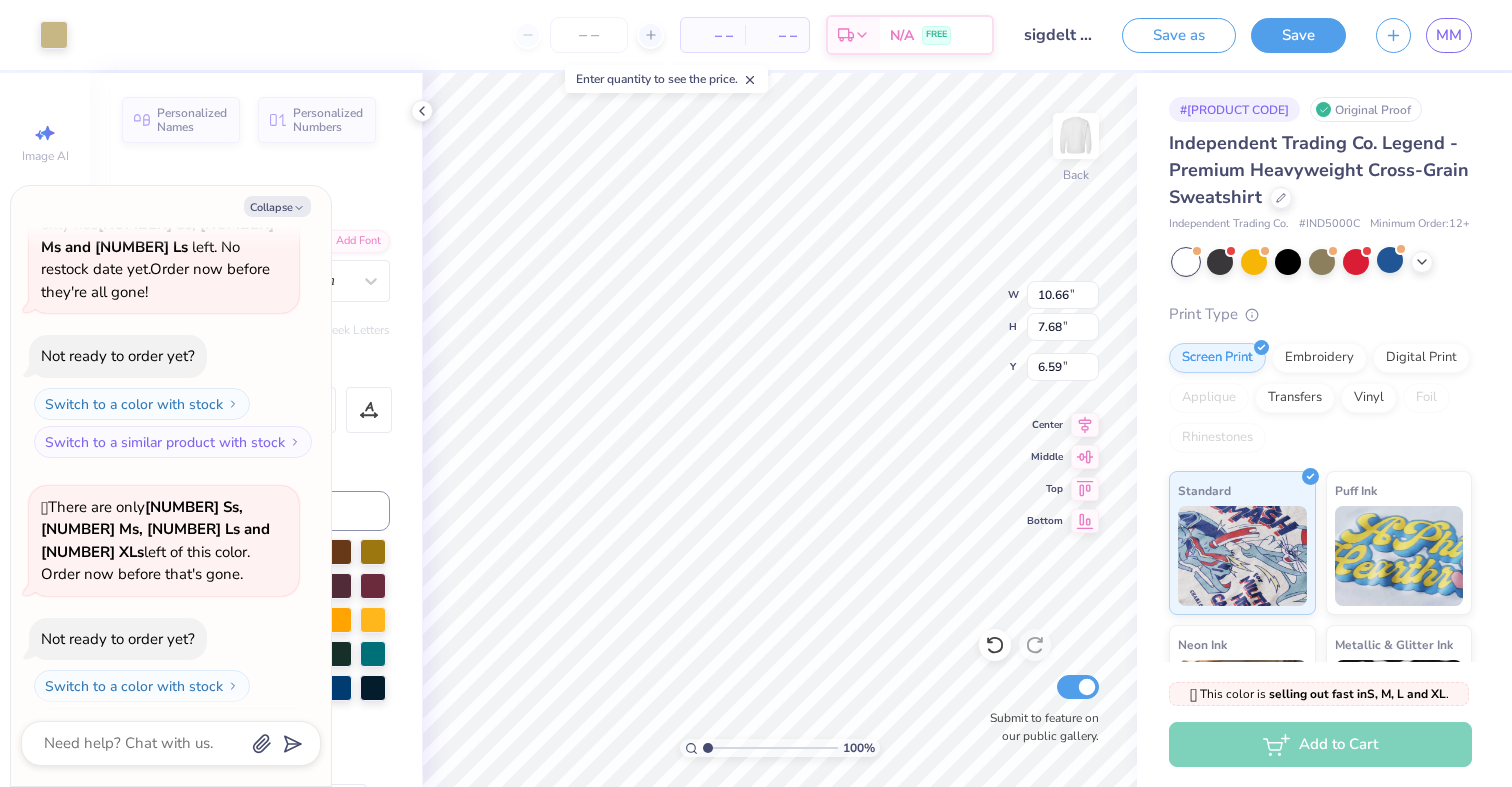 type on "x" 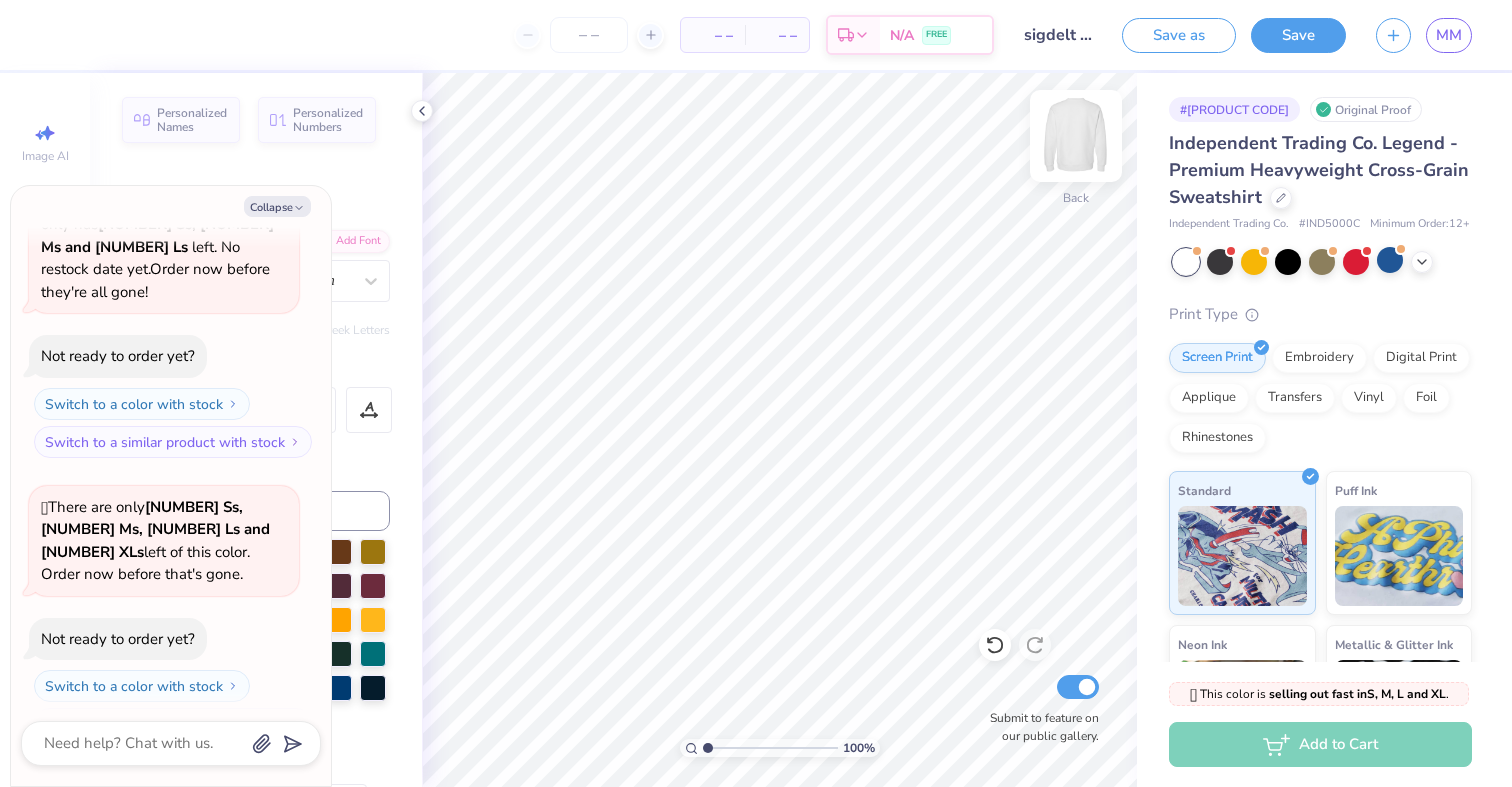 click at bounding box center (1076, 136) 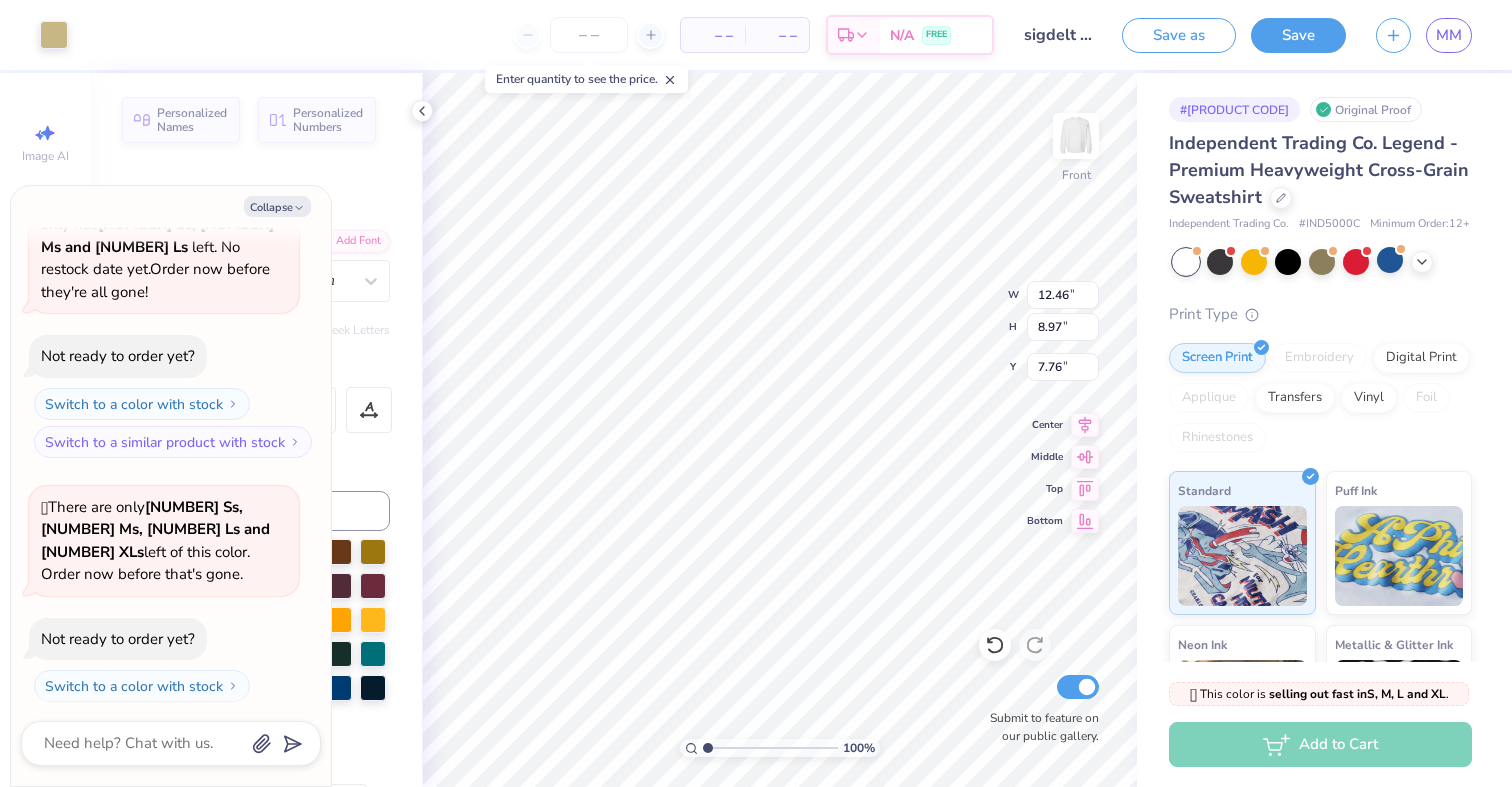 type on "x" 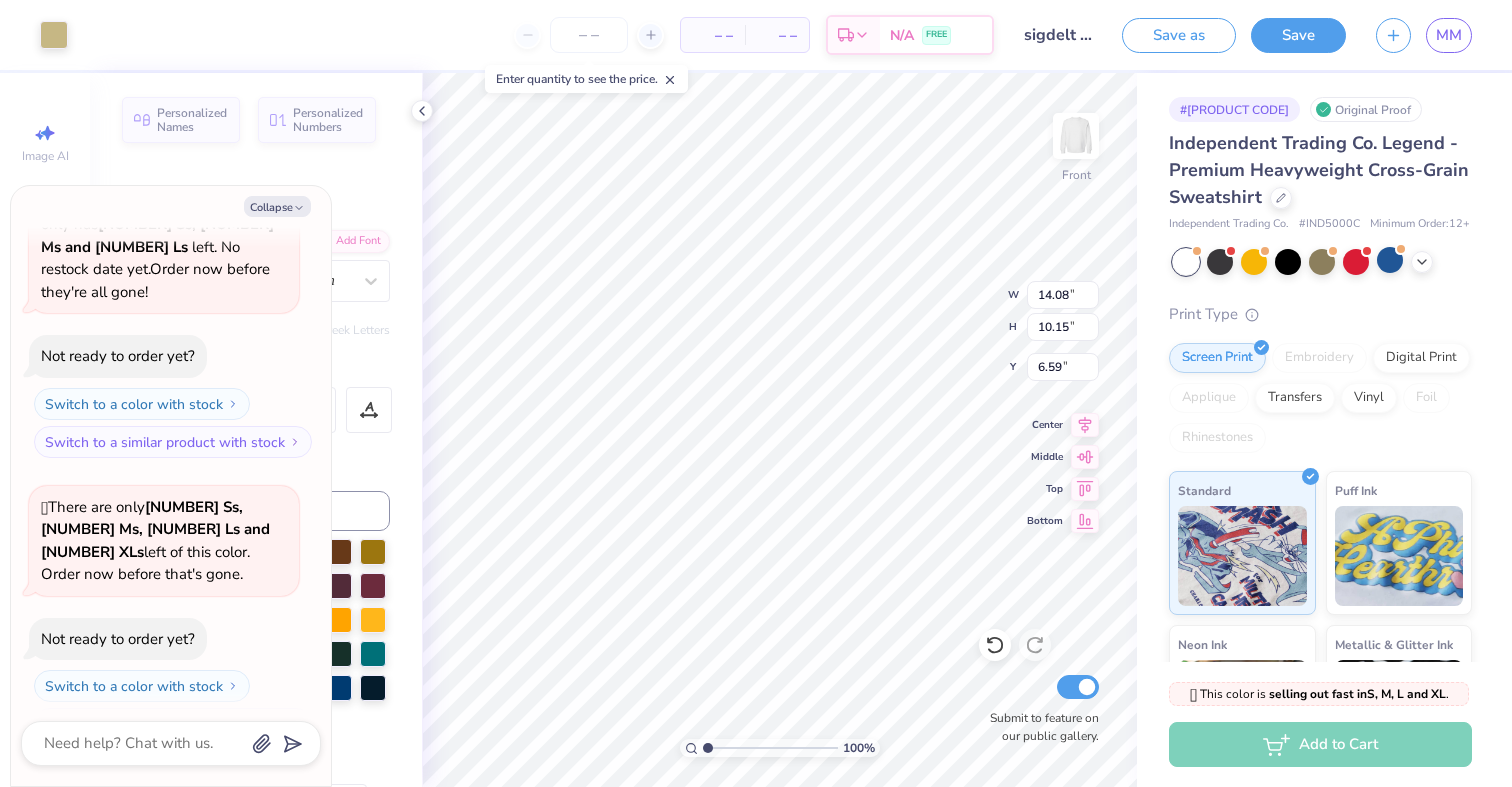 type on "x" 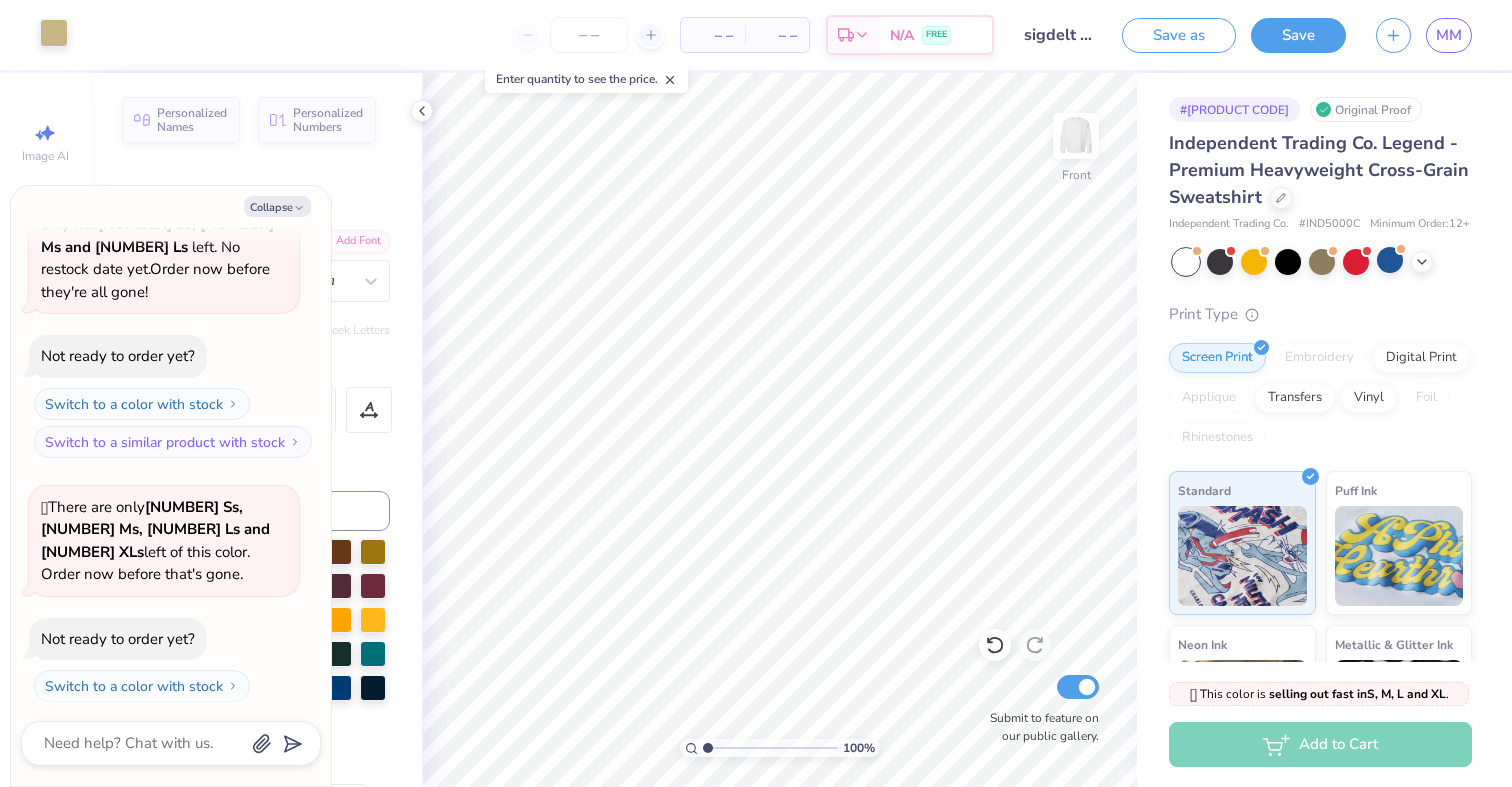 click at bounding box center [54, 33] 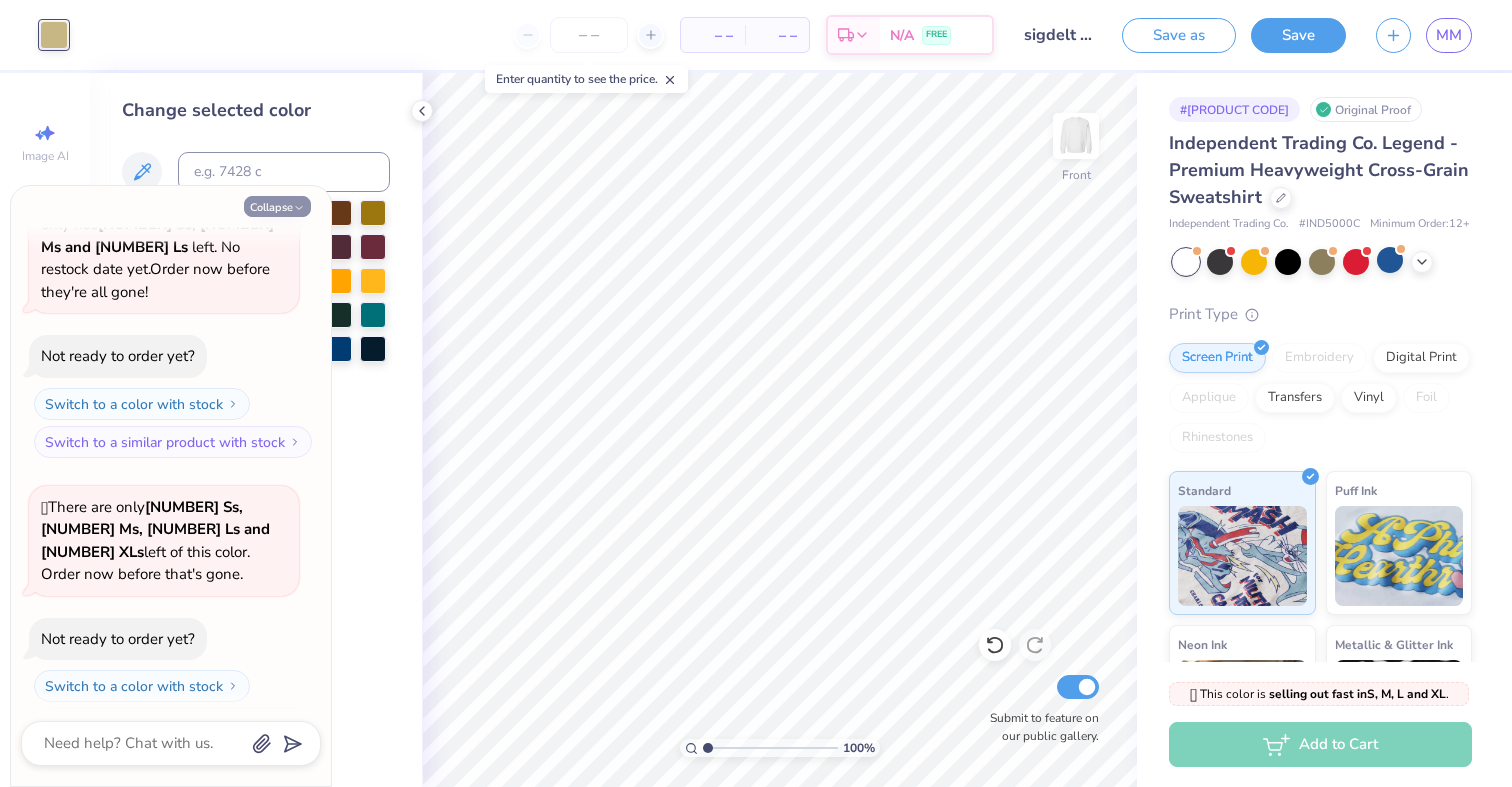 click on "Collapse" at bounding box center [277, 206] 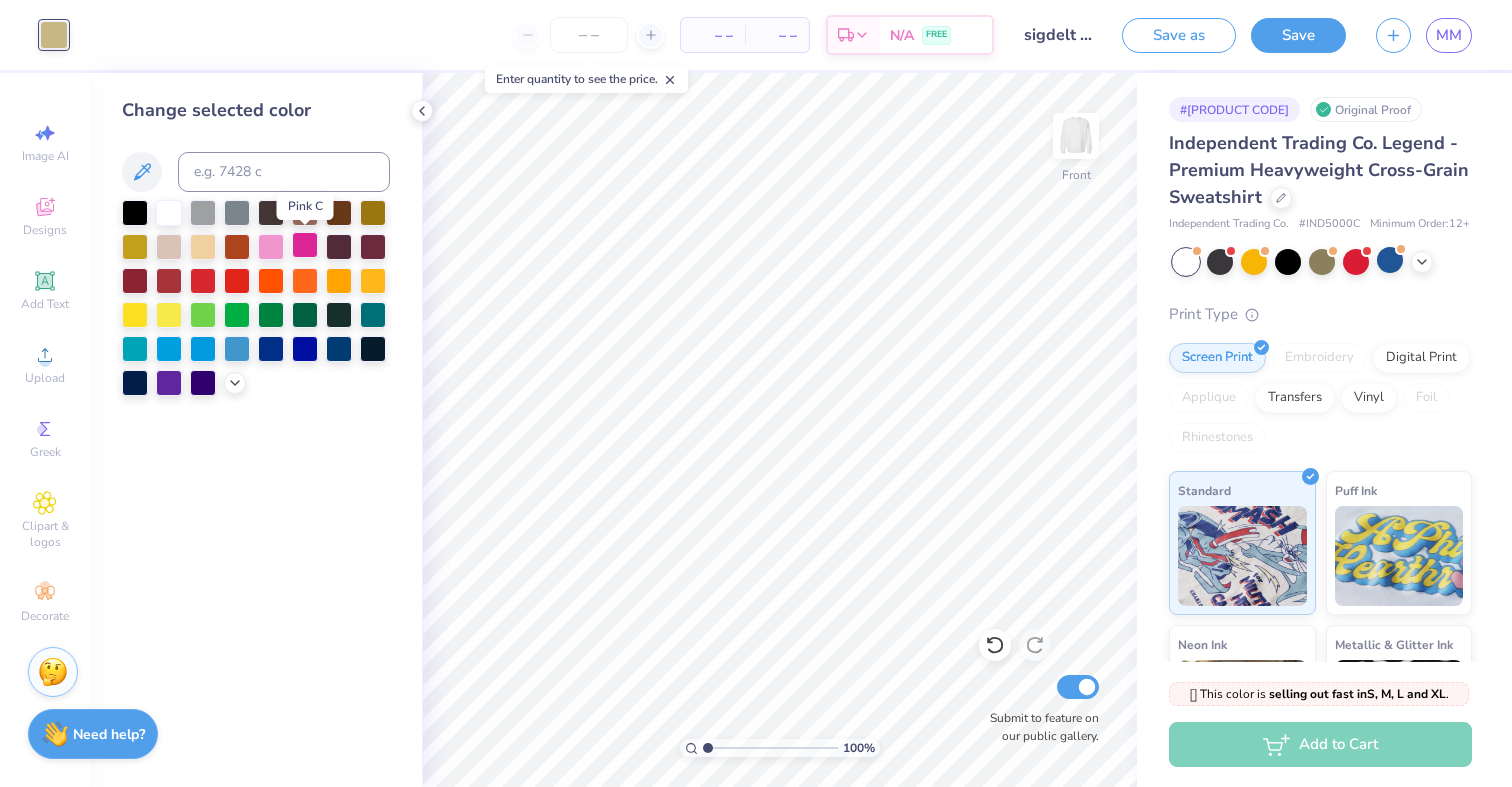 click at bounding box center [305, 245] 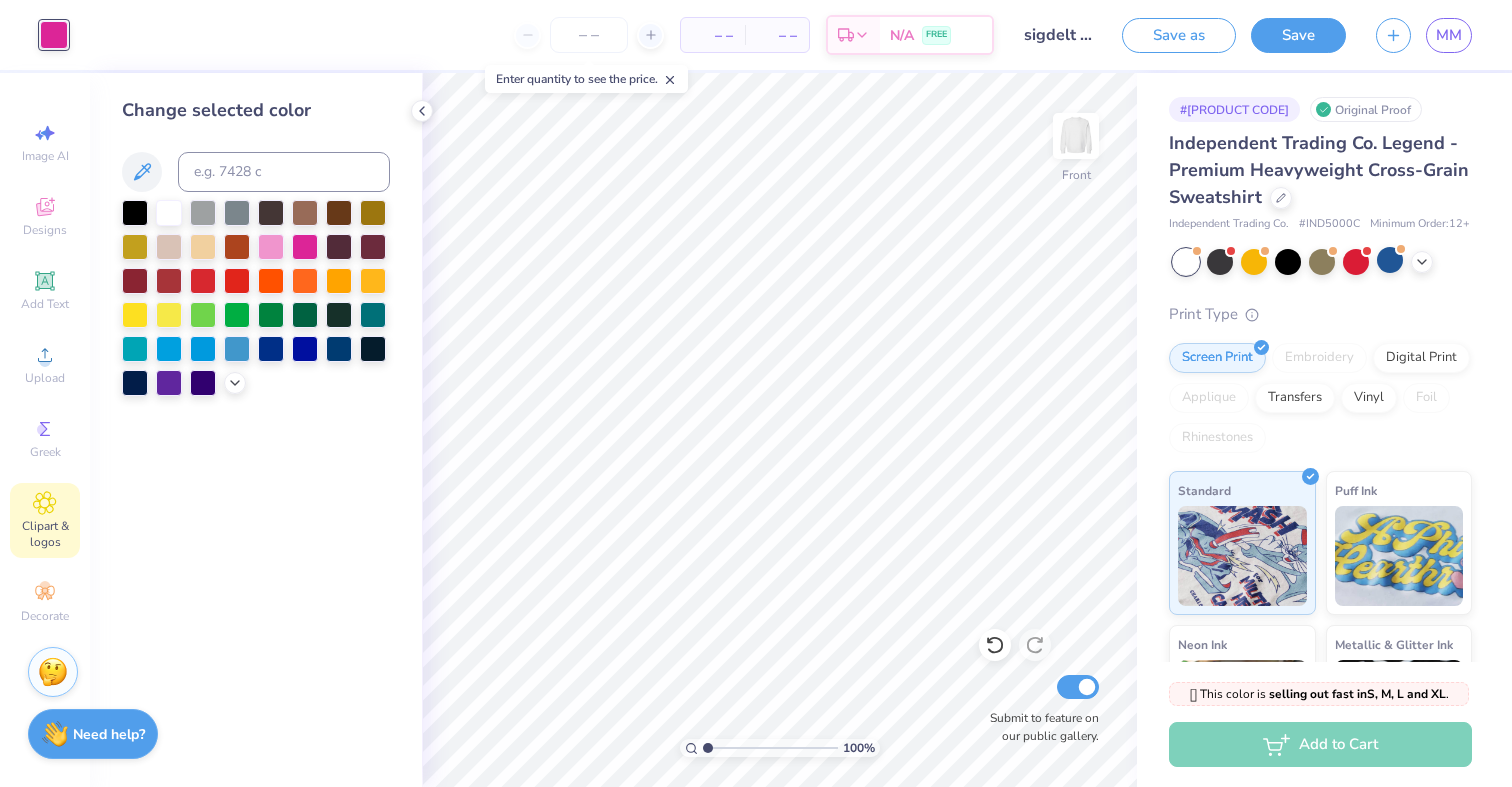 click 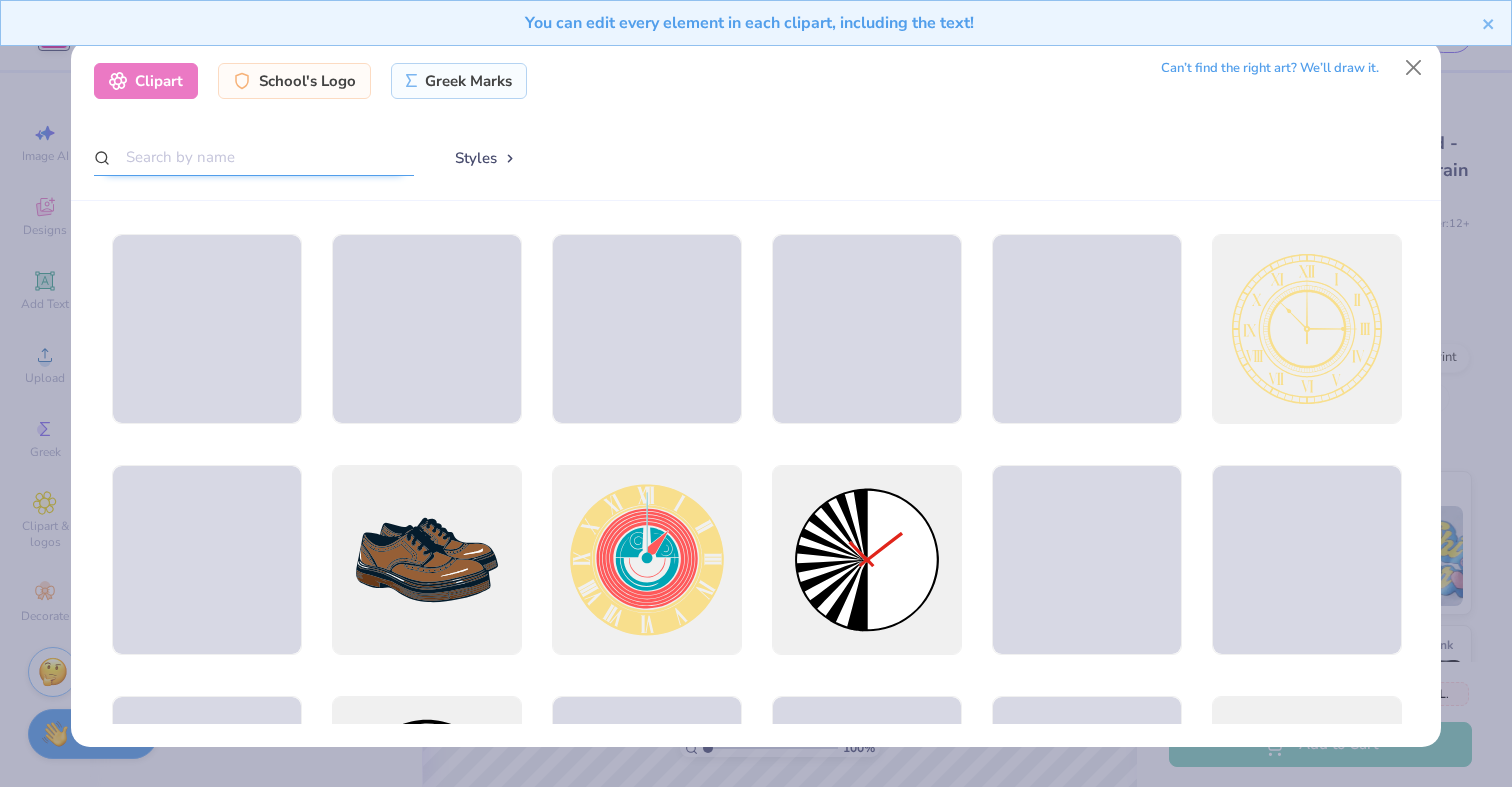 click at bounding box center (254, 157) 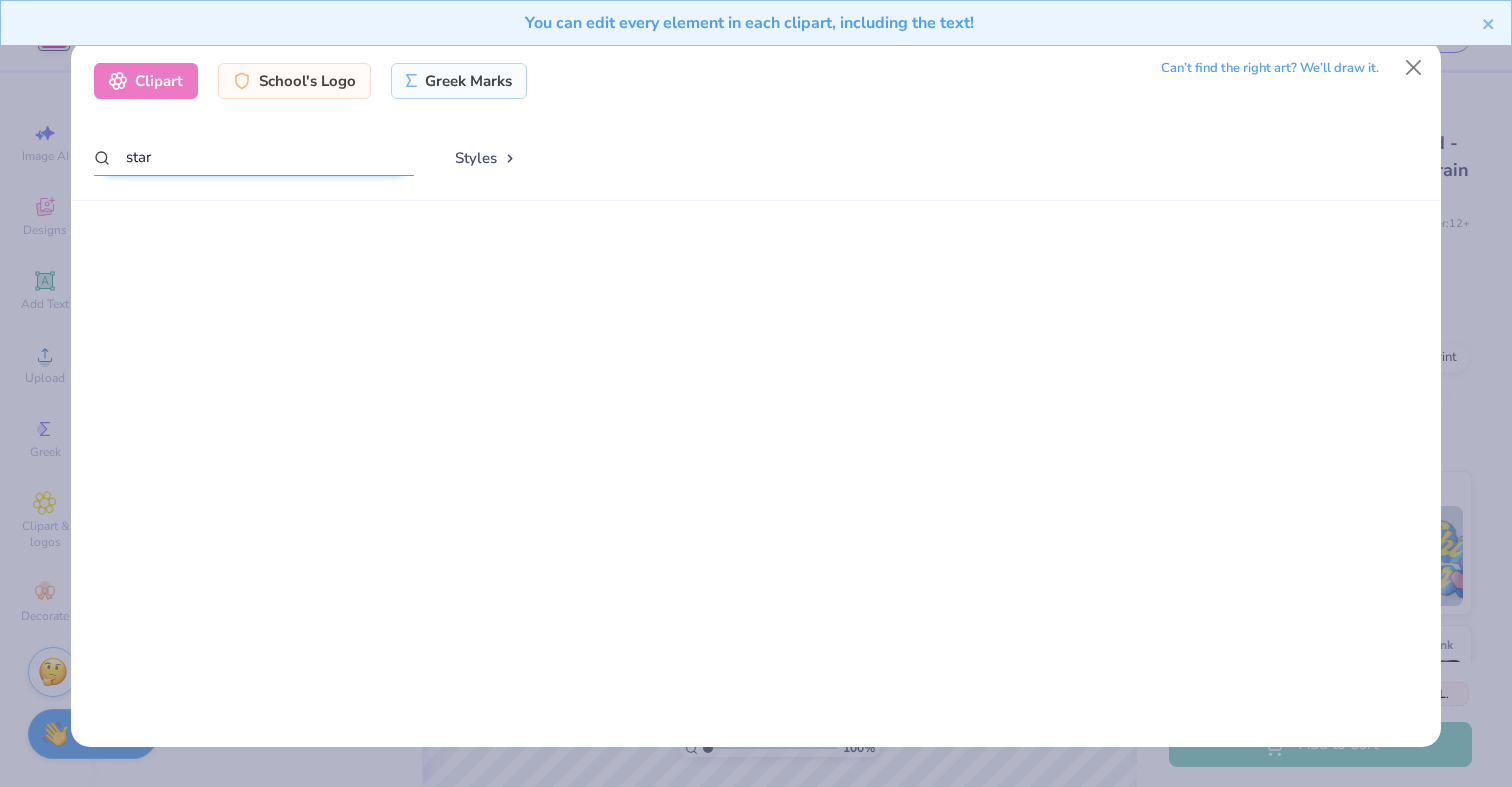 scroll, scrollTop: 601, scrollLeft: 0, axis: vertical 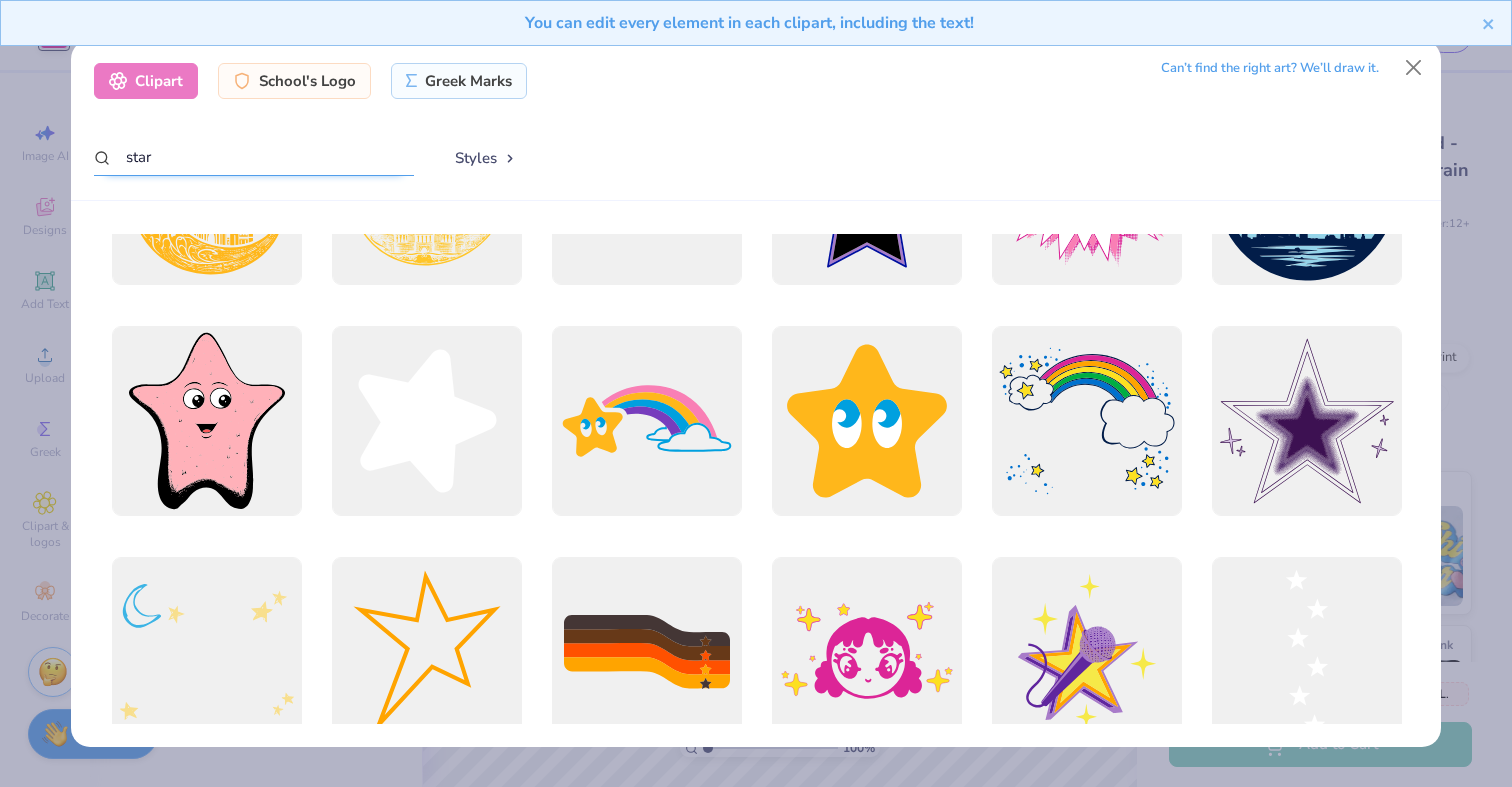 drag, startPoint x: 295, startPoint y: 161, endPoint x: 149, endPoint y: 162, distance: 146.00342 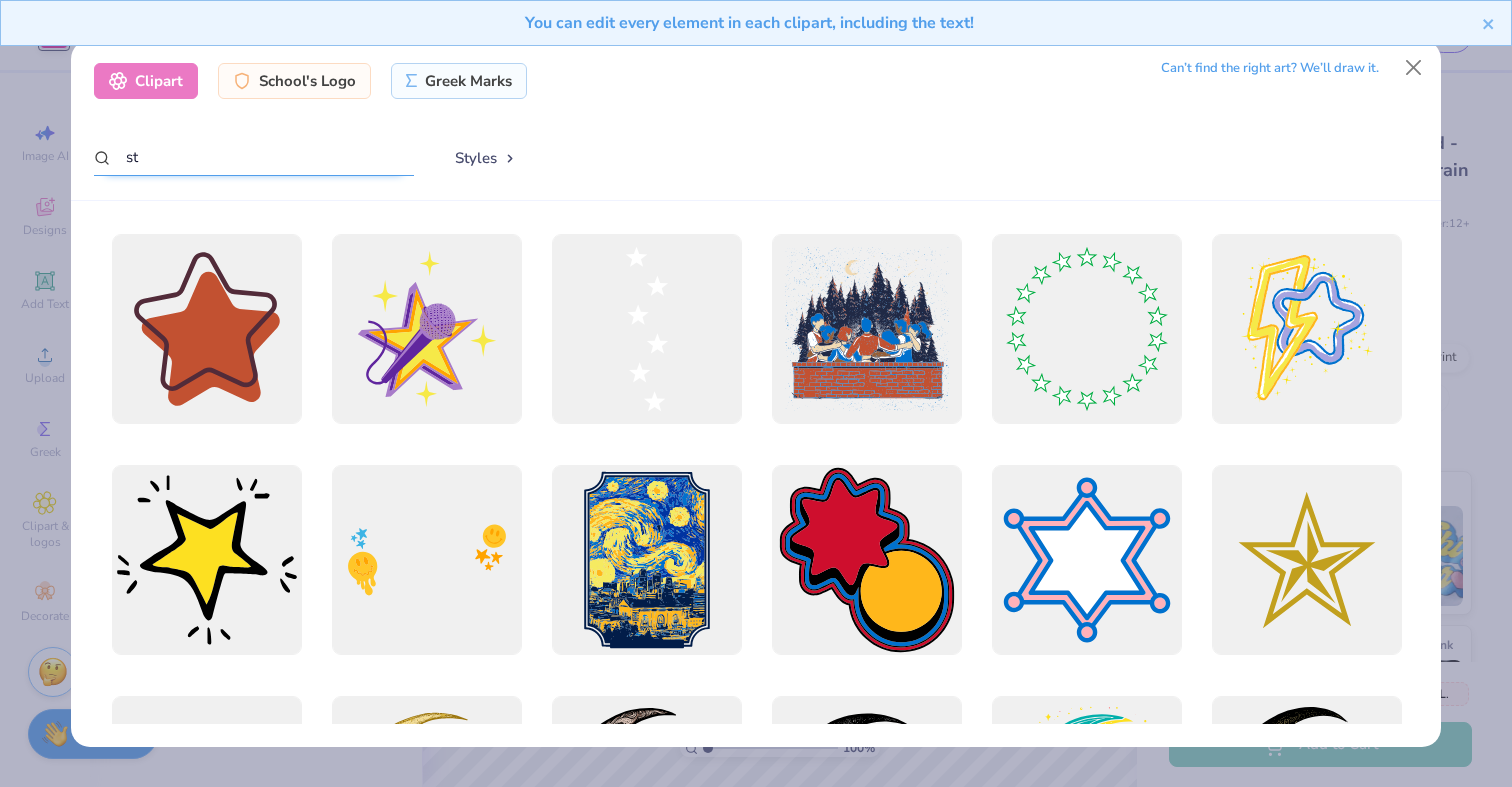 type on "s" 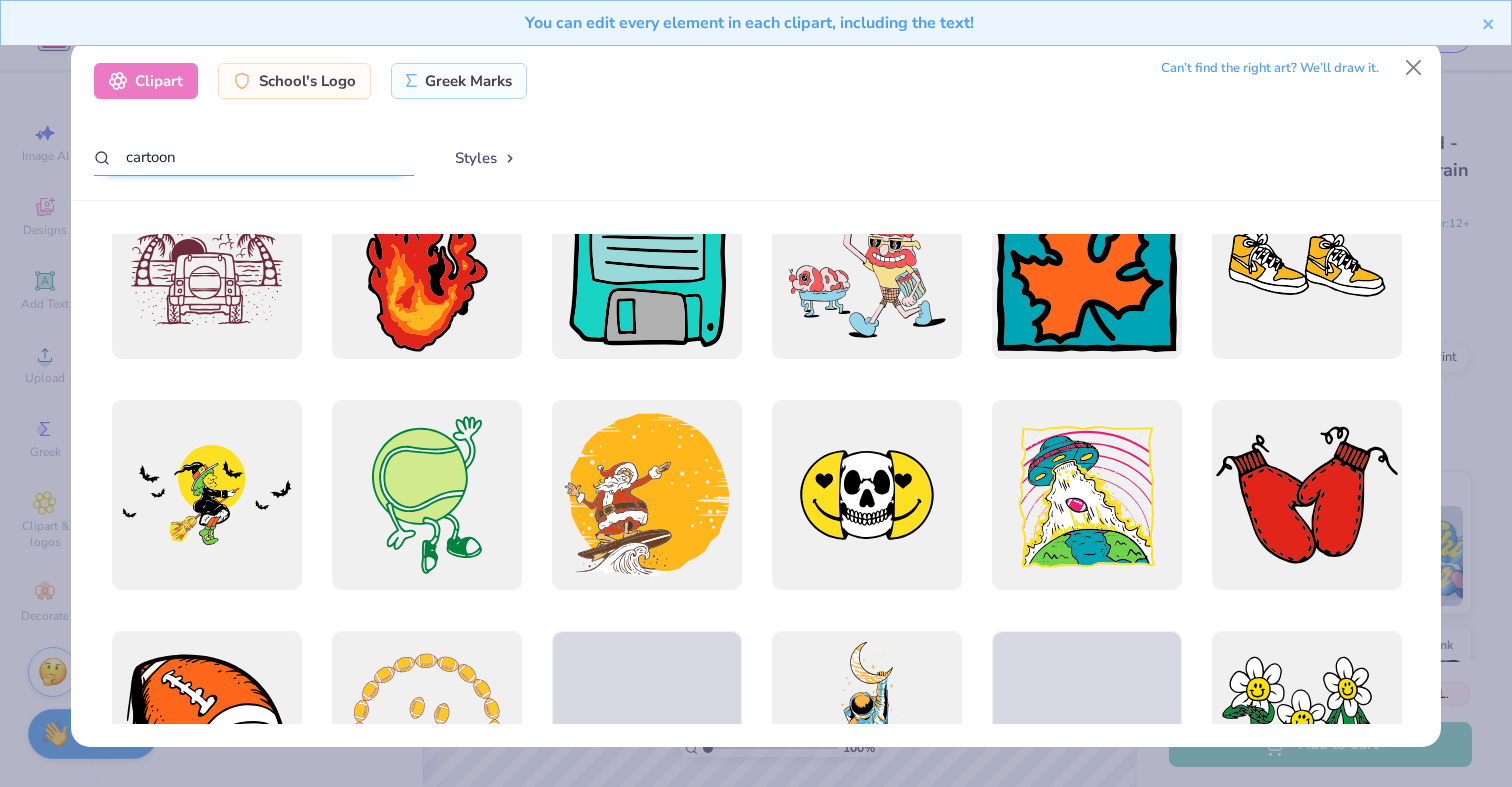 scroll, scrollTop: 1923, scrollLeft: 0, axis: vertical 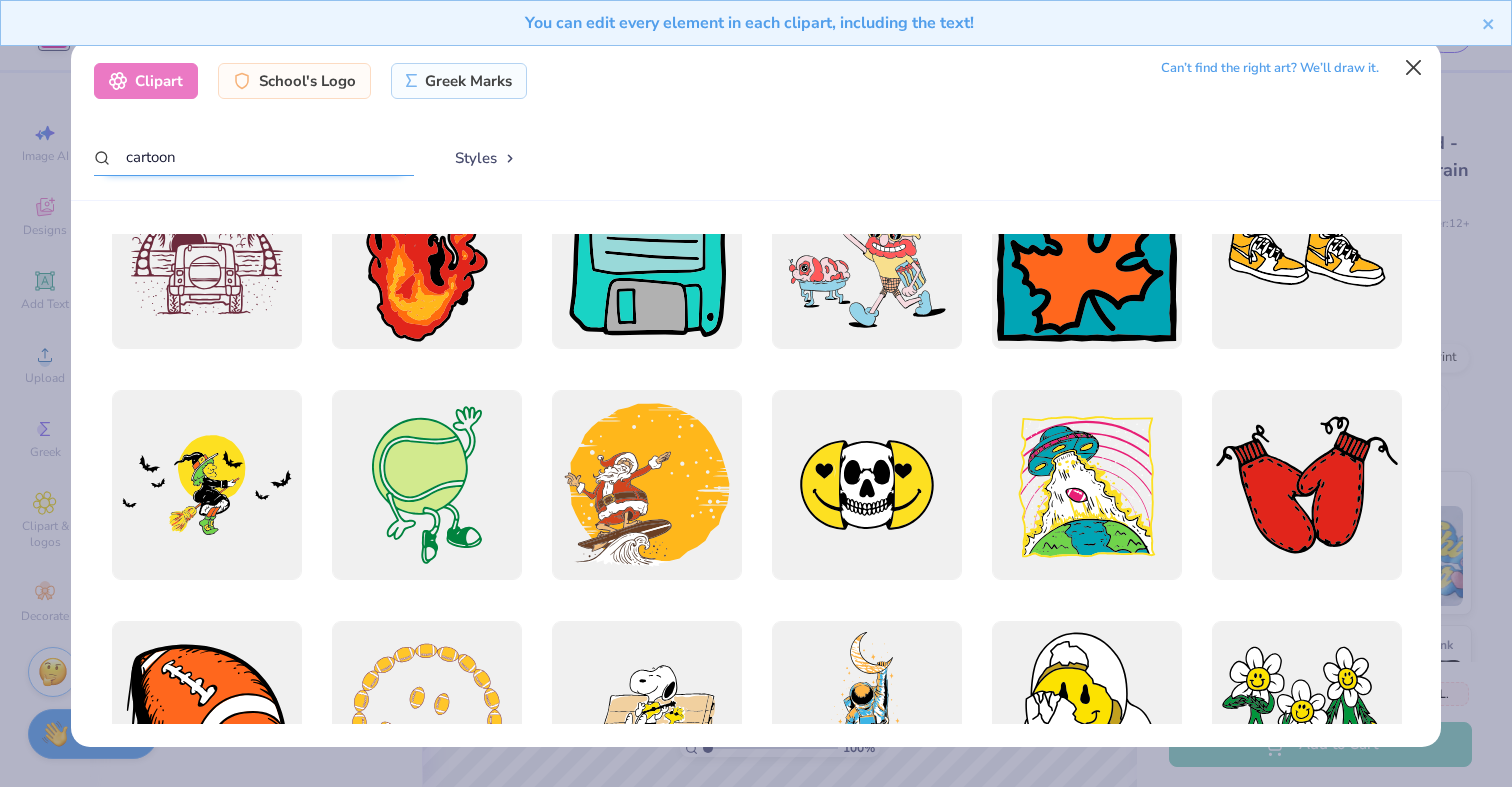 type on "cartoon" 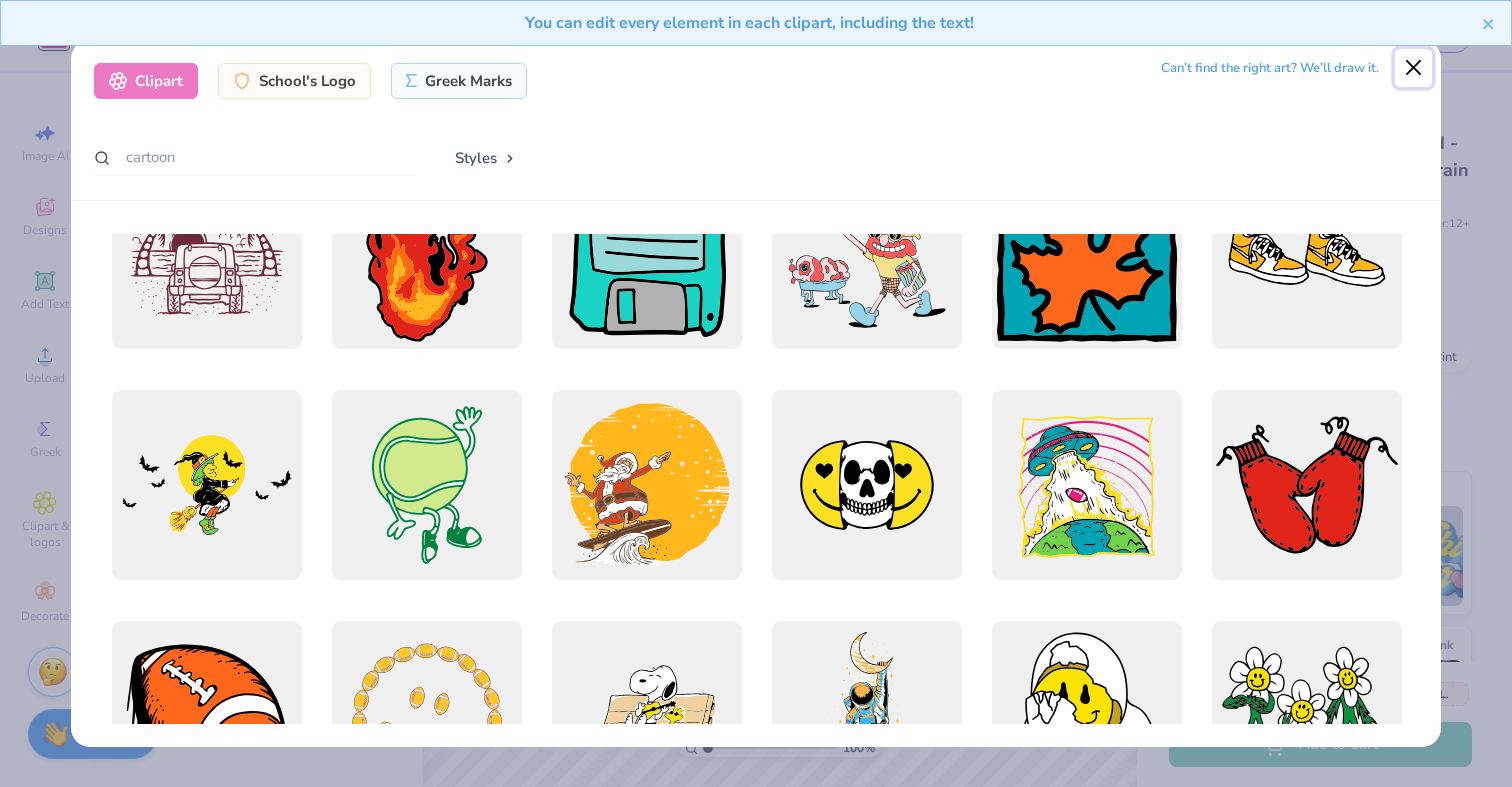 click at bounding box center (1414, 68) 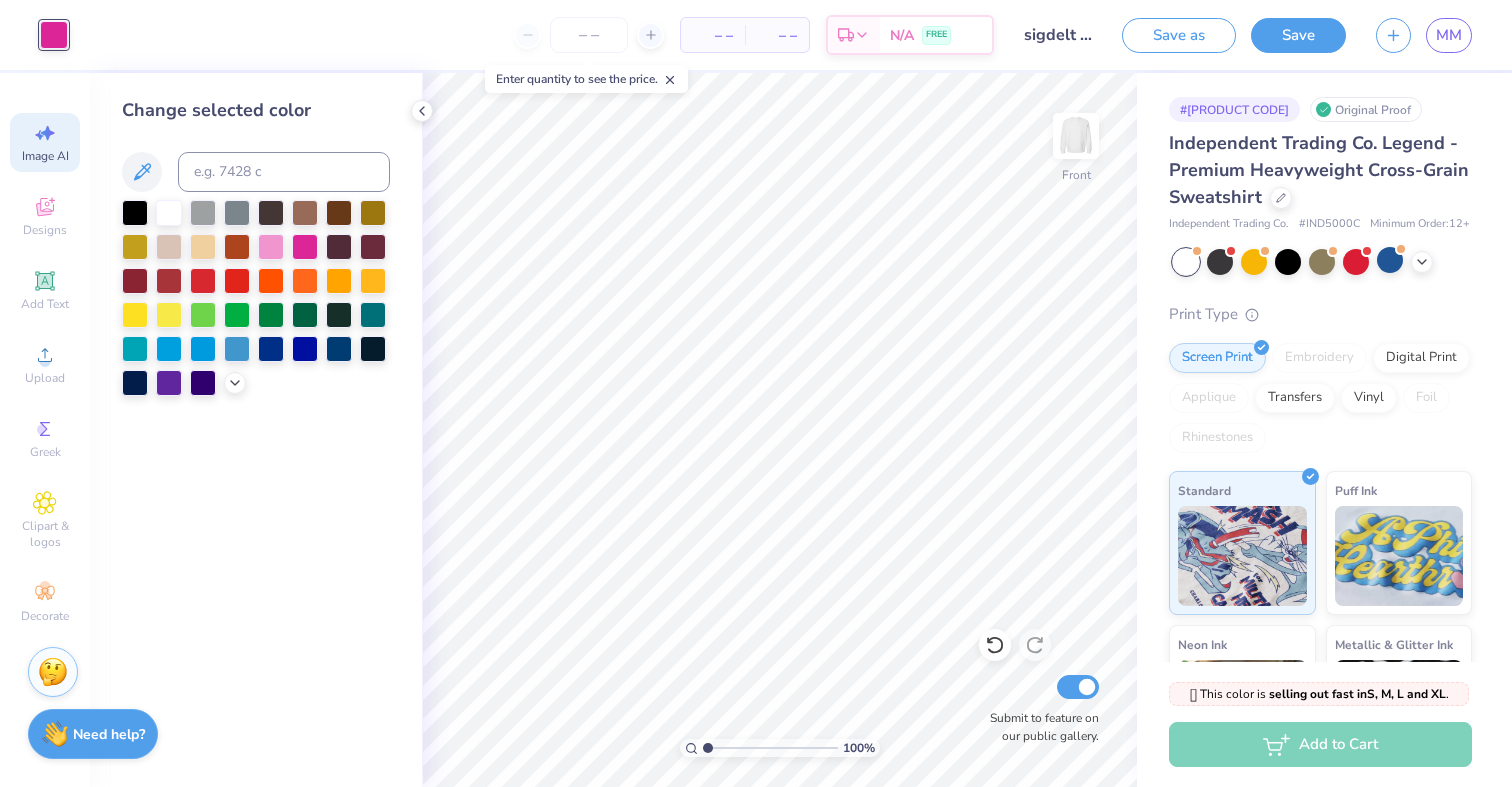click on "Image AI" at bounding box center (45, 142) 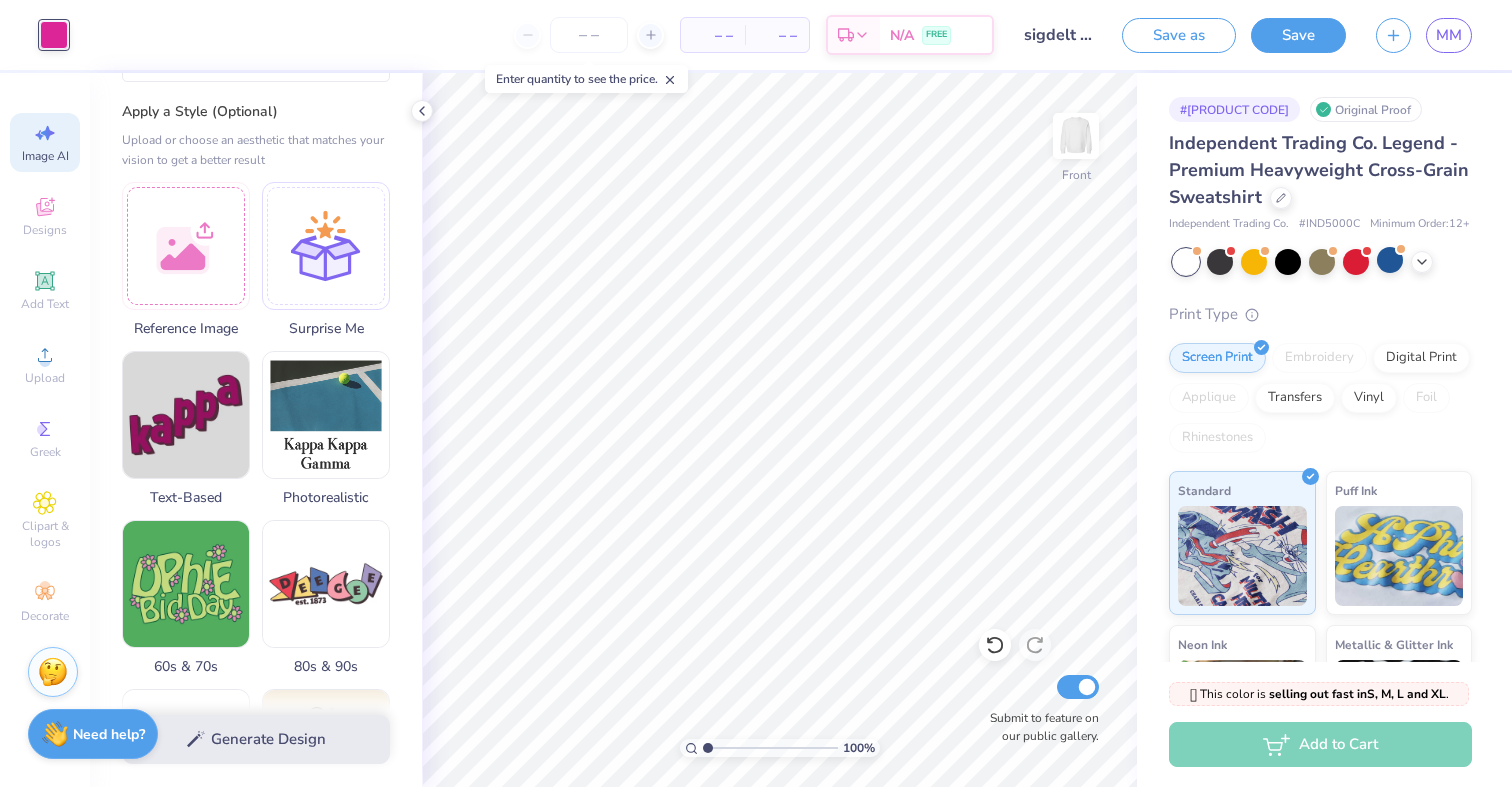 scroll, scrollTop: 248, scrollLeft: 0, axis: vertical 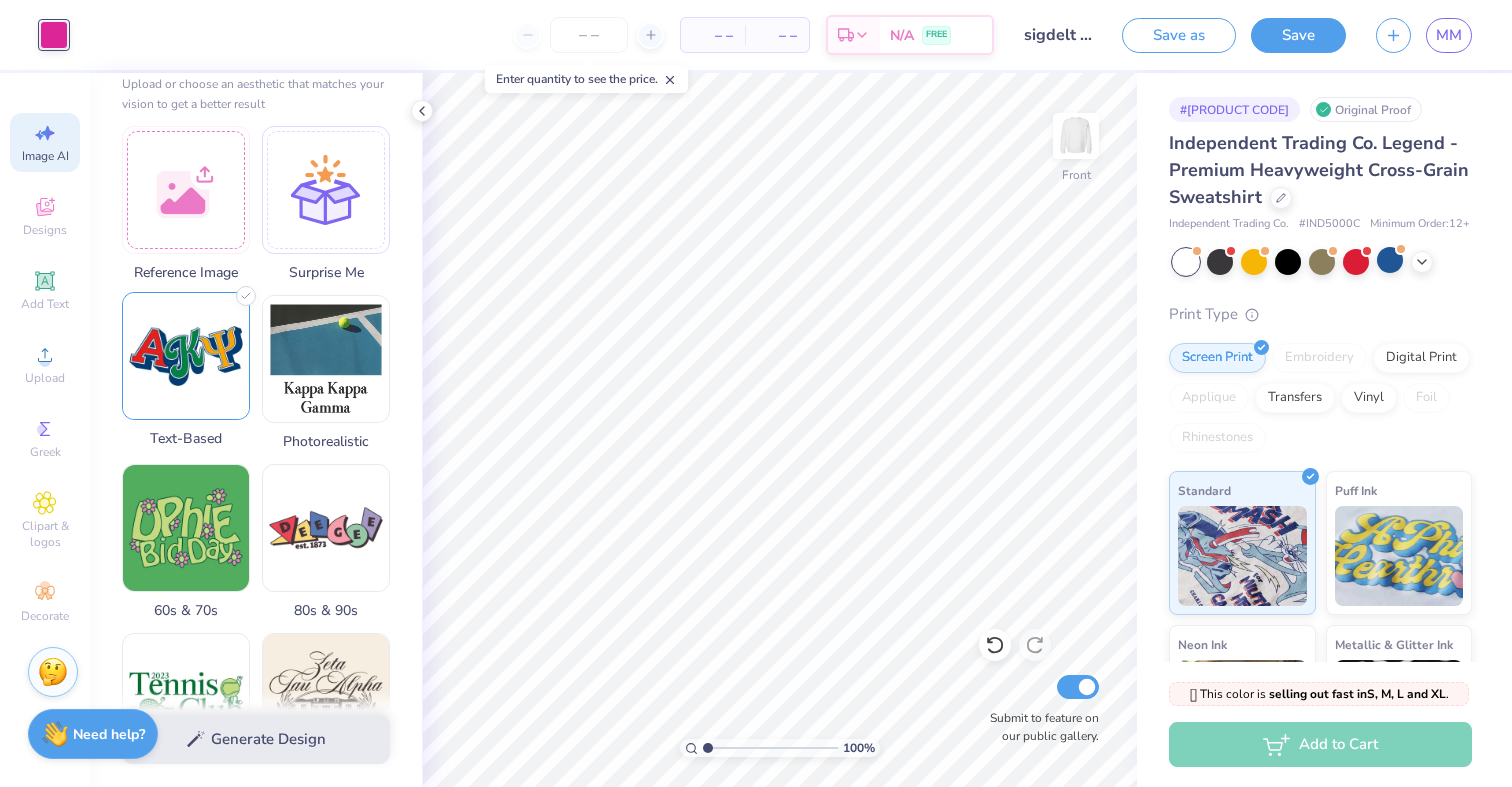 click at bounding box center (186, 356) 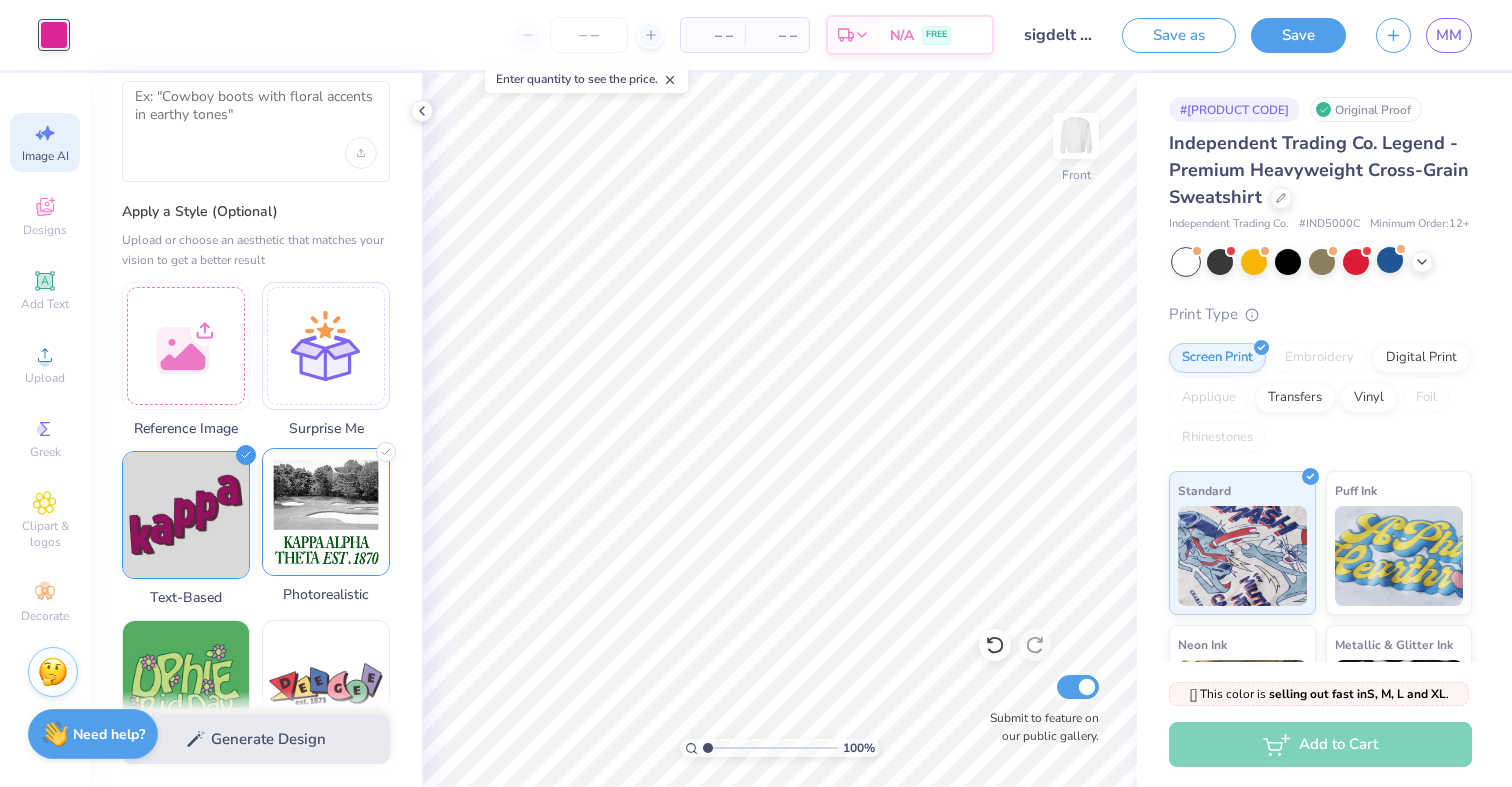 scroll, scrollTop: 52, scrollLeft: 0, axis: vertical 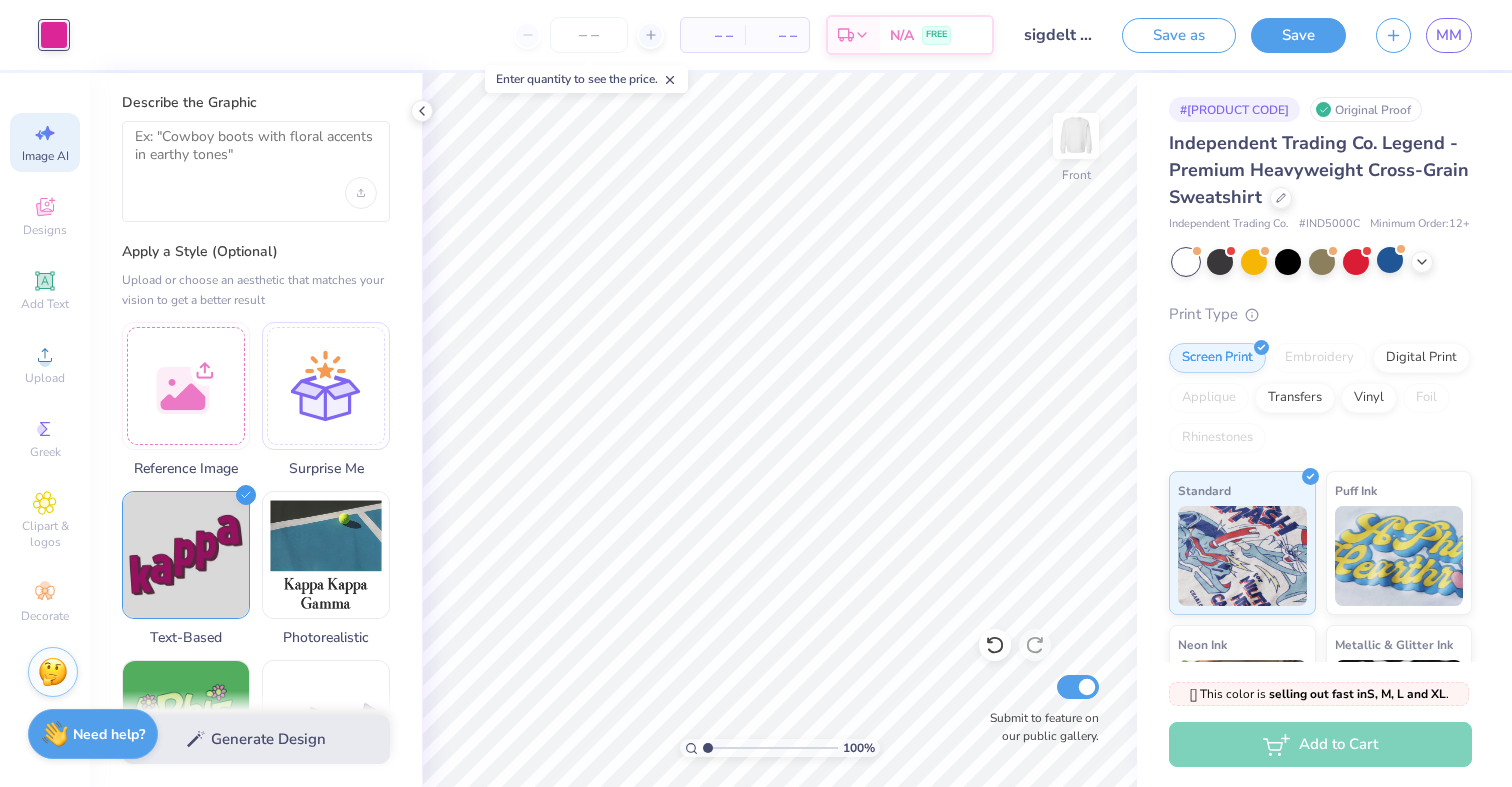 click on "Generate Design" at bounding box center [256, 739] 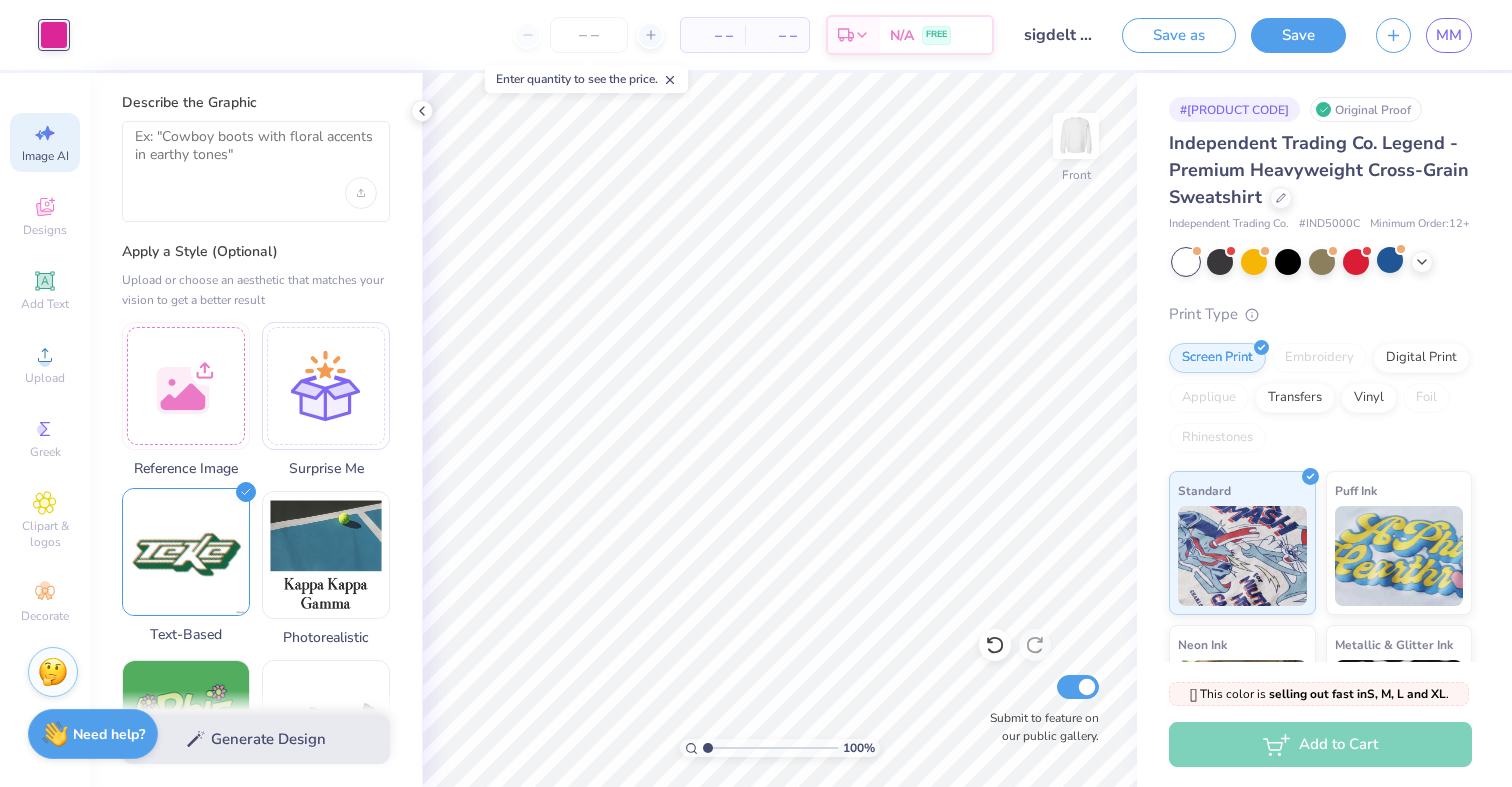 click at bounding box center [186, 552] 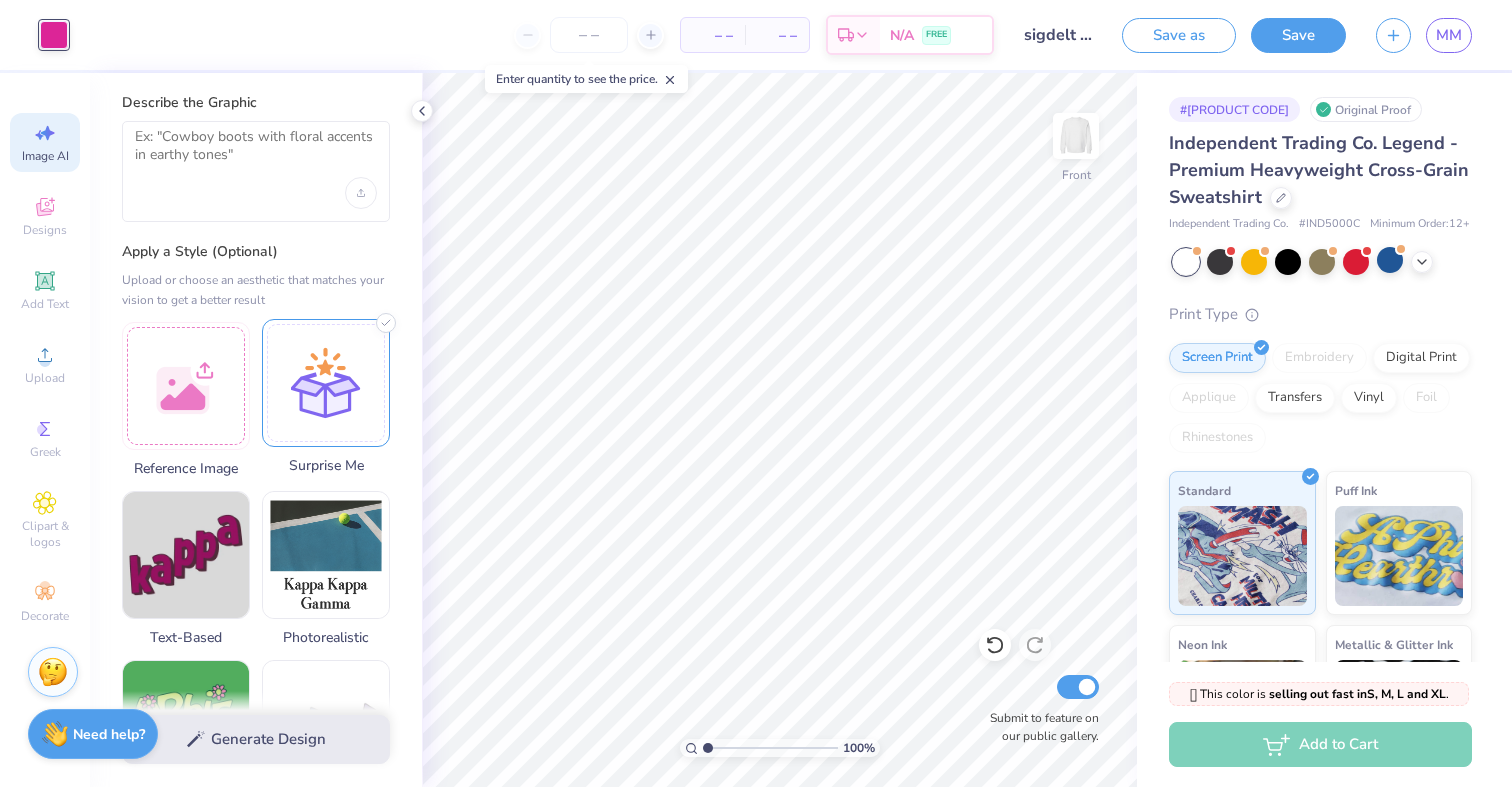 click at bounding box center (326, 383) 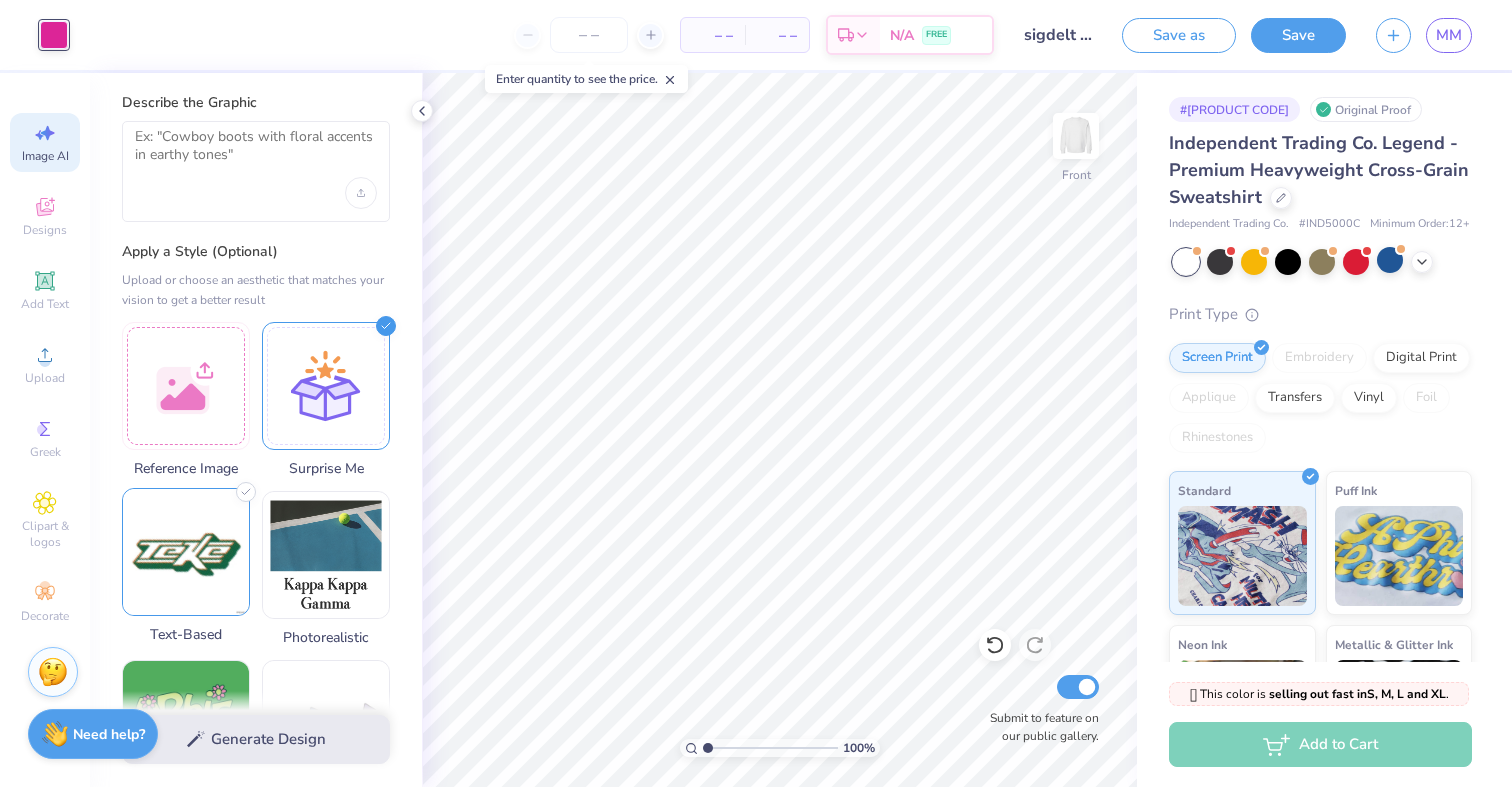 click at bounding box center [186, 552] 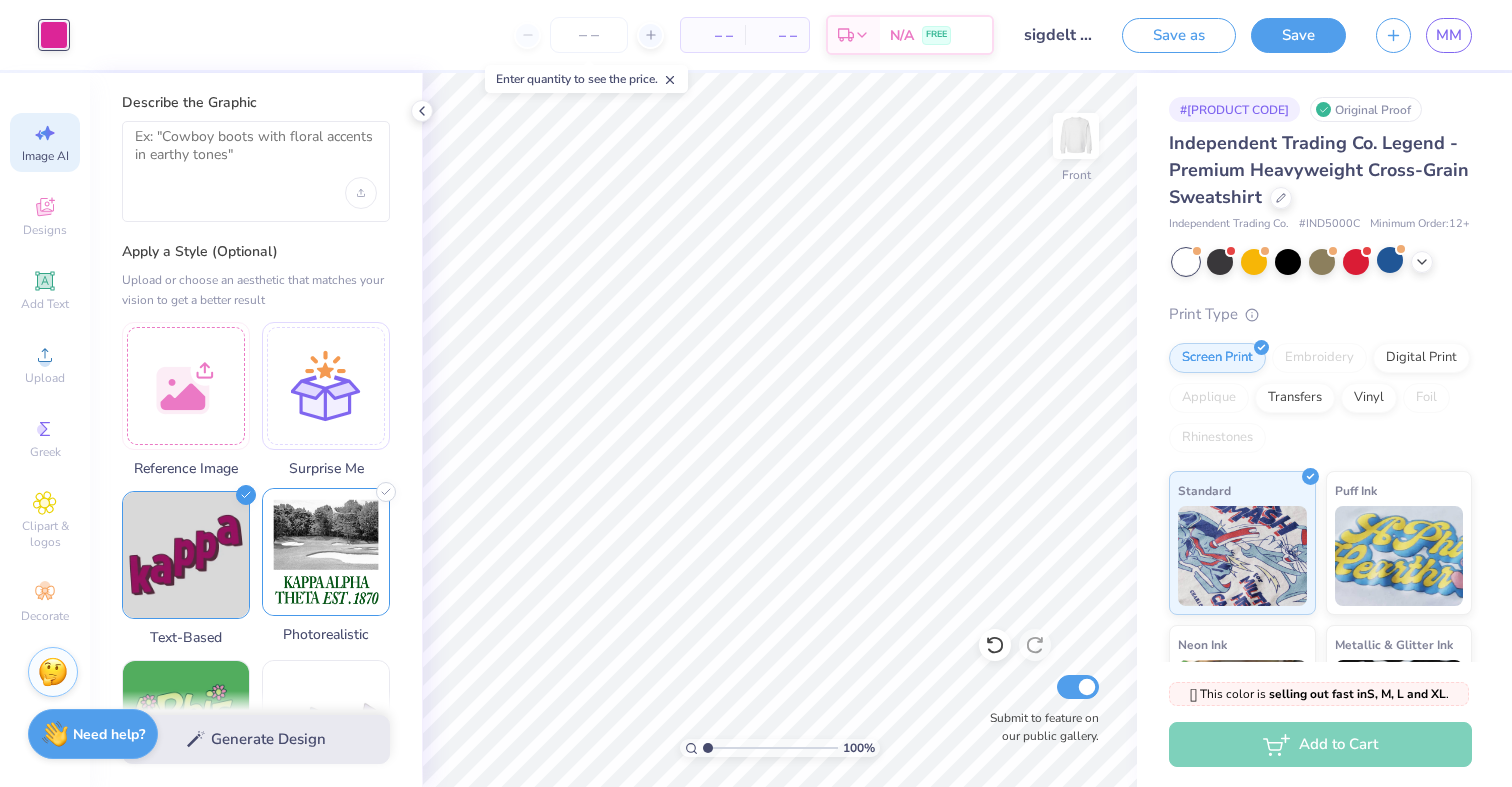 click at bounding box center (326, 552) 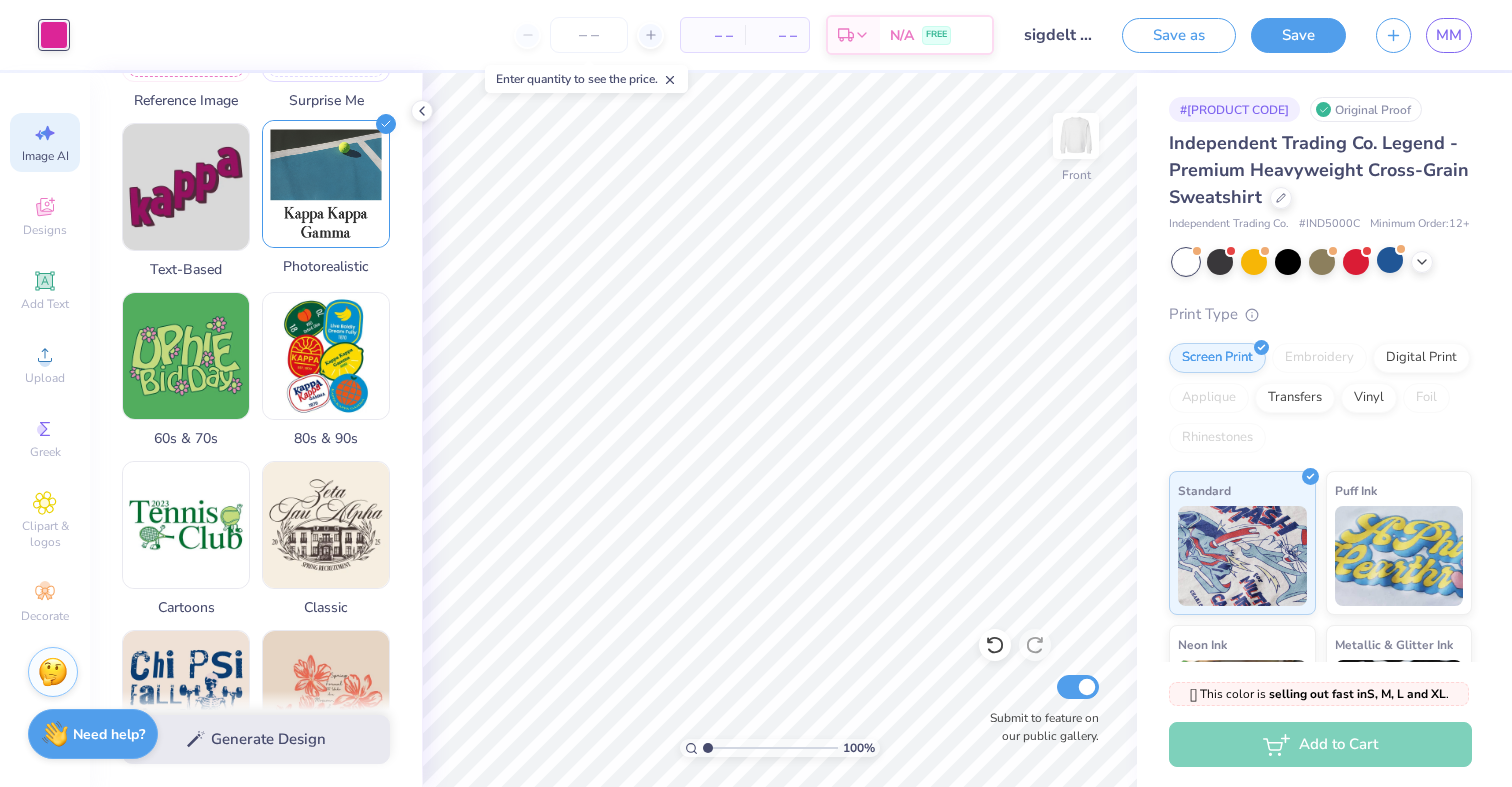 scroll, scrollTop: 429, scrollLeft: 0, axis: vertical 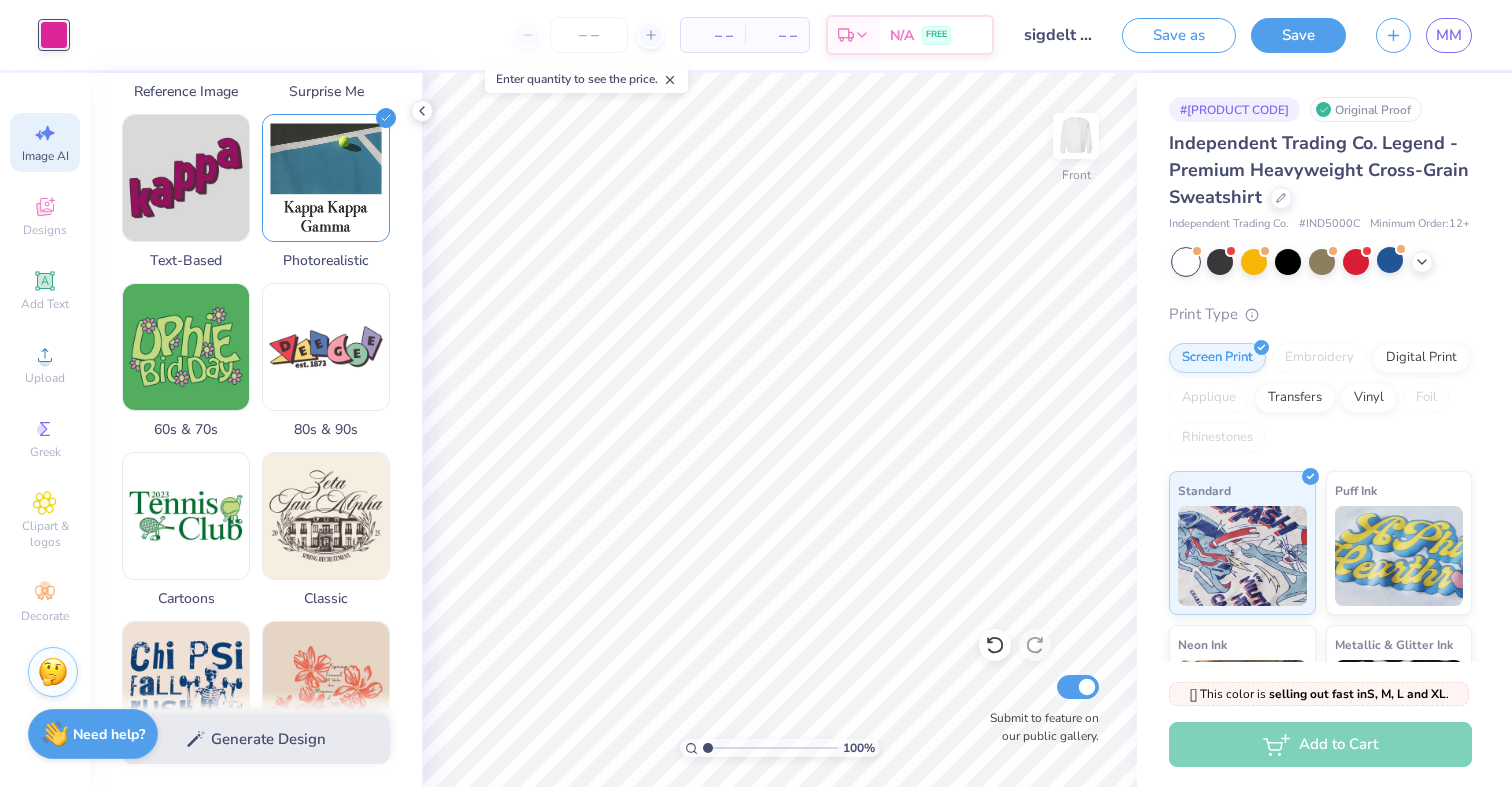 click on "Generate Design" at bounding box center [256, 739] 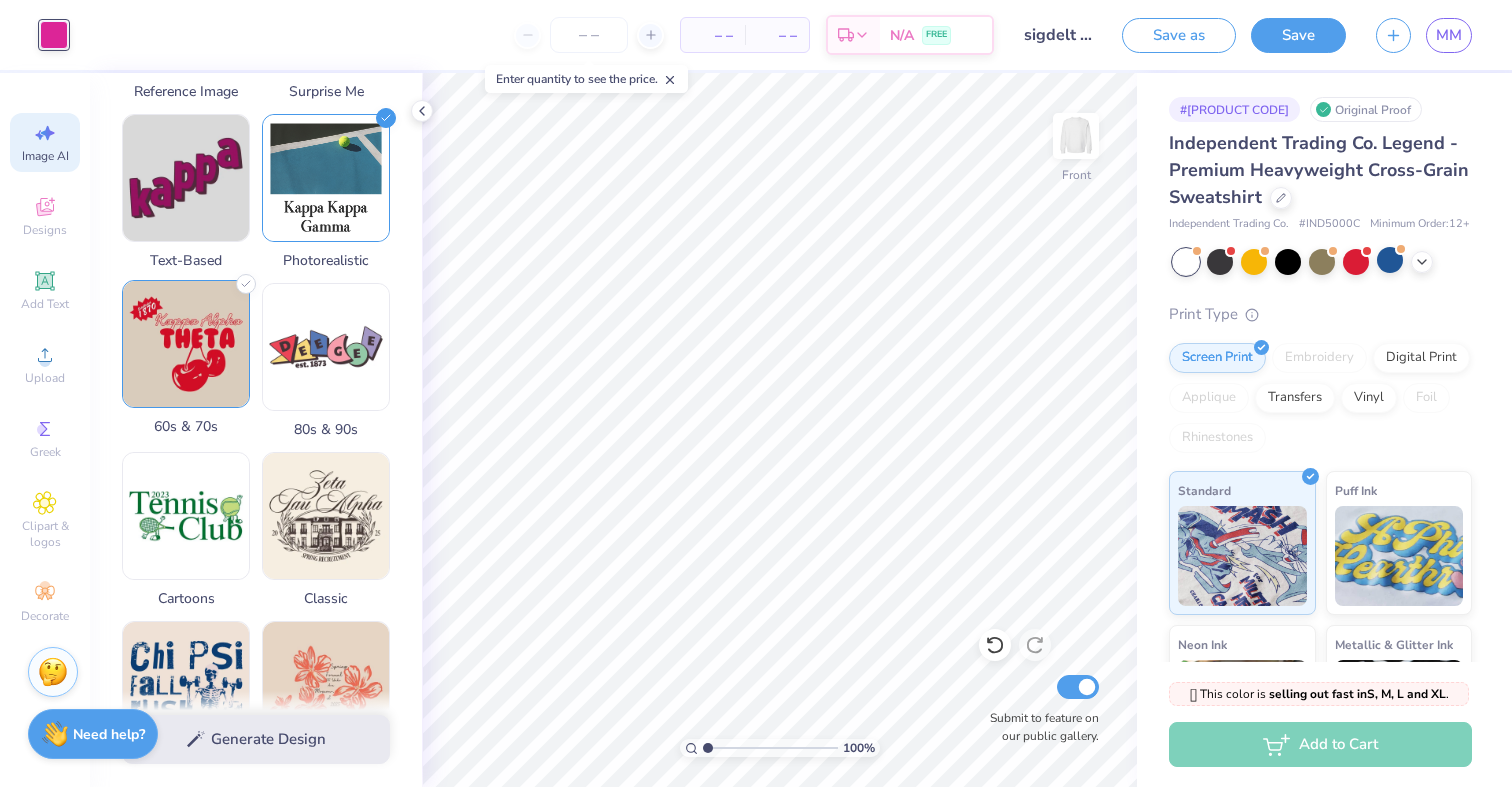 click at bounding box center (186, 344) 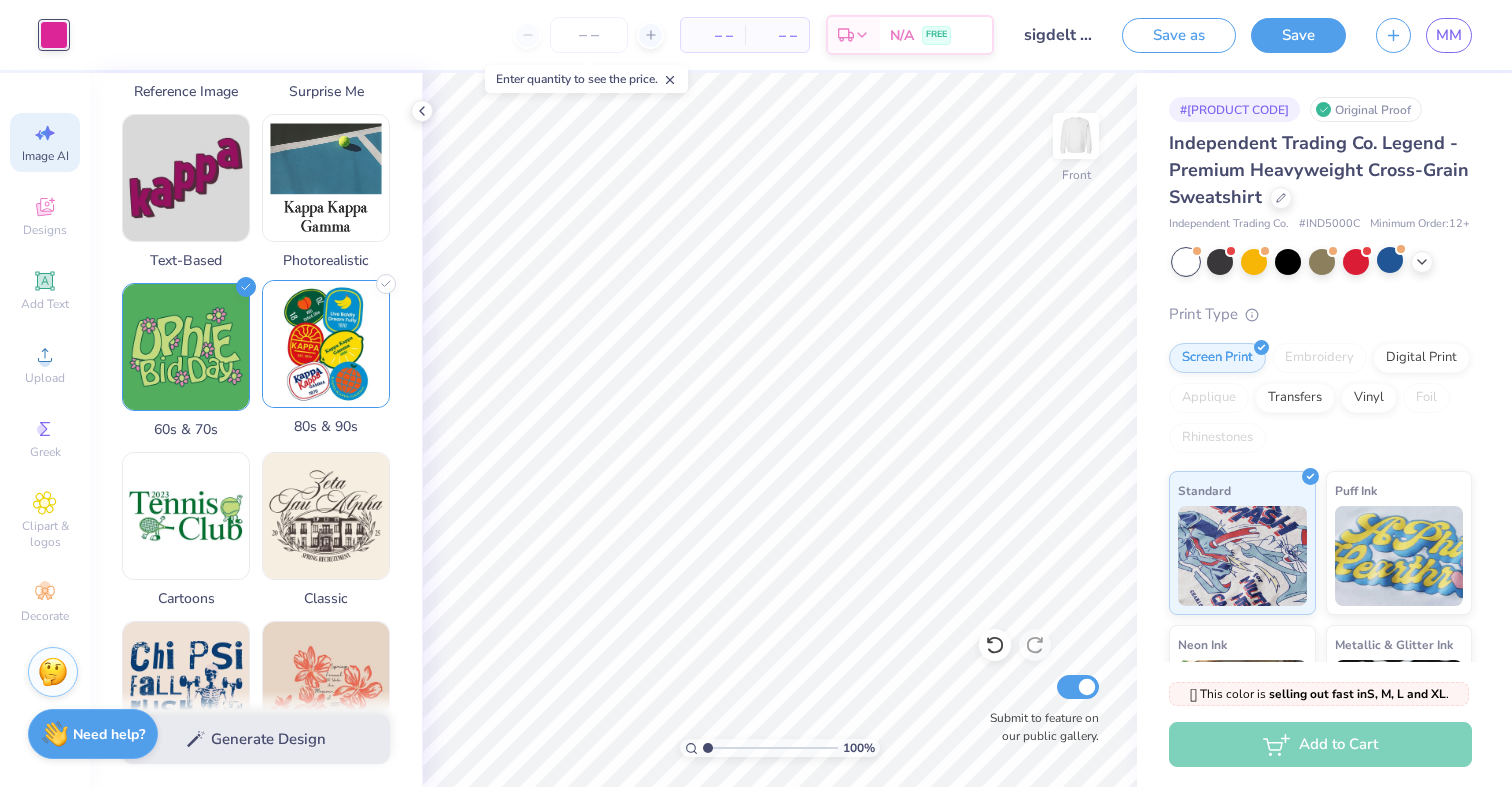 click at bounding box center [326, 344] 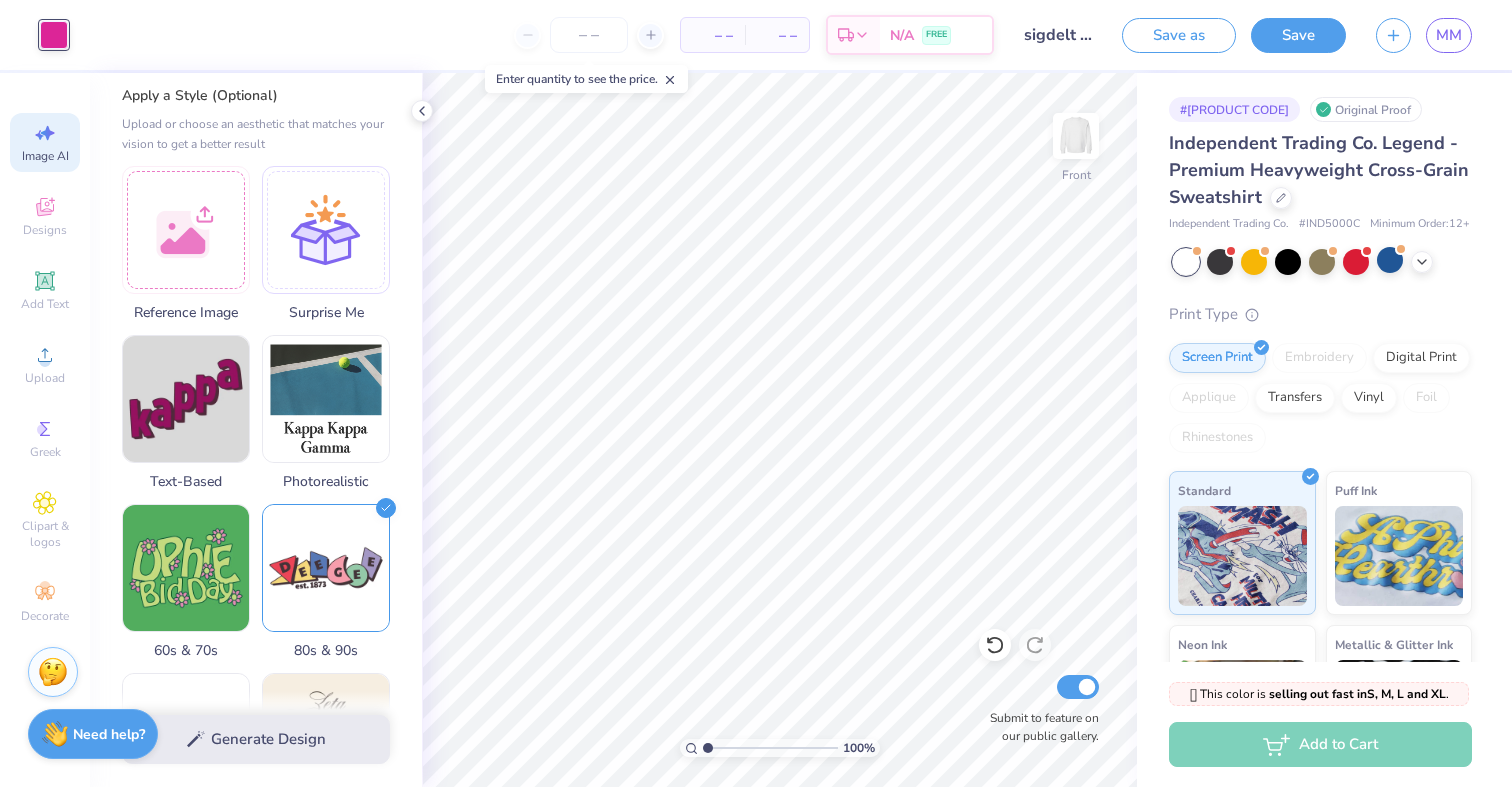 scroll, scrollTop: 0, scrollLeft: 0, axis: both 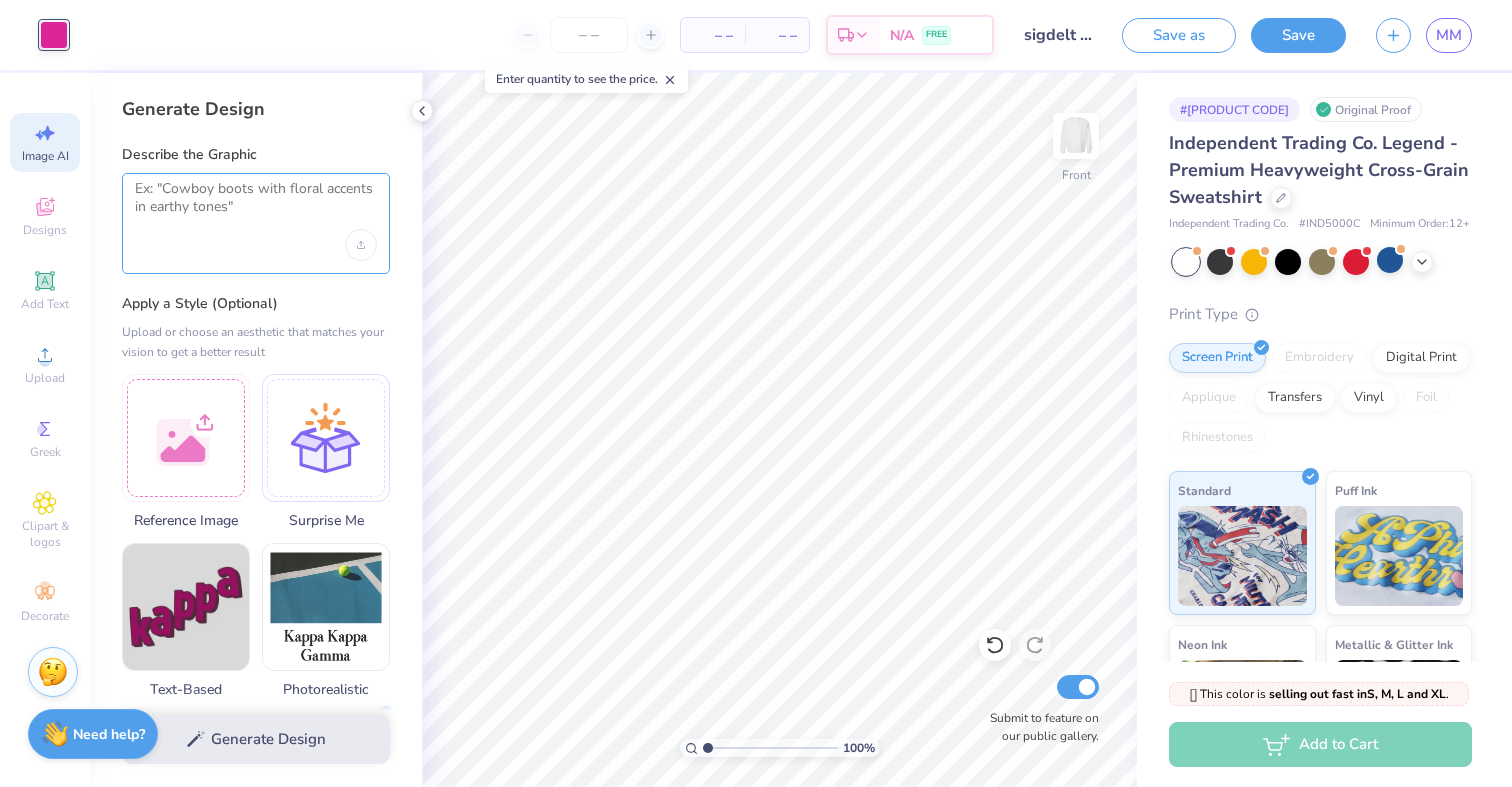 click at bounding box center (256, 205) 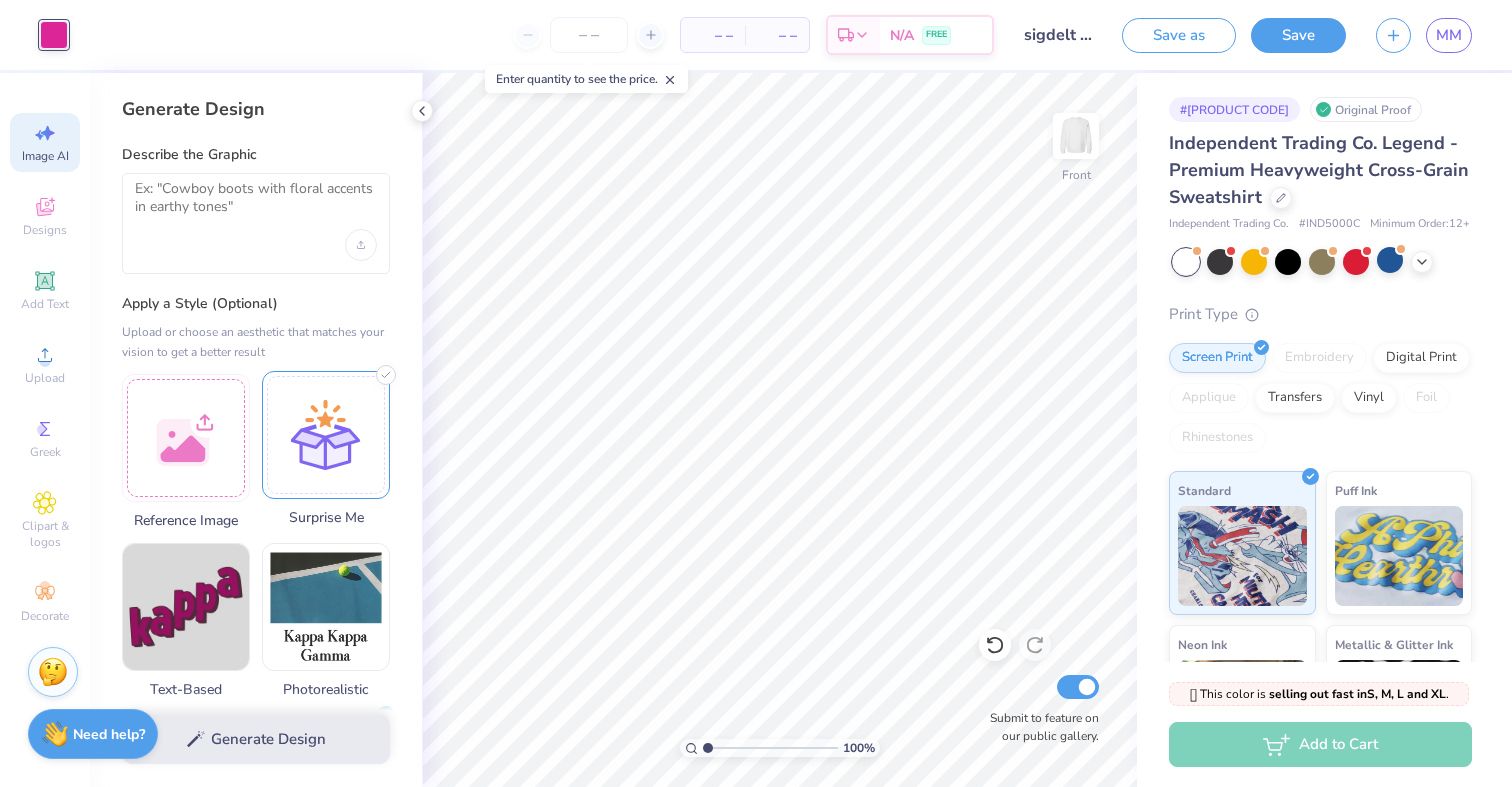 click at bounding box center (326, 435) 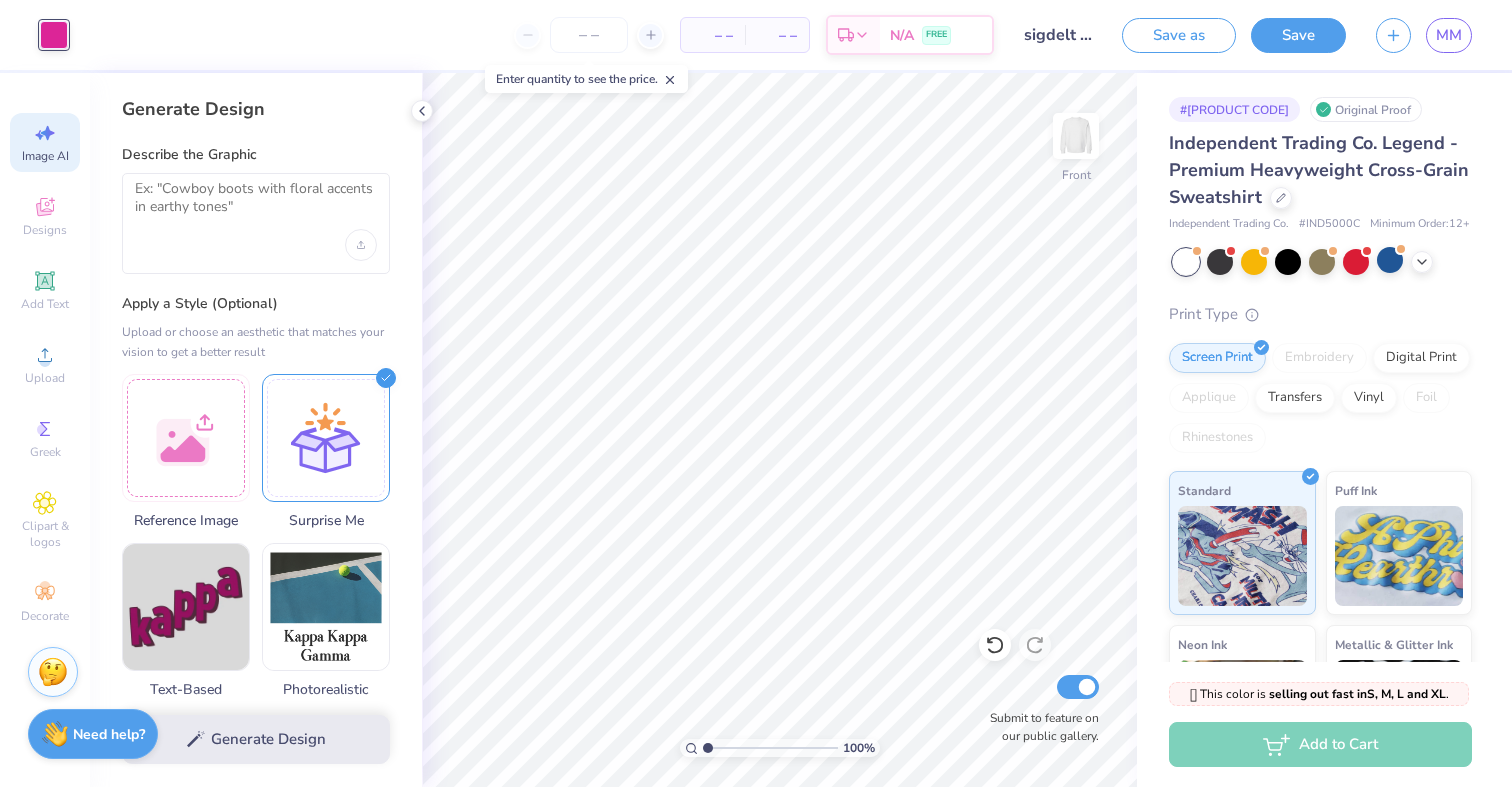 click on "Generate Design" at bounding box center [256, 739] 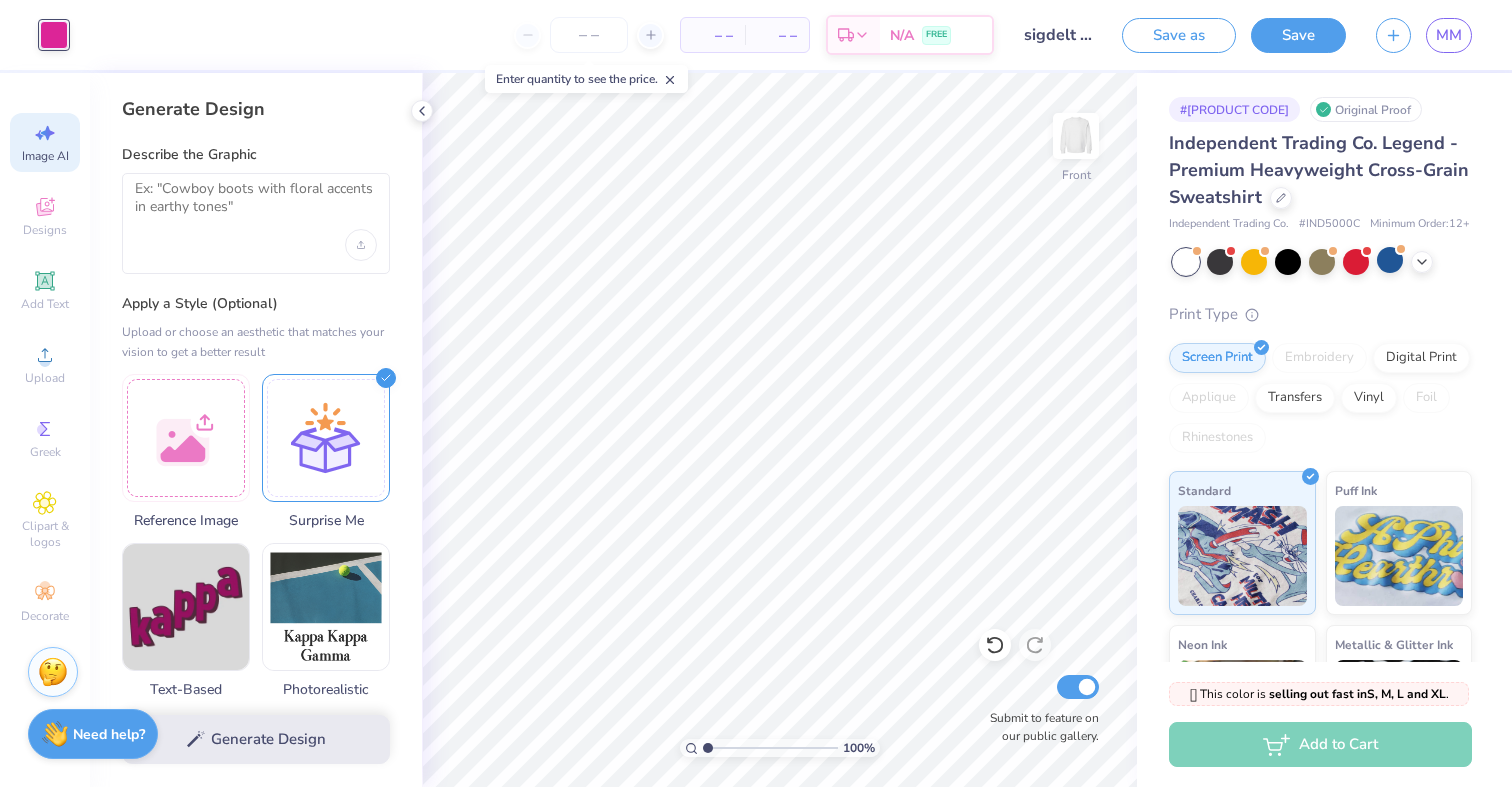 click on "Generate Design" at bounding box center (256, 739) 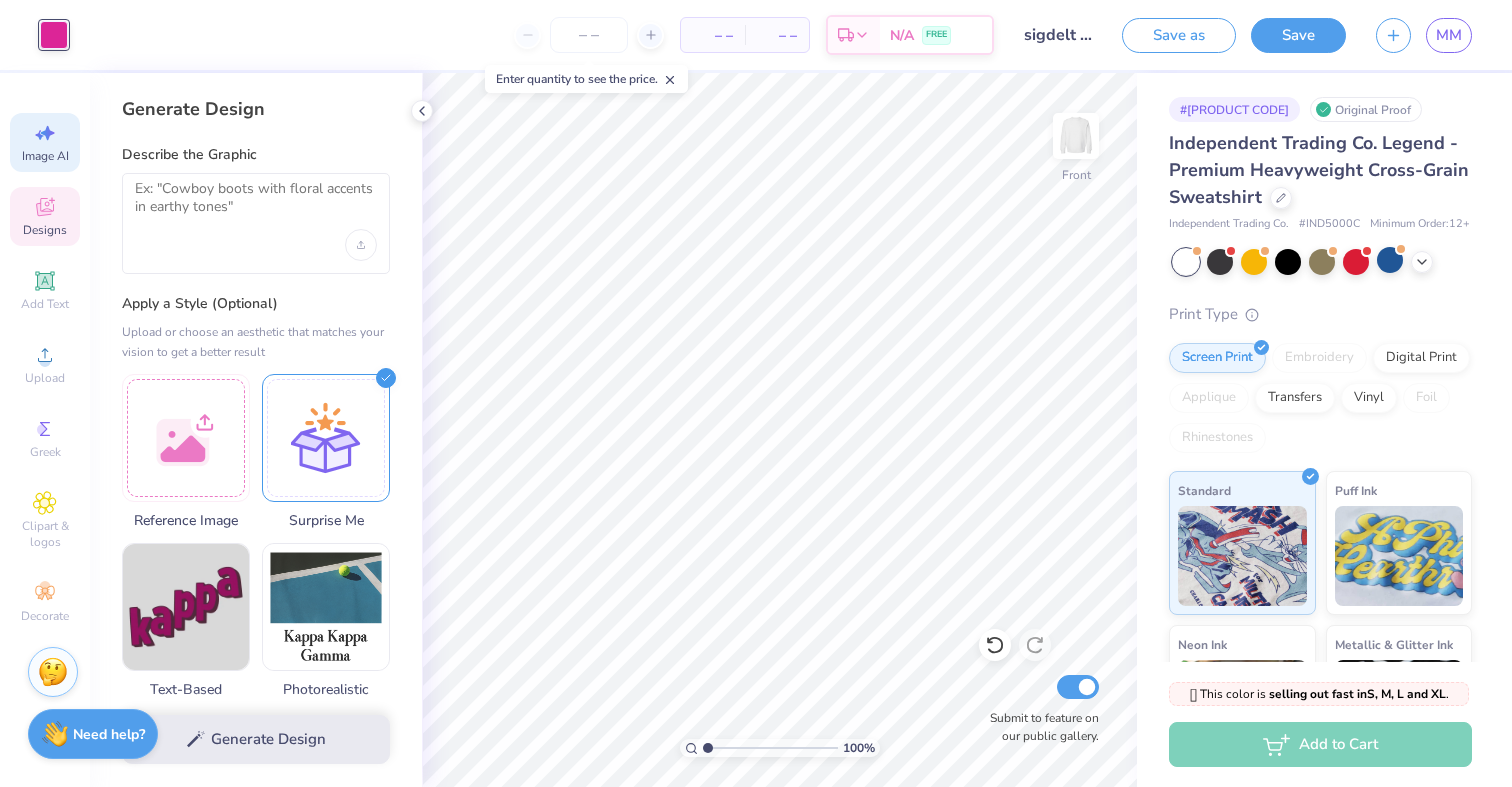 click on "Designs" at bounding box center [45, 216] 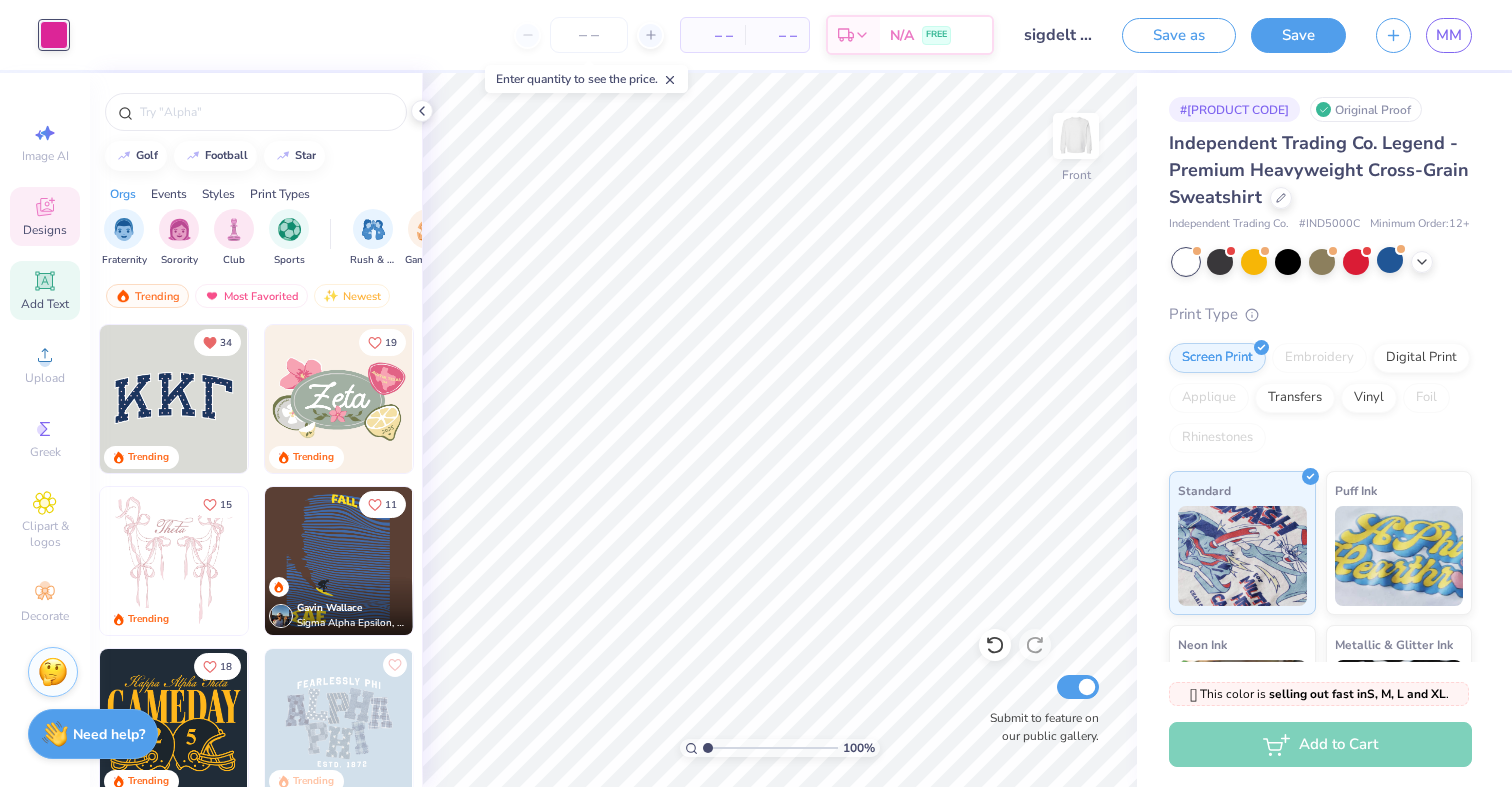 click 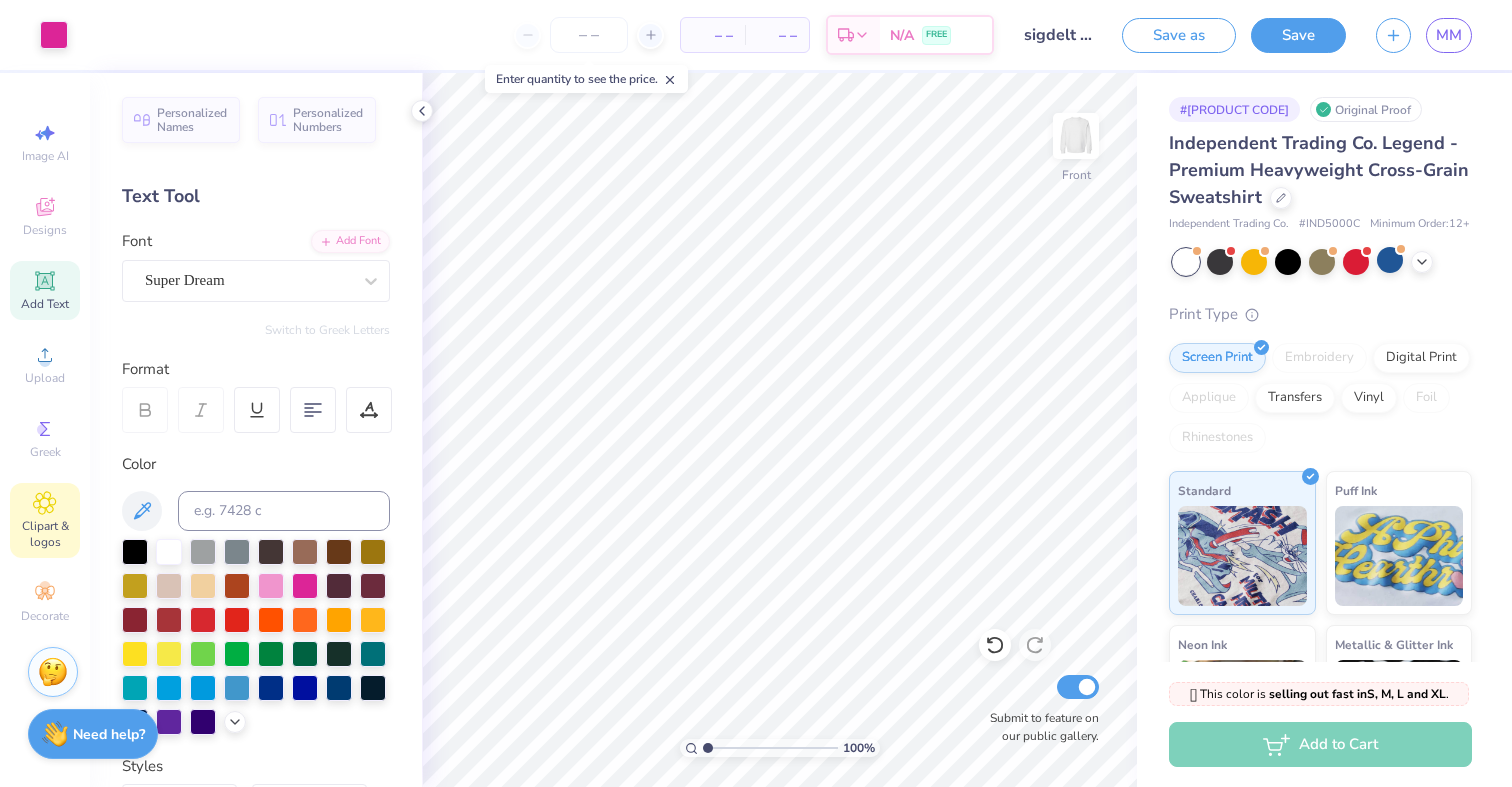 click 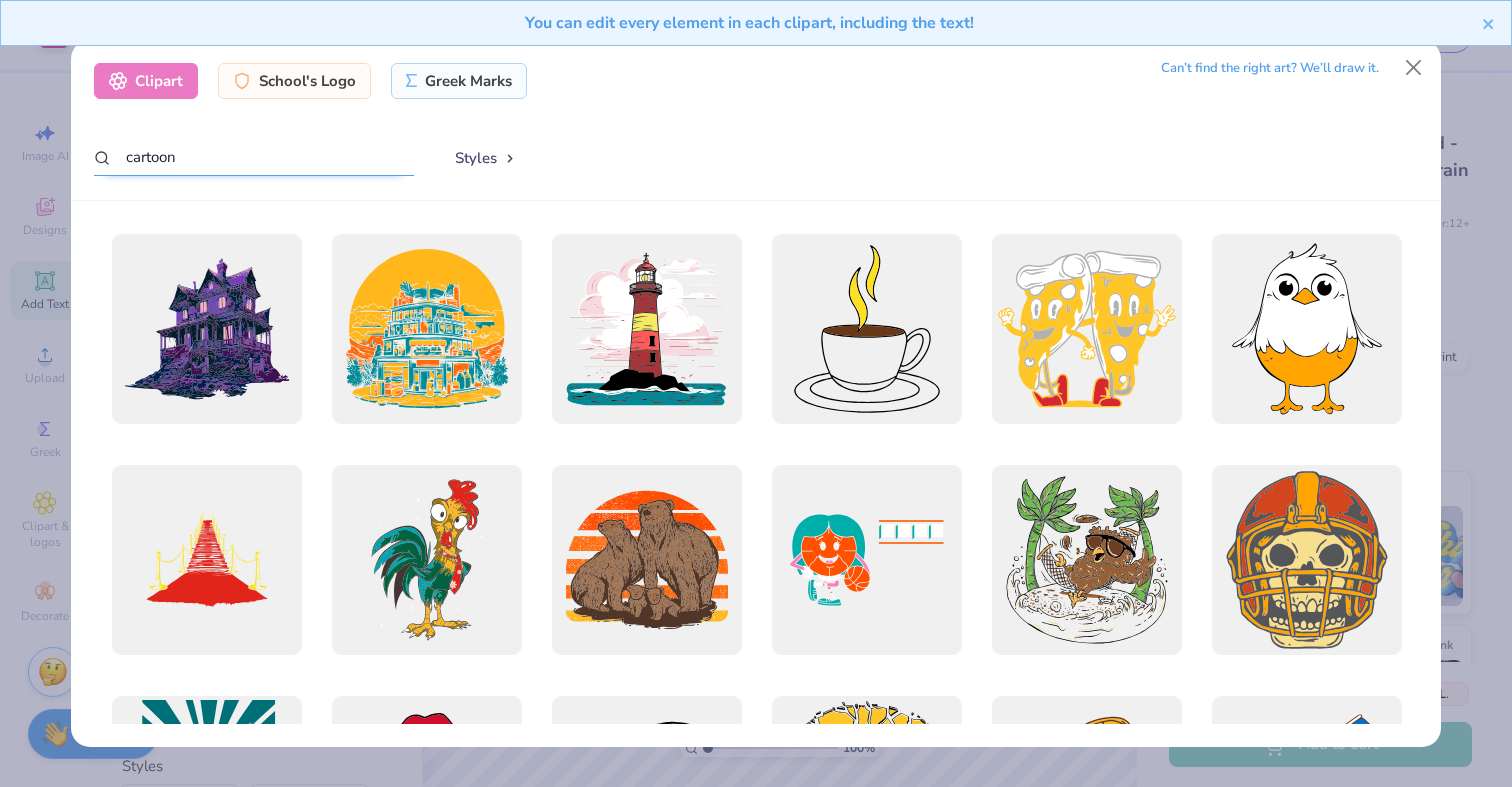click on "cartoon" at bounding box center (254, 157) 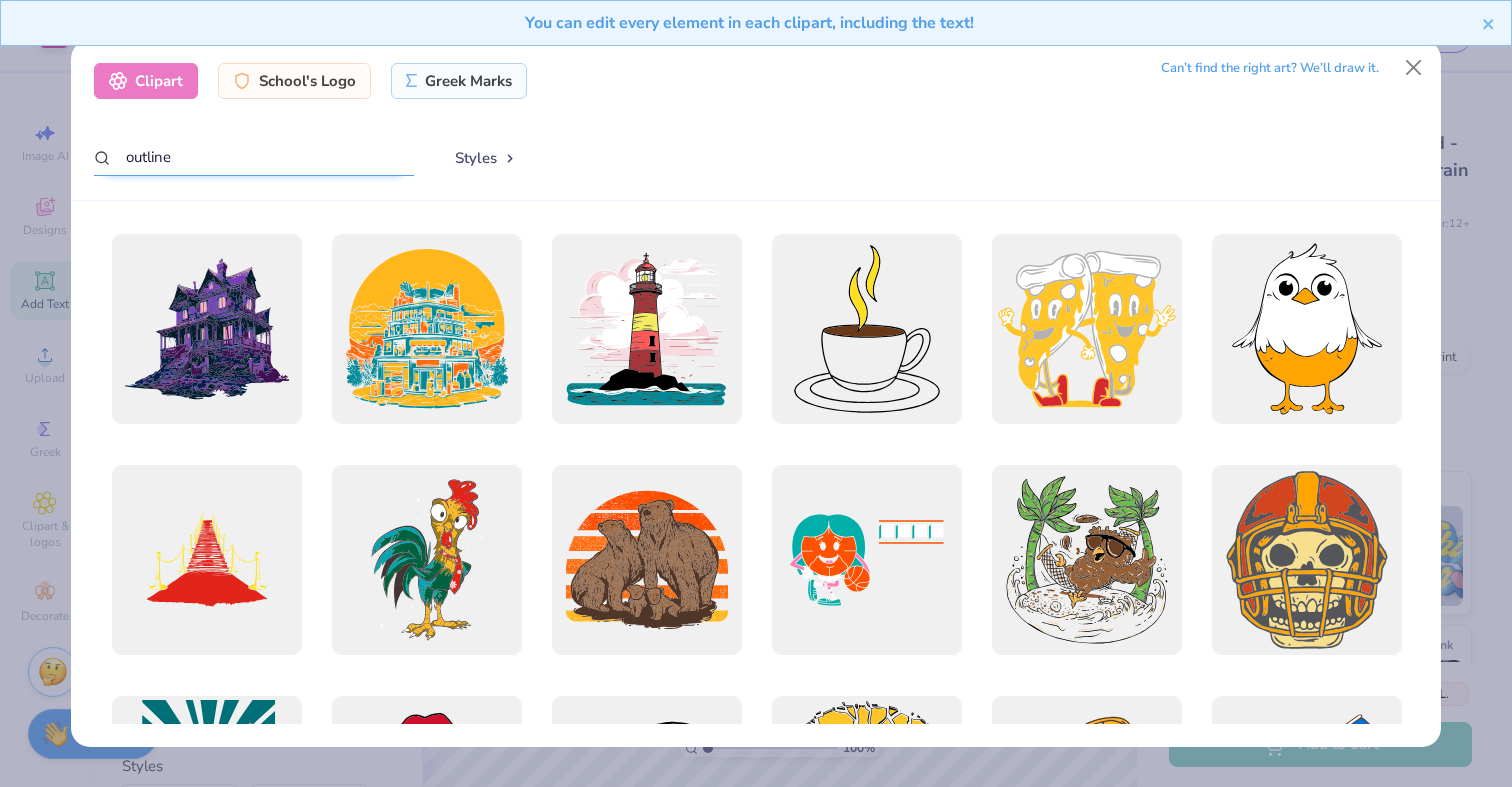 type on "outline" 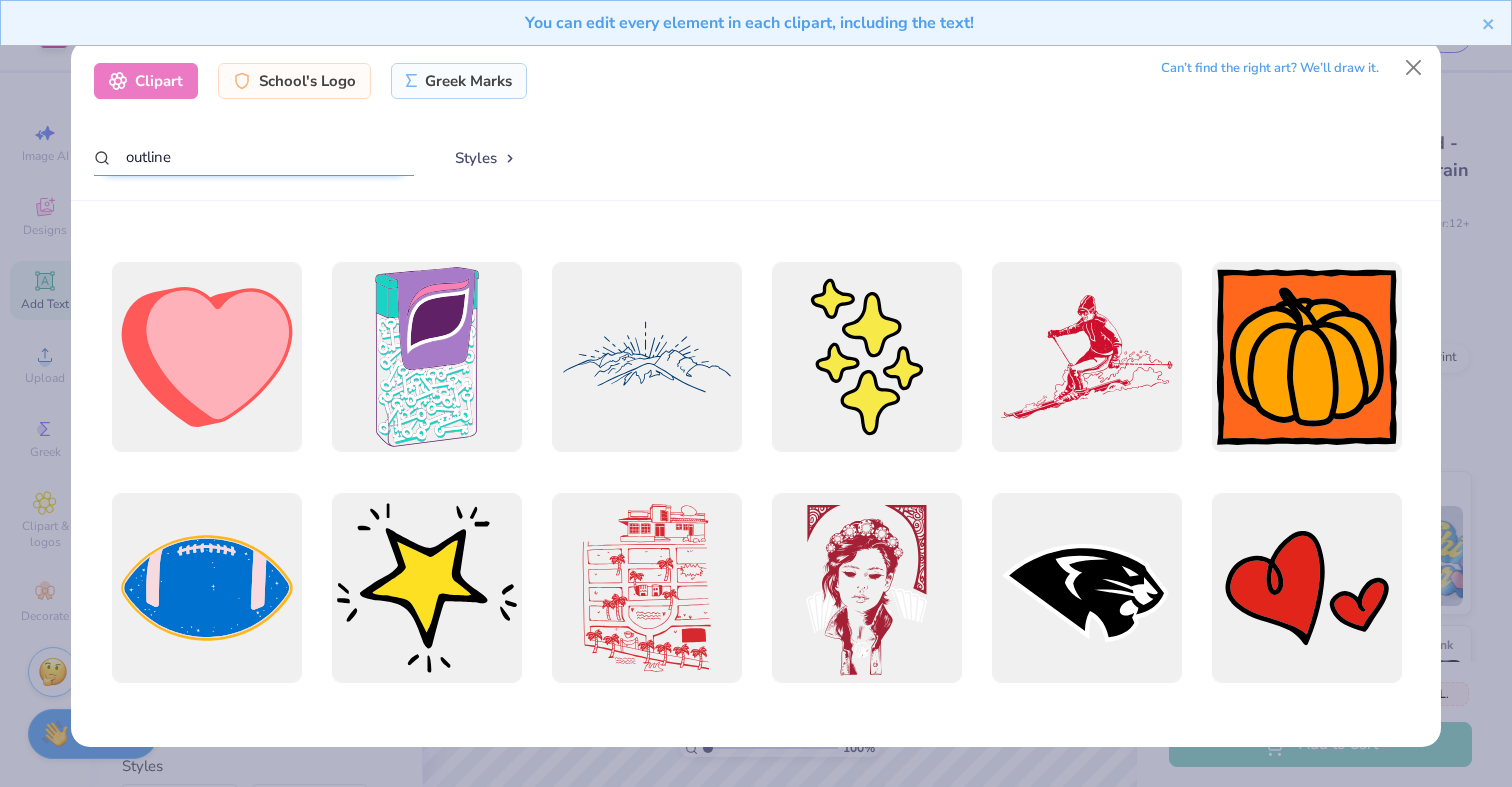 scroll, scrollTop: 904, scrollLeft: 0, axis: vertical 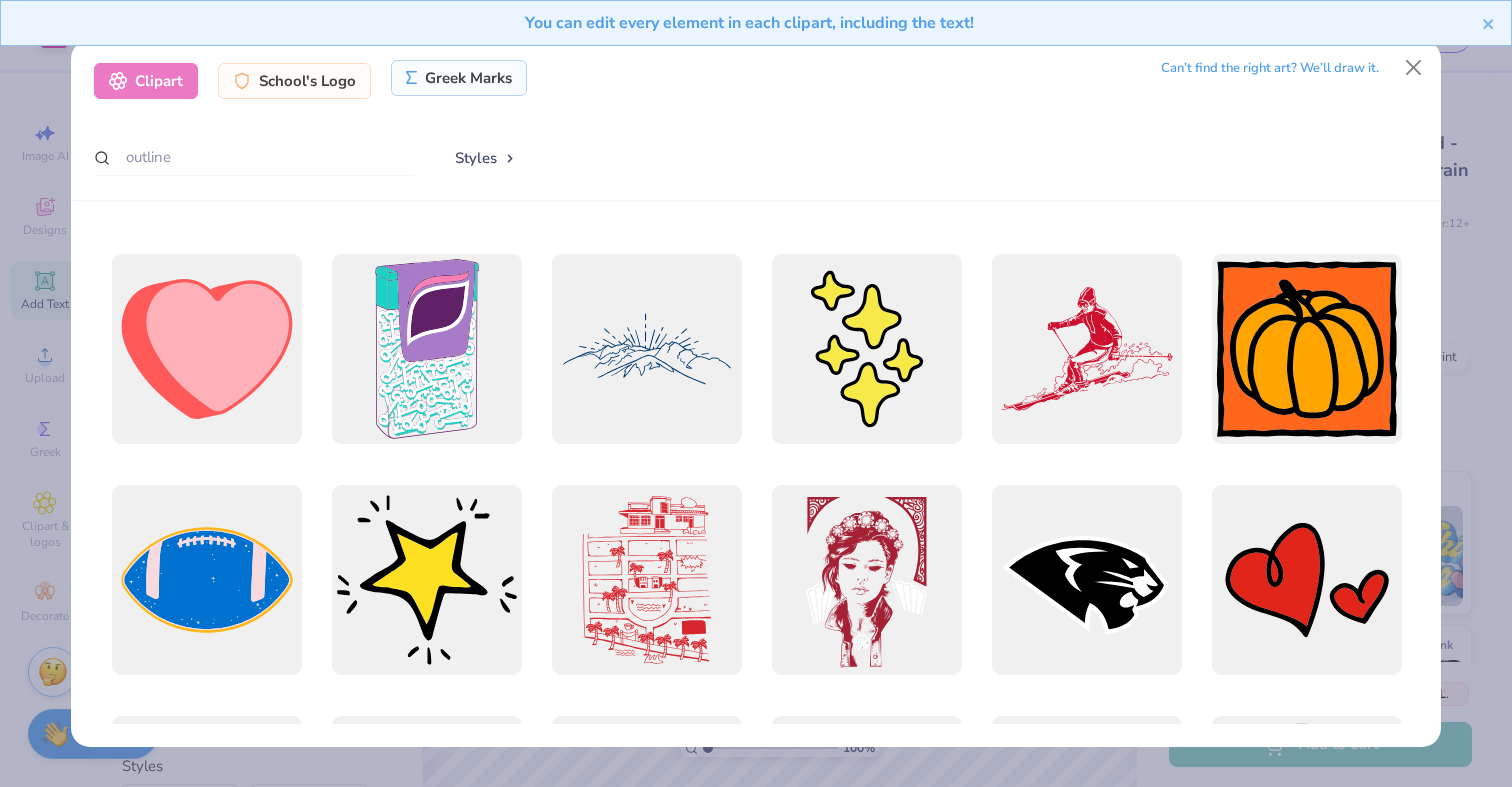 click on "Greek Marks" at bounding box center [459, 78] 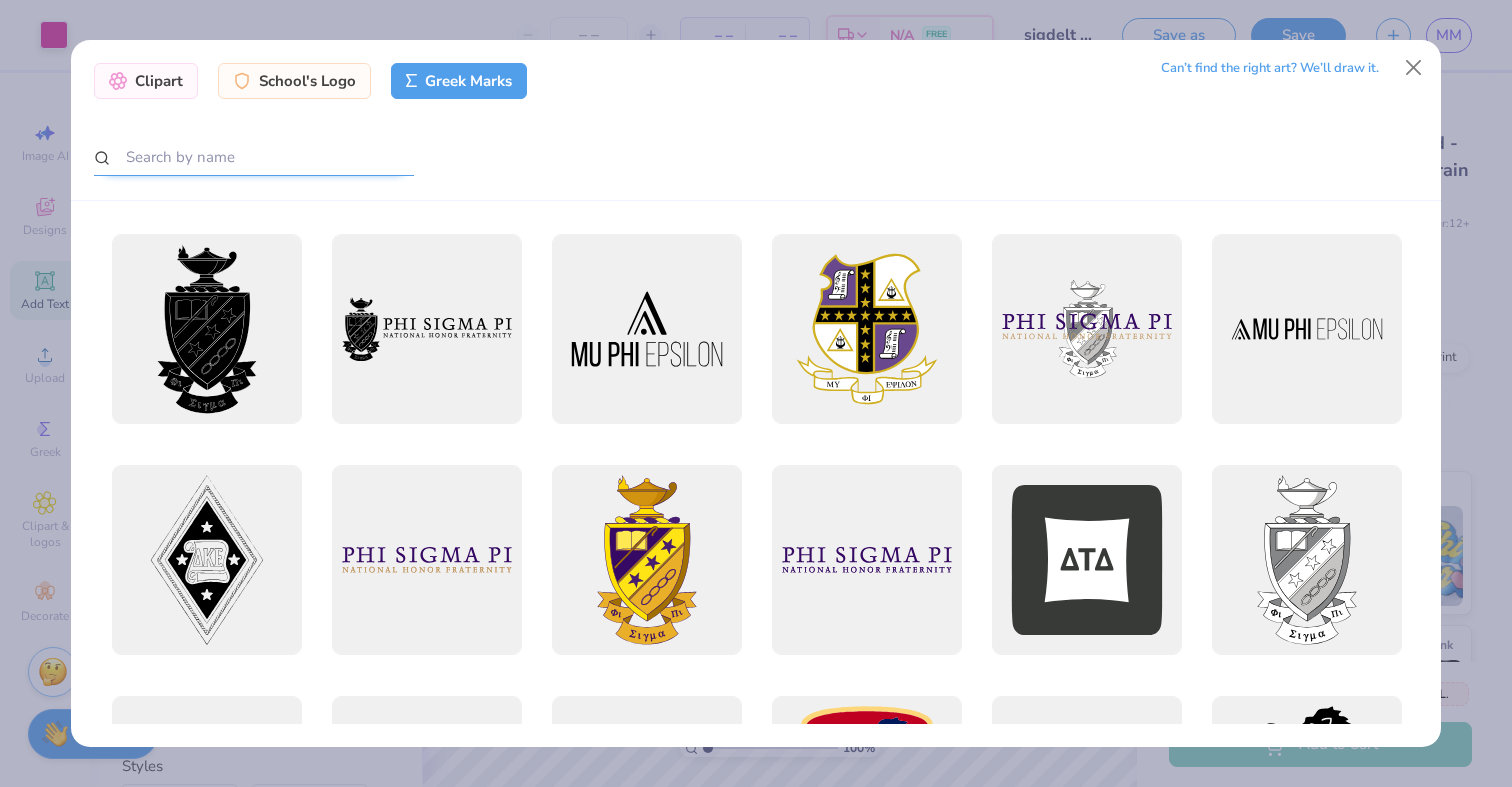 click at bounding box center [254, 157] 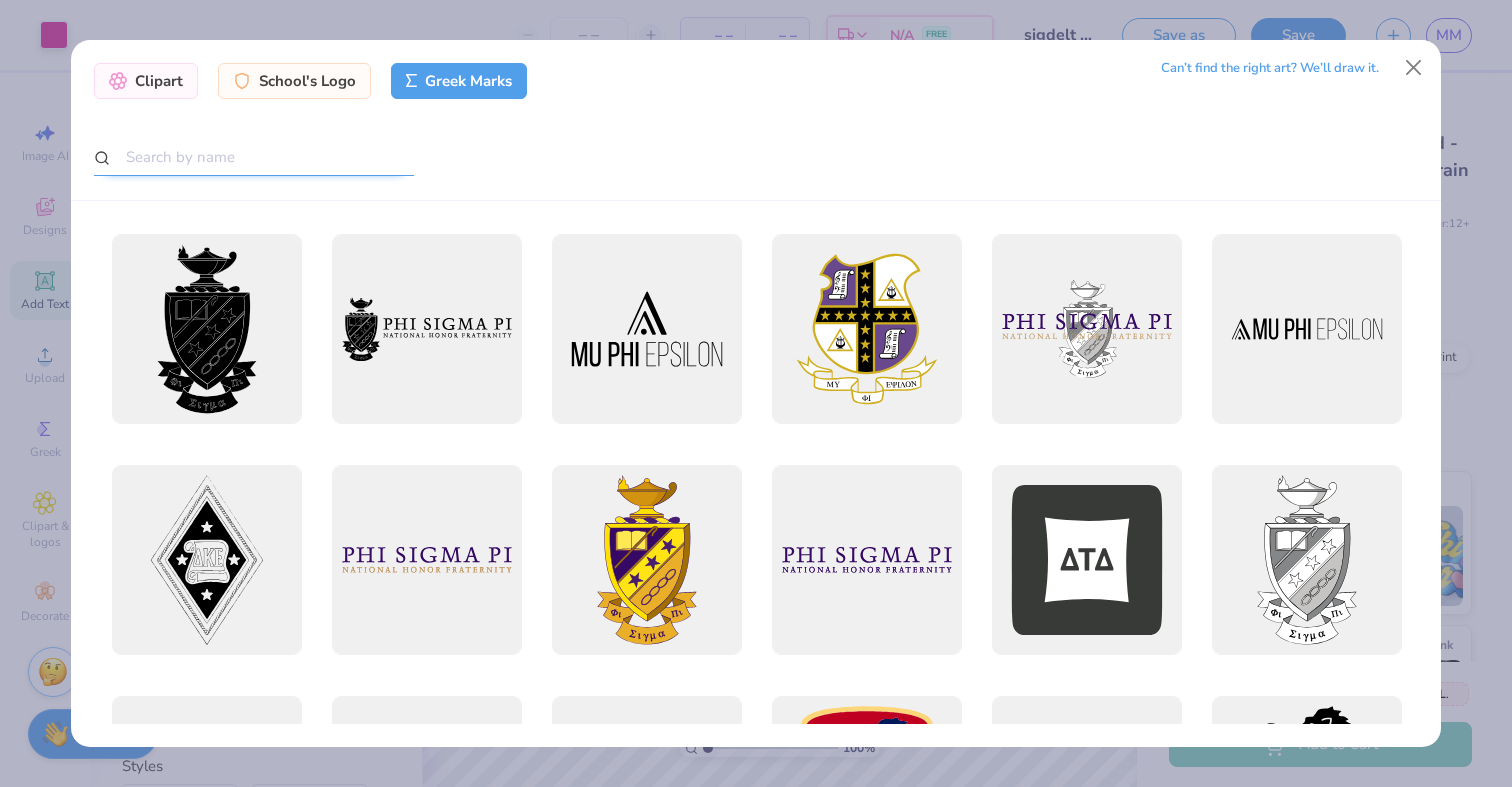 type on "a" 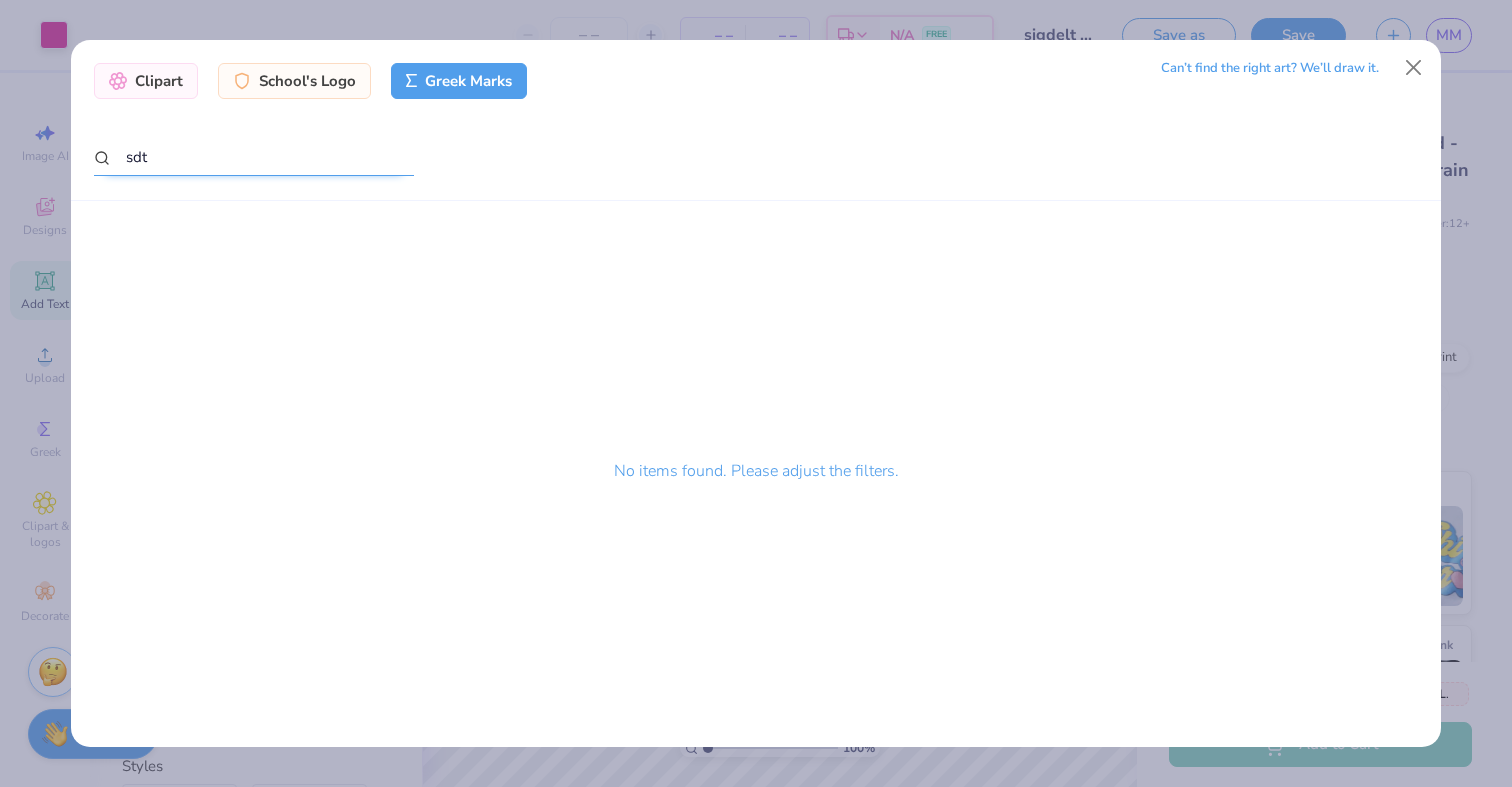 drag, startPoint x: 339, startPoint y: 153, endPoint x: 74, endPoint y: 151, distance: 265.00754 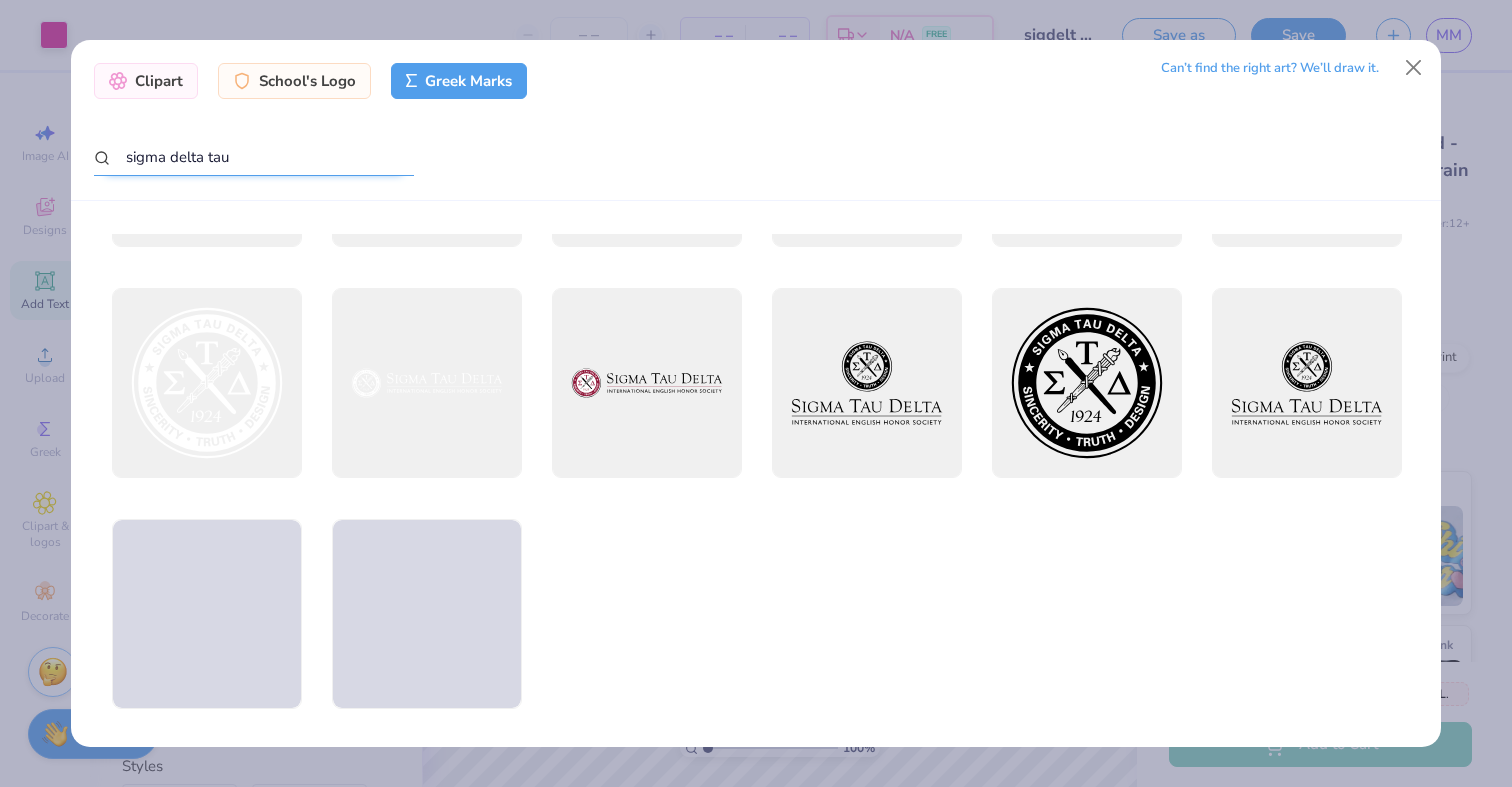 scroll, scrollTop: 663, scrollLeft: 0, axis: vertical 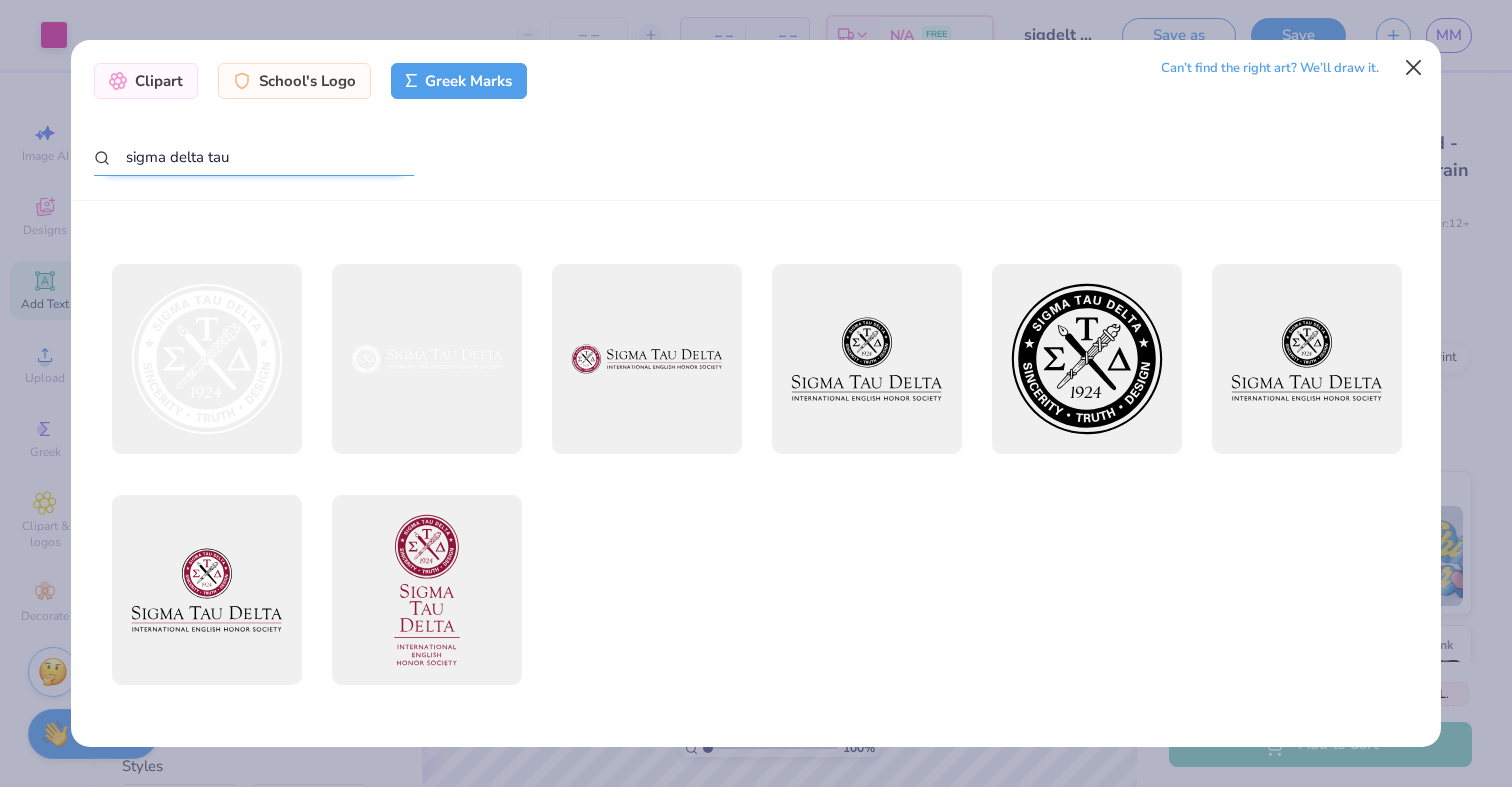 type on "sigma delta tau" 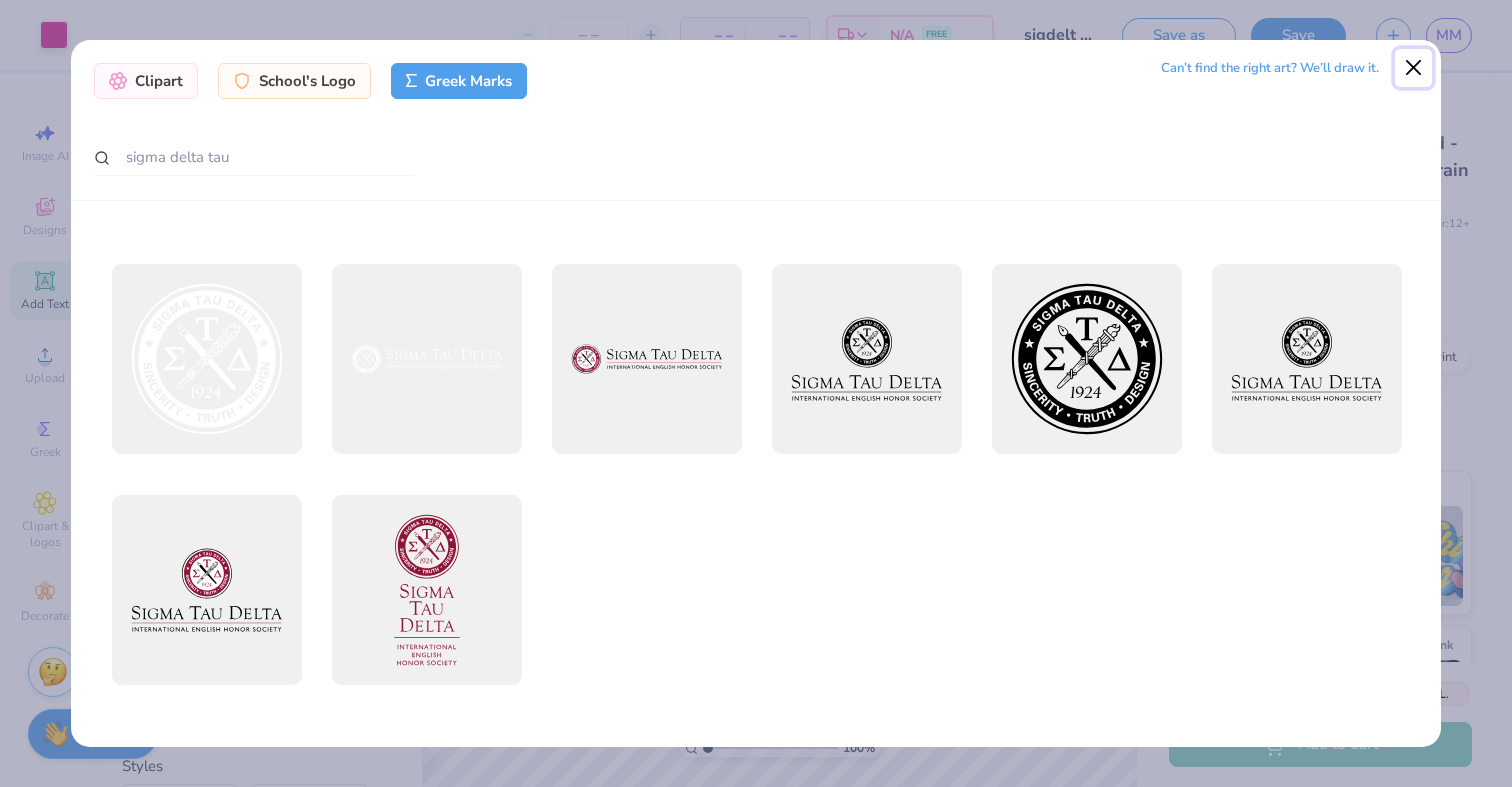 click at bounding box center [1414, 68] 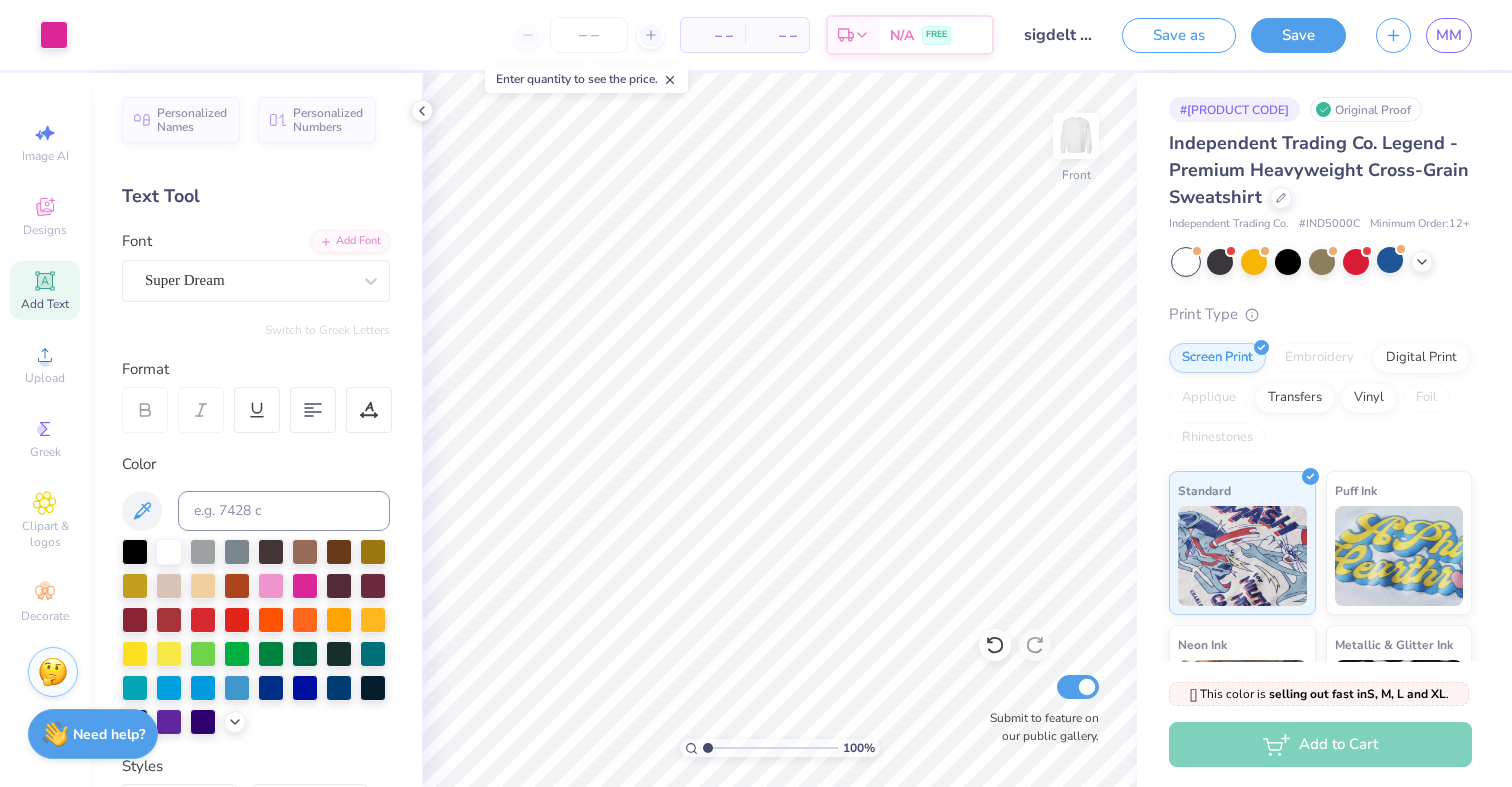 click on "Save" at bounding box center [1298, 35] 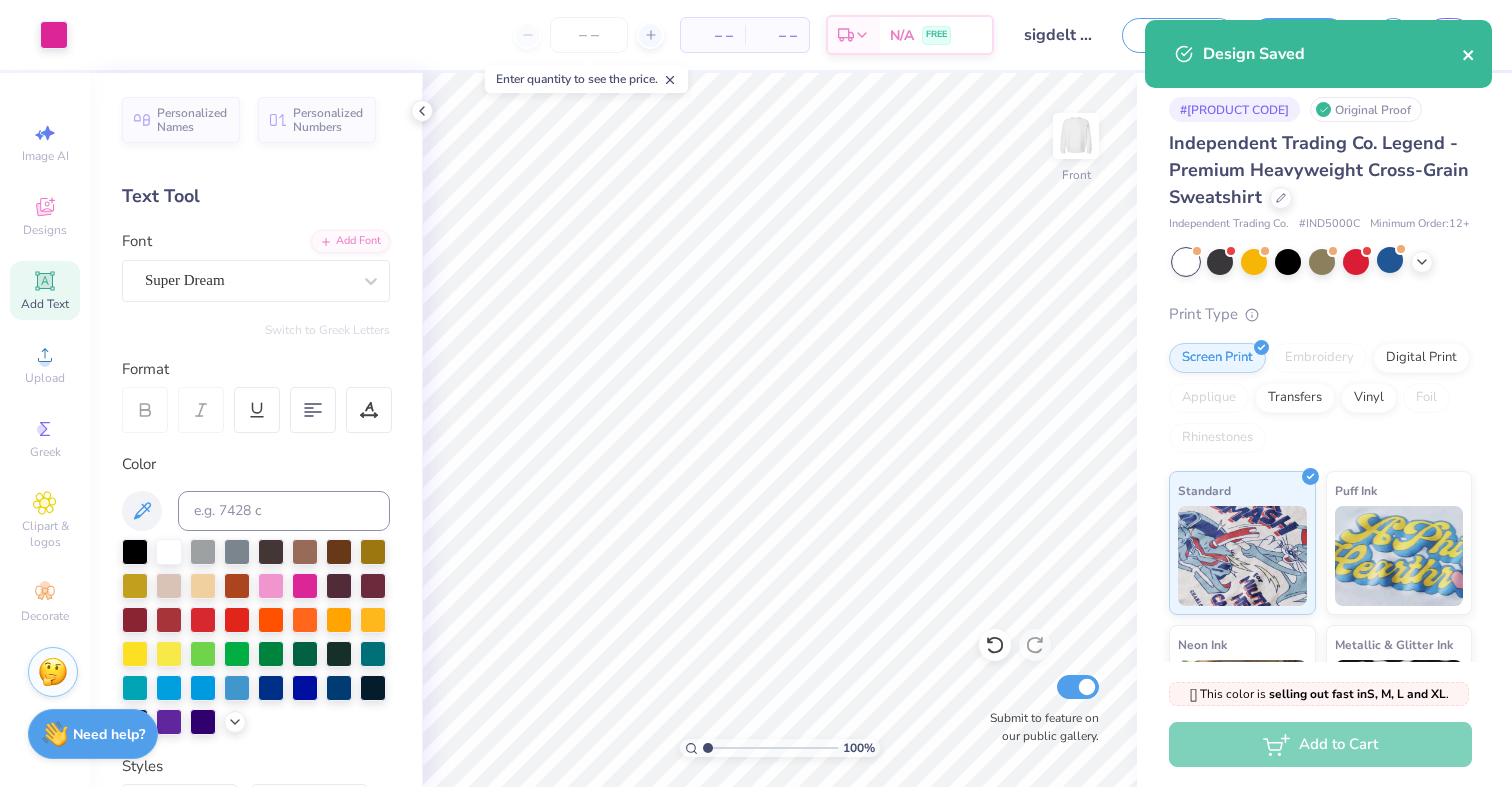 click at bounding box center [1469, 54] 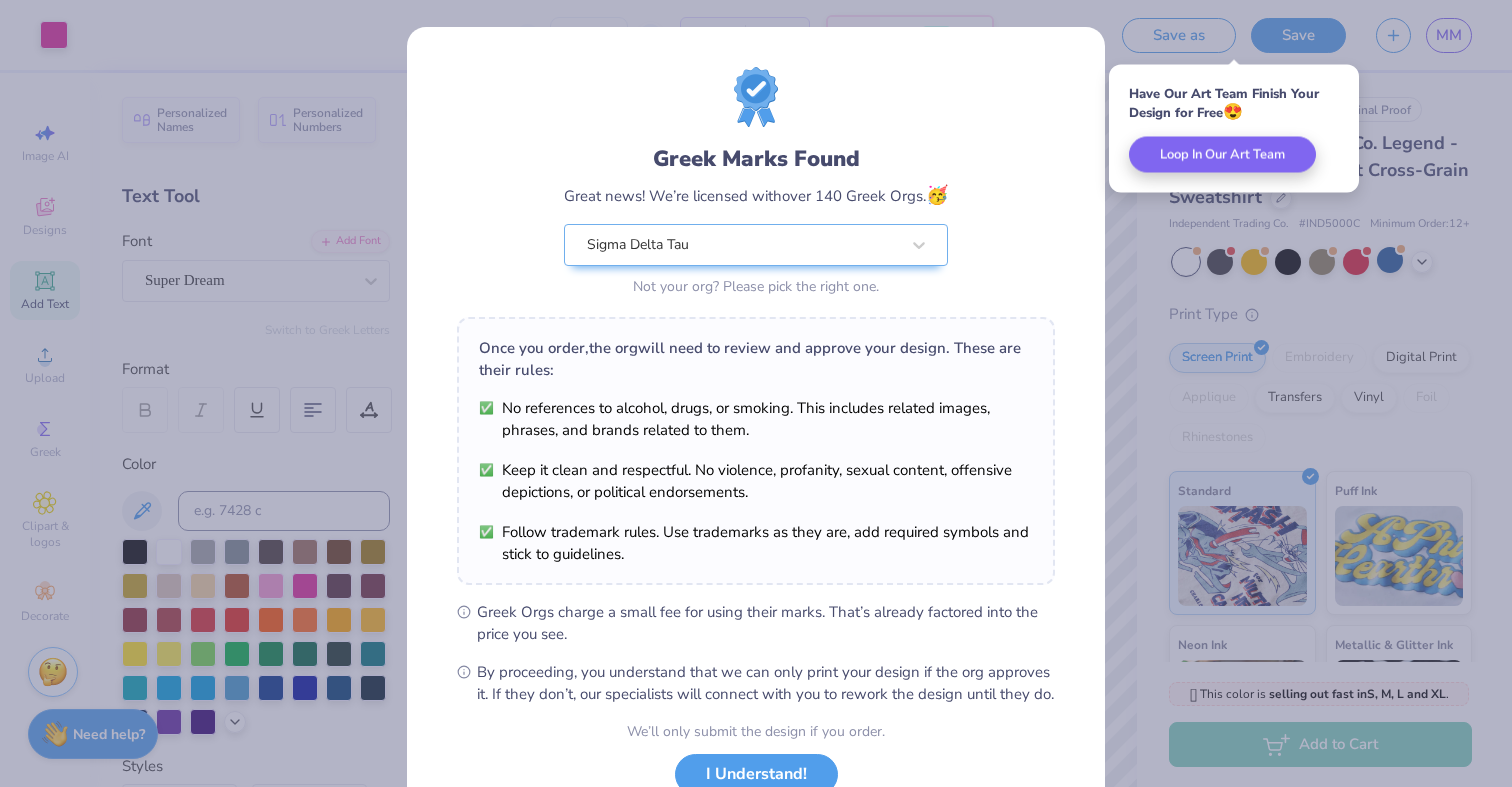 scroll, scrollTop: 149, scrollLeft: 0, axis: vertical 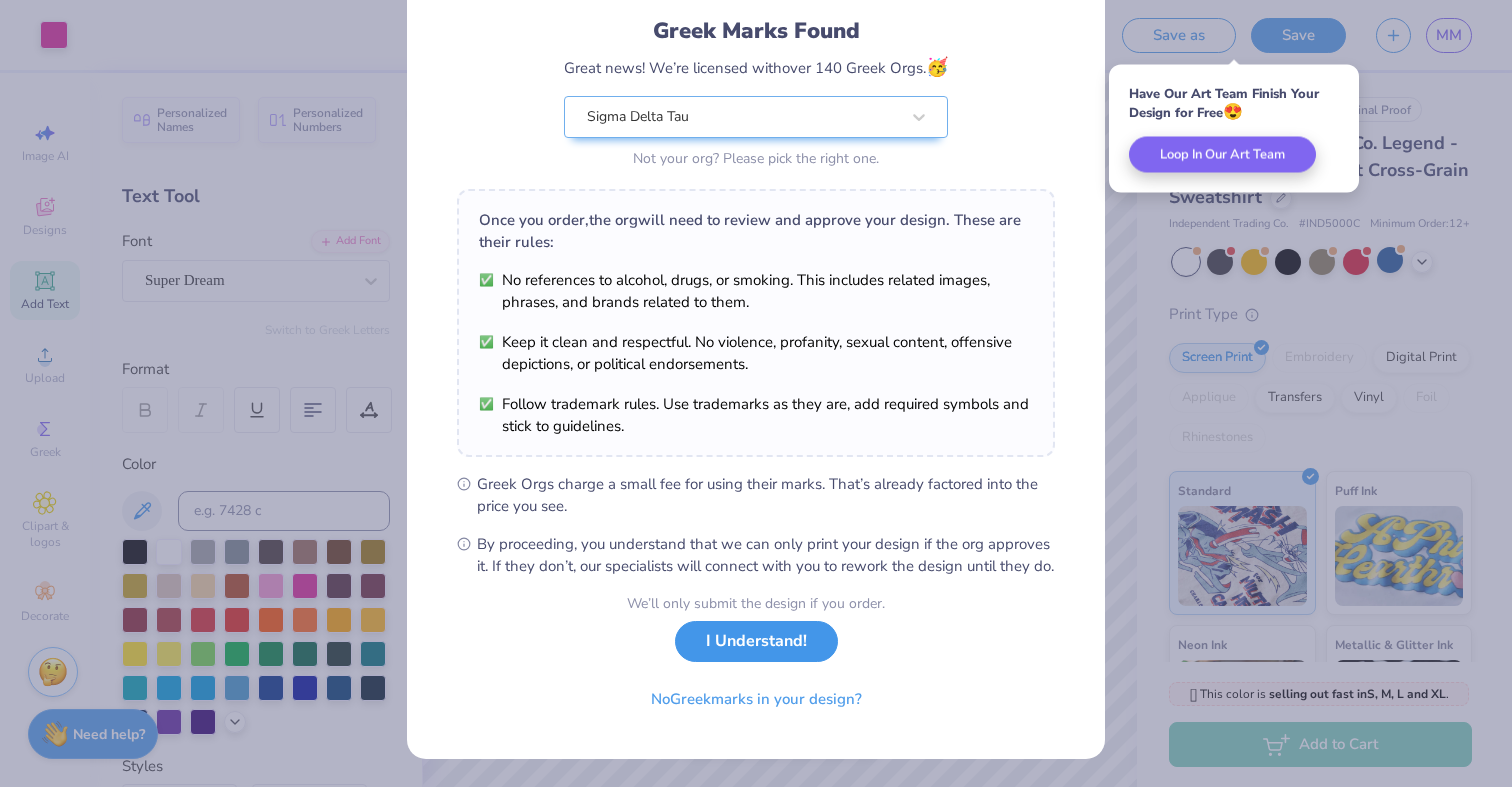click on "I Understand!" at bounding box center (756, 641) 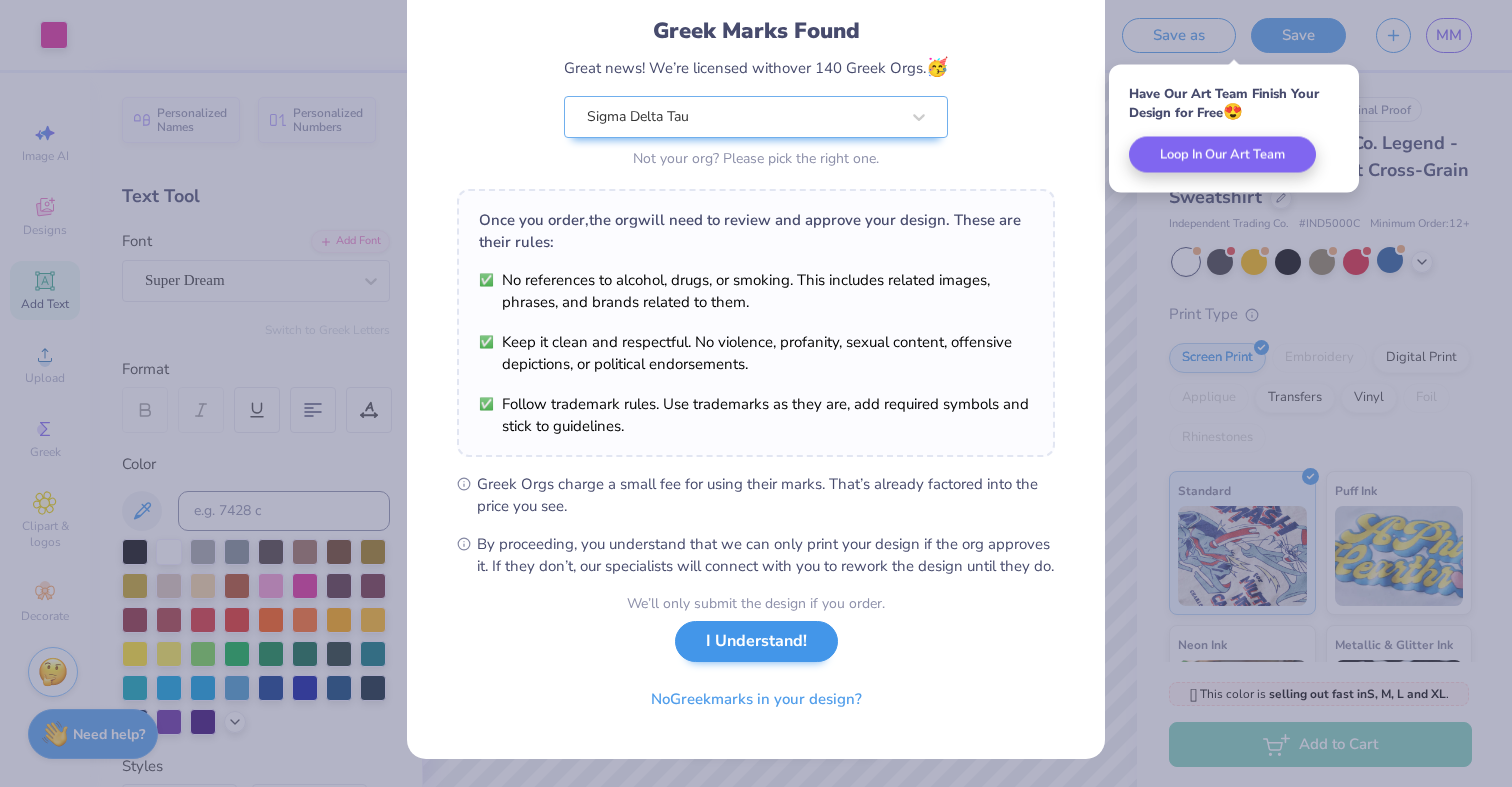 scroll, scrollTop: 0, scrollLeft: 0, axis: both 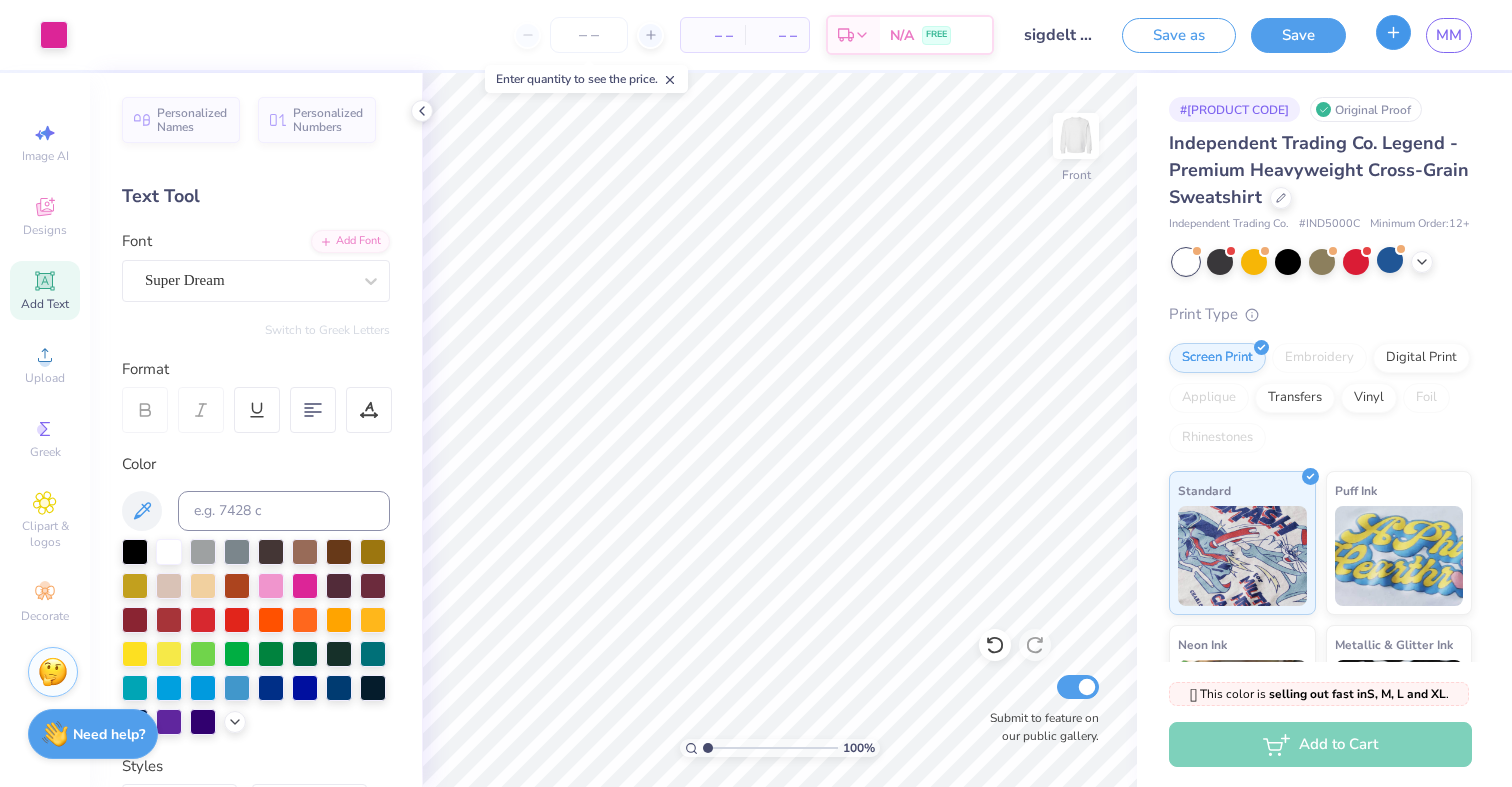 click 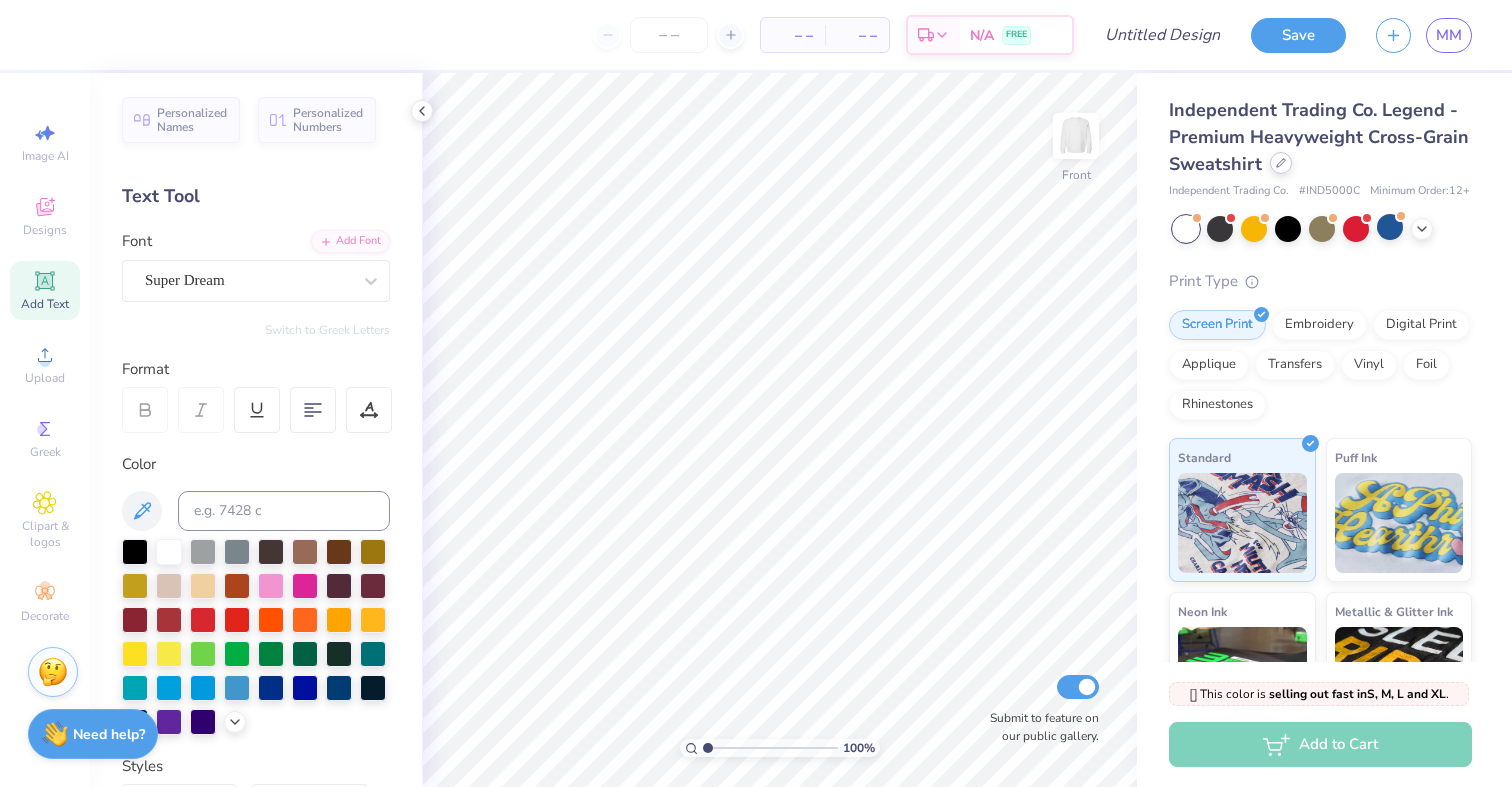 click 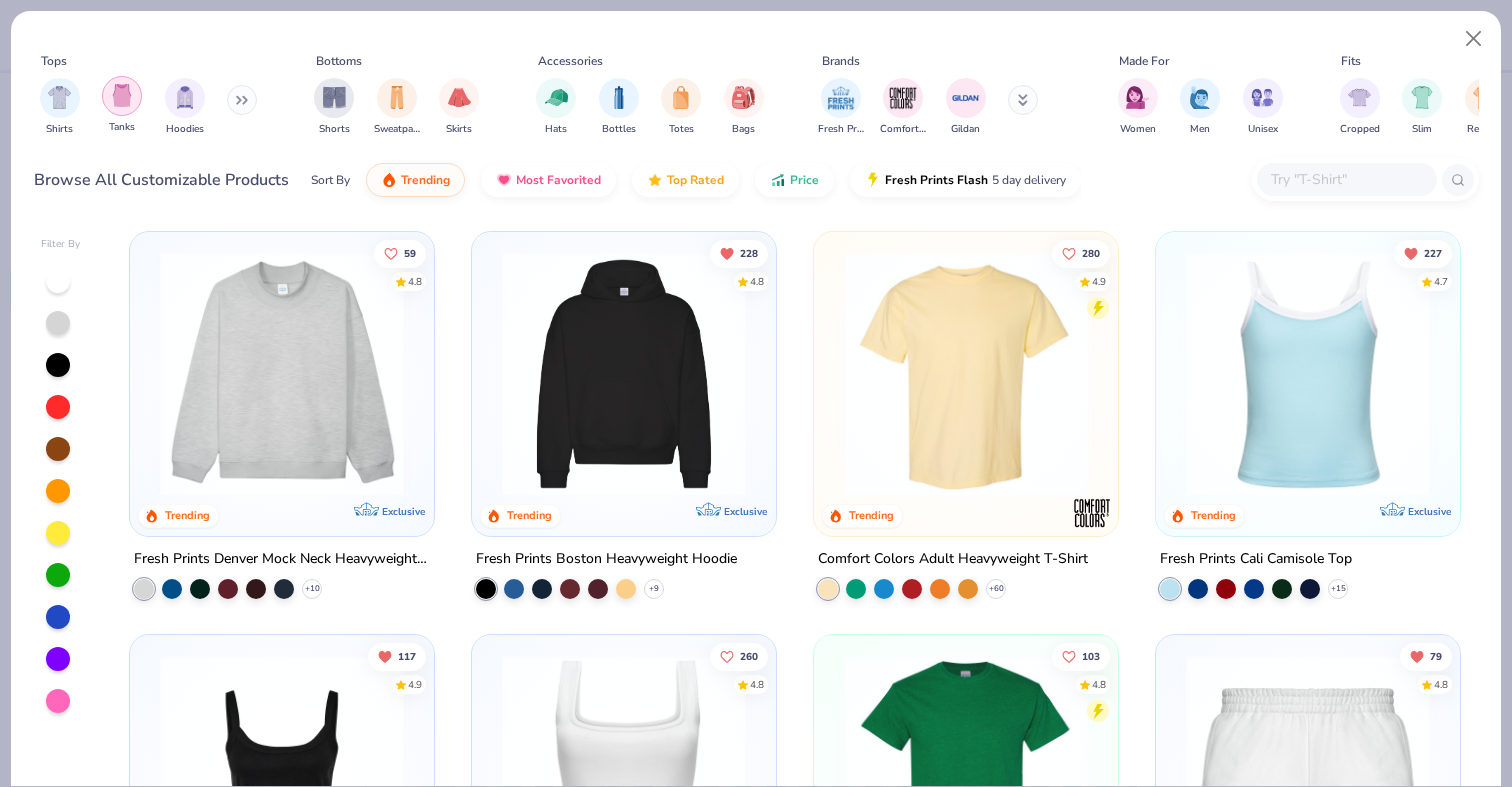 click at bounding box center [122, 95] 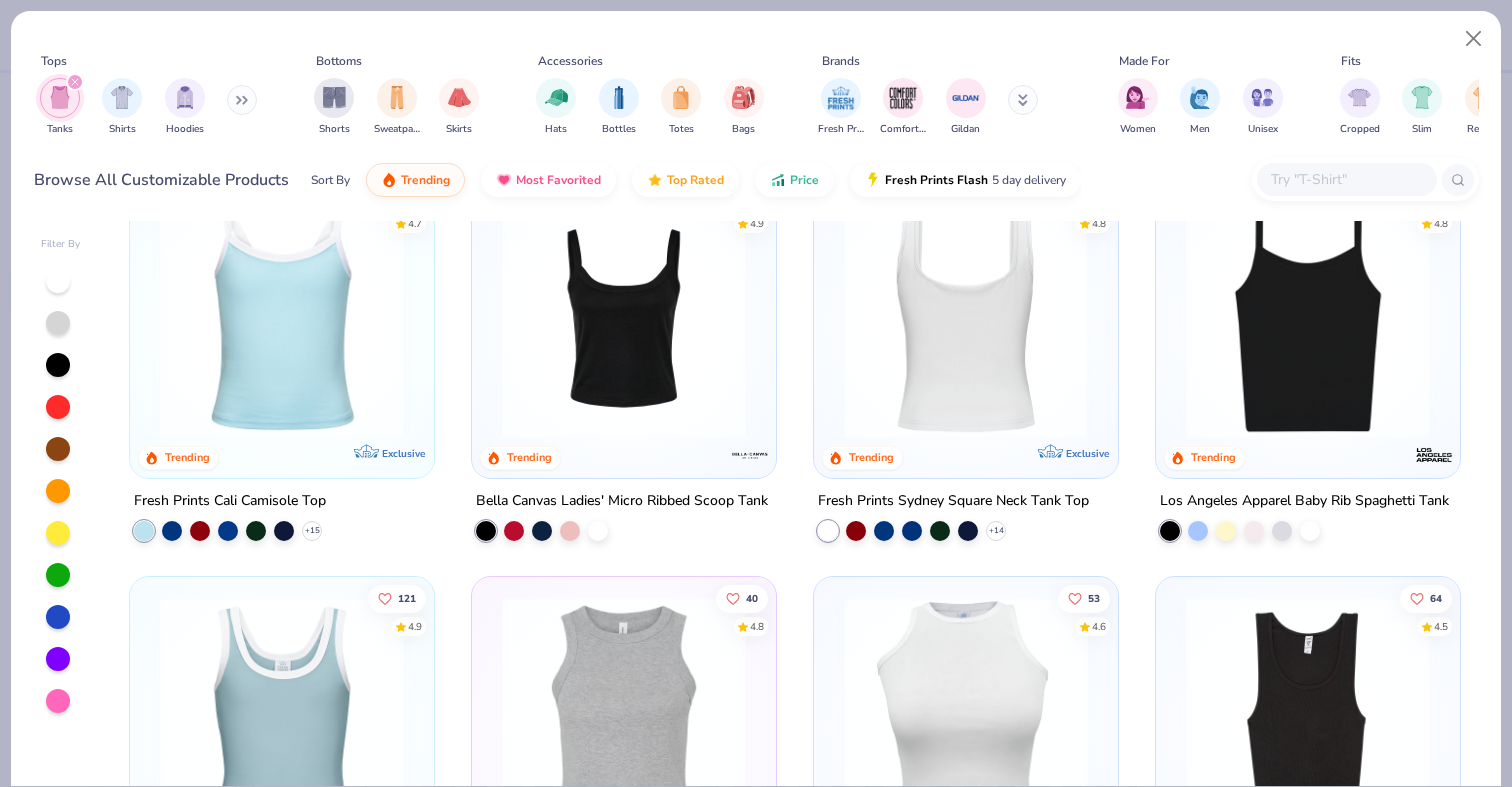 scroll, scrollTop: 52, scrollLeft: 0, axis: vertical 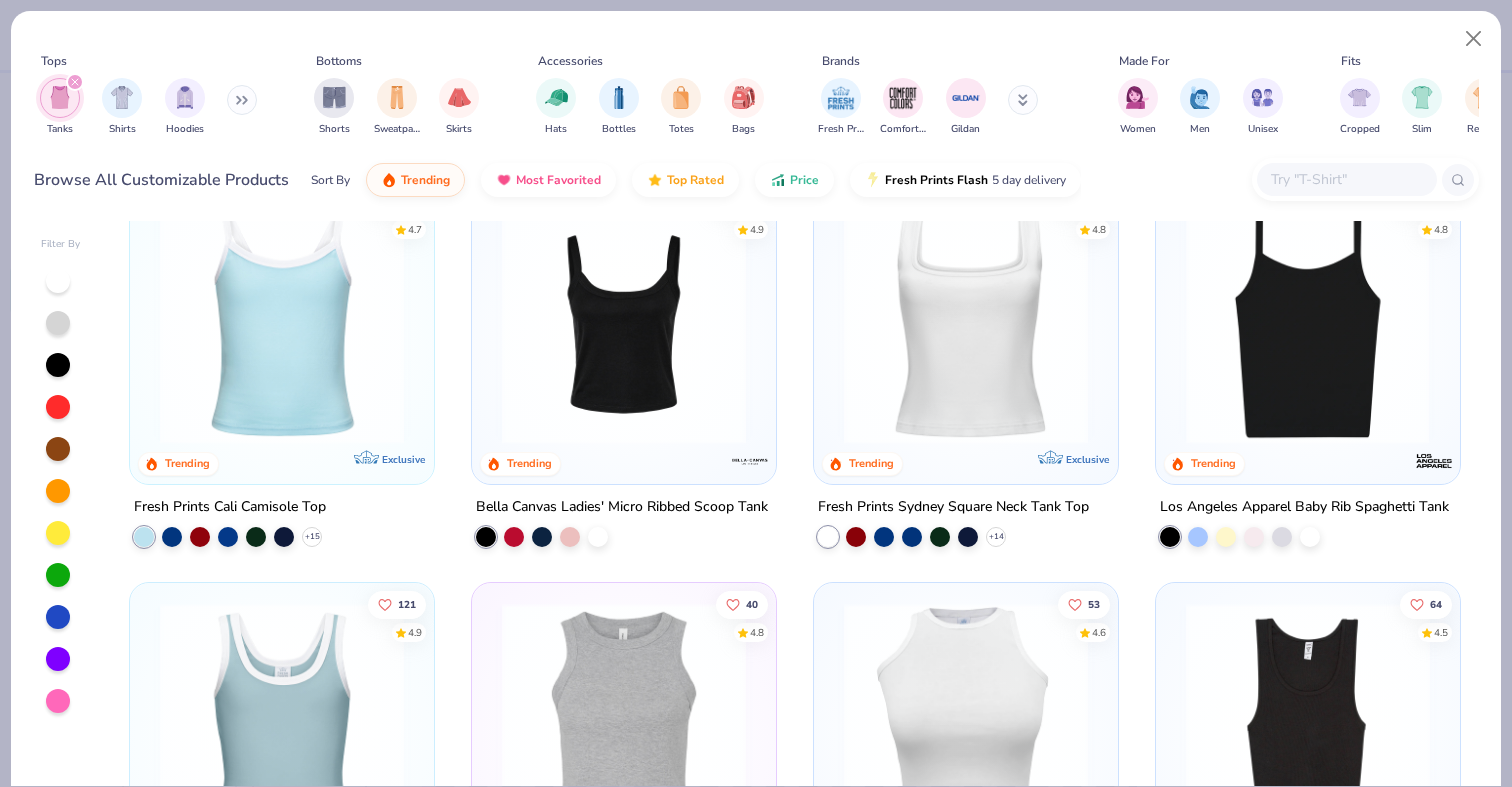 click at bounding box center [1307, 322] 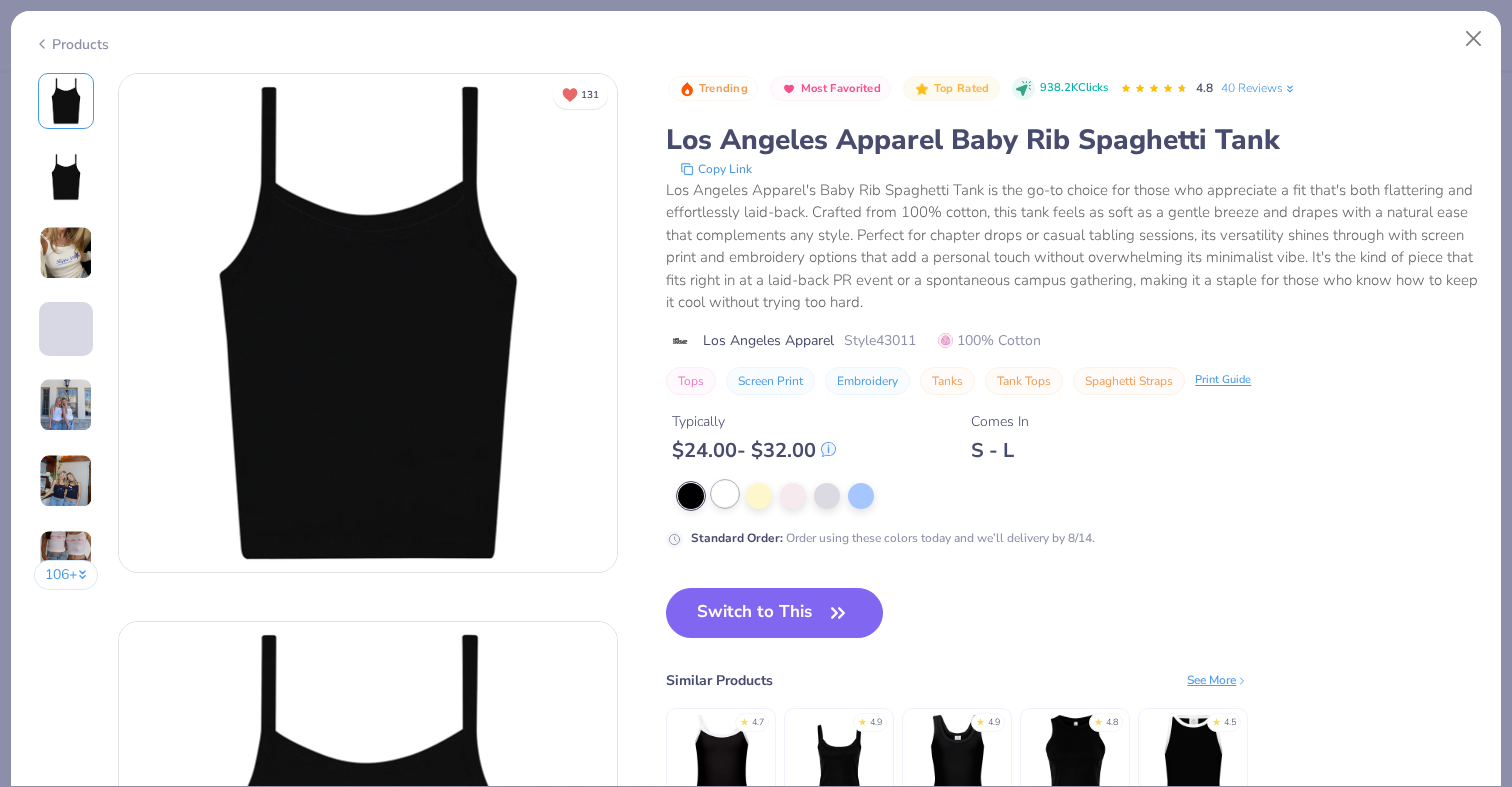 click at bounding box center [725, 494] 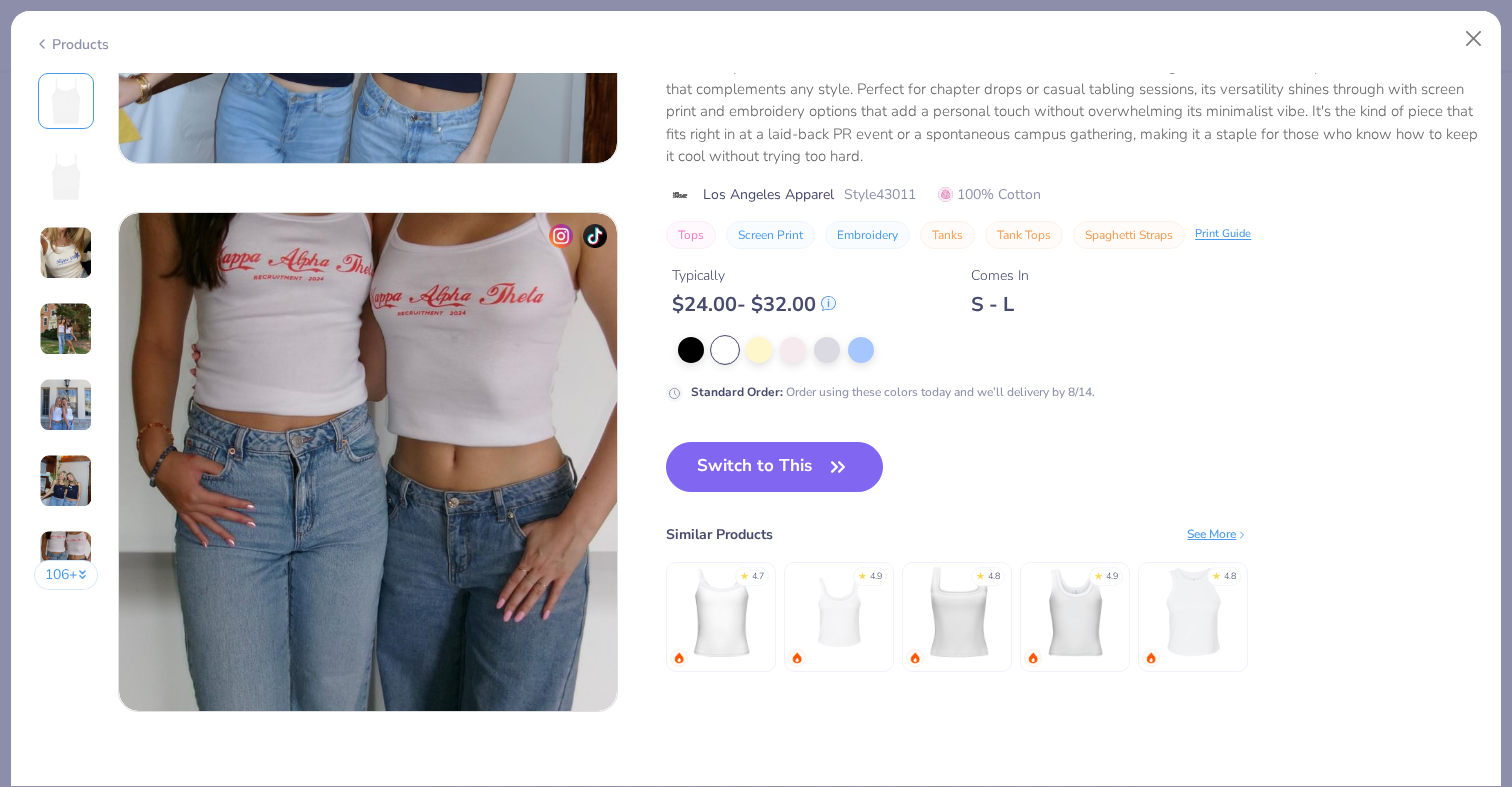 scroll, scrollTop: 3136, scrollLeft: 0, axis: vertical 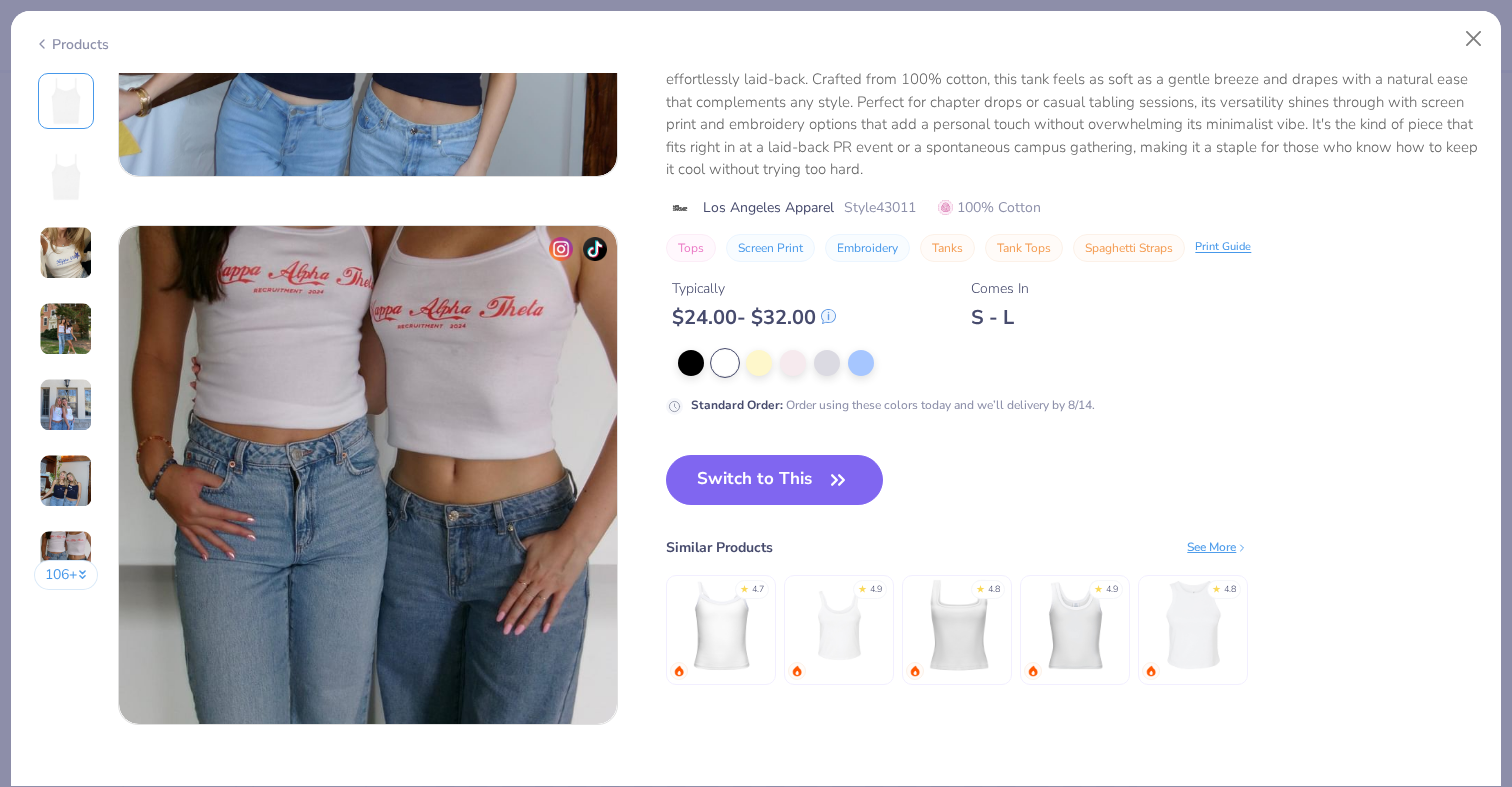 click at bounding box center [721, 625] 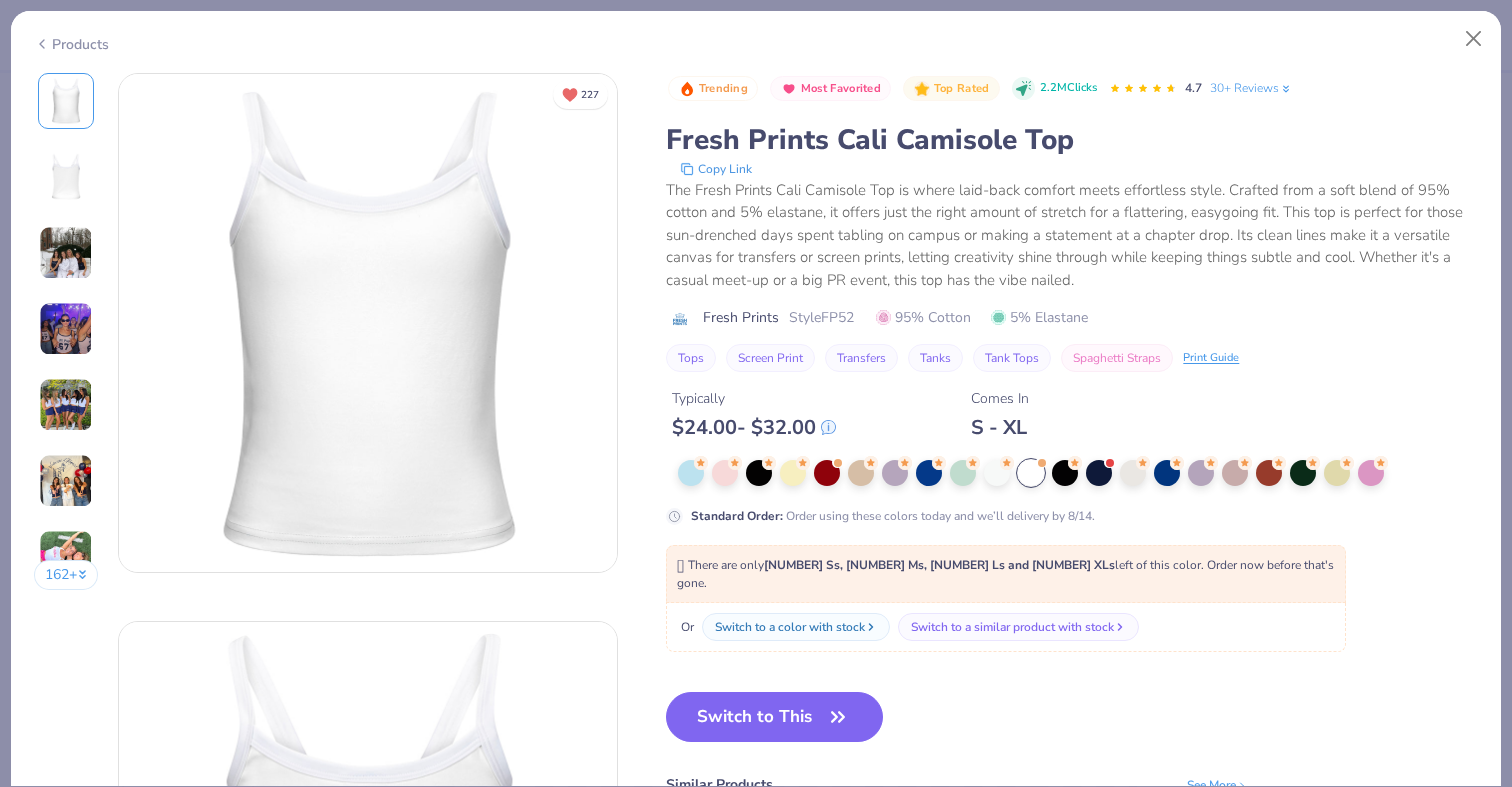 click at bounding box center [66, 329] 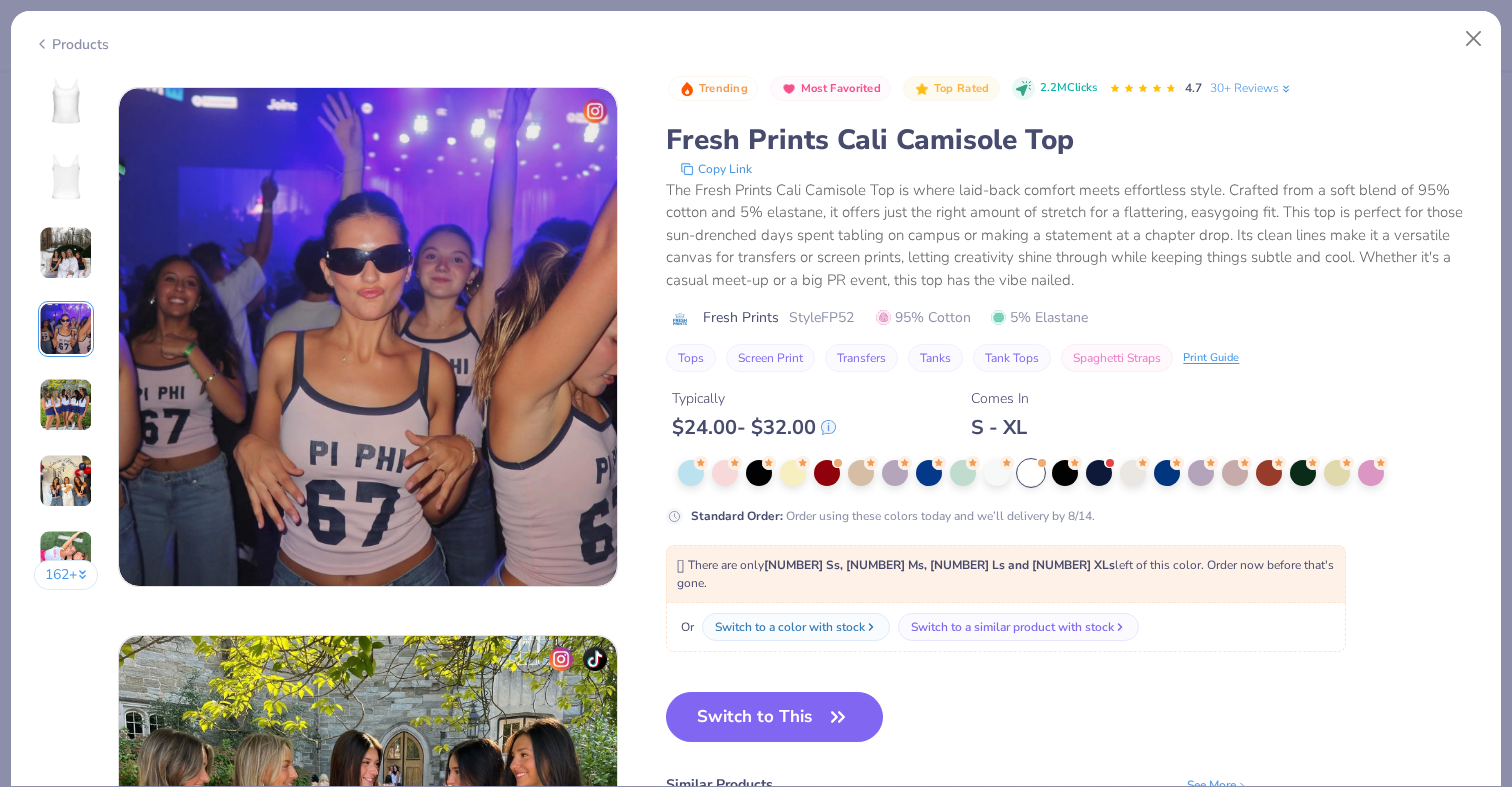 scroll, scrollTop: 1644, scrollLeft: 0, axis: vertical 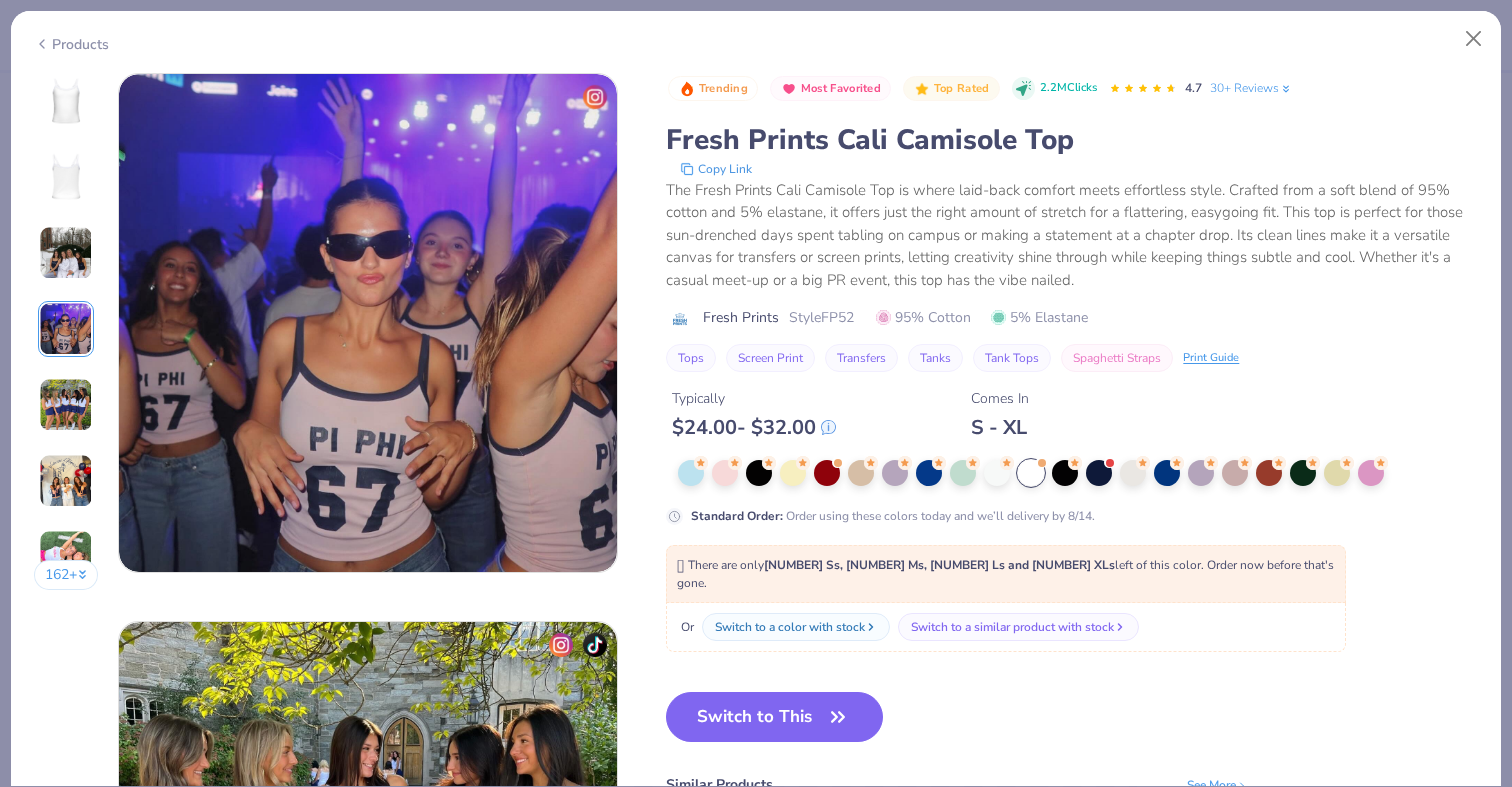 click at bounding box center (66, 405) 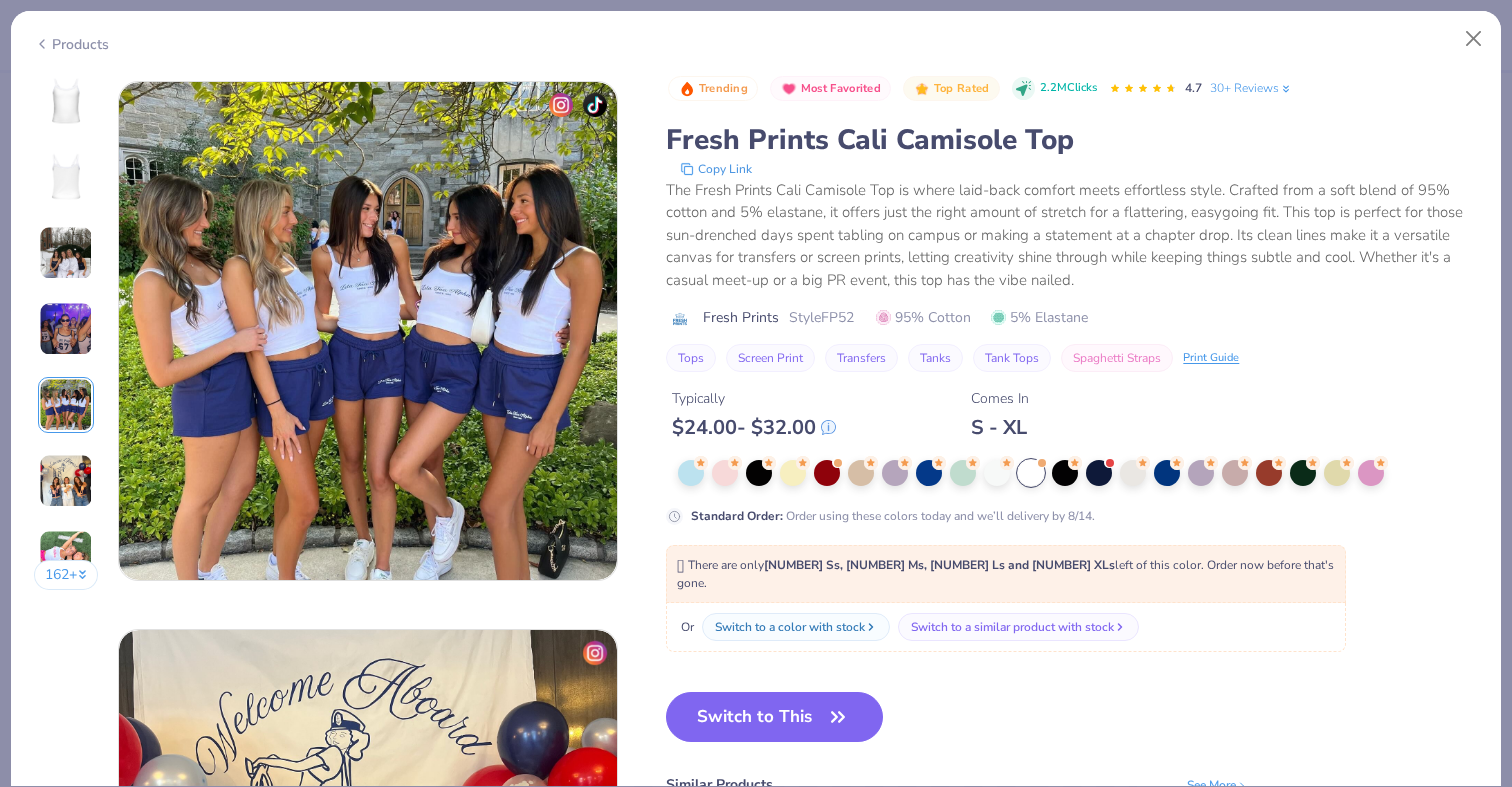 scroll, scrollTop: 2192, scrollLeft: 0, axis: vertical 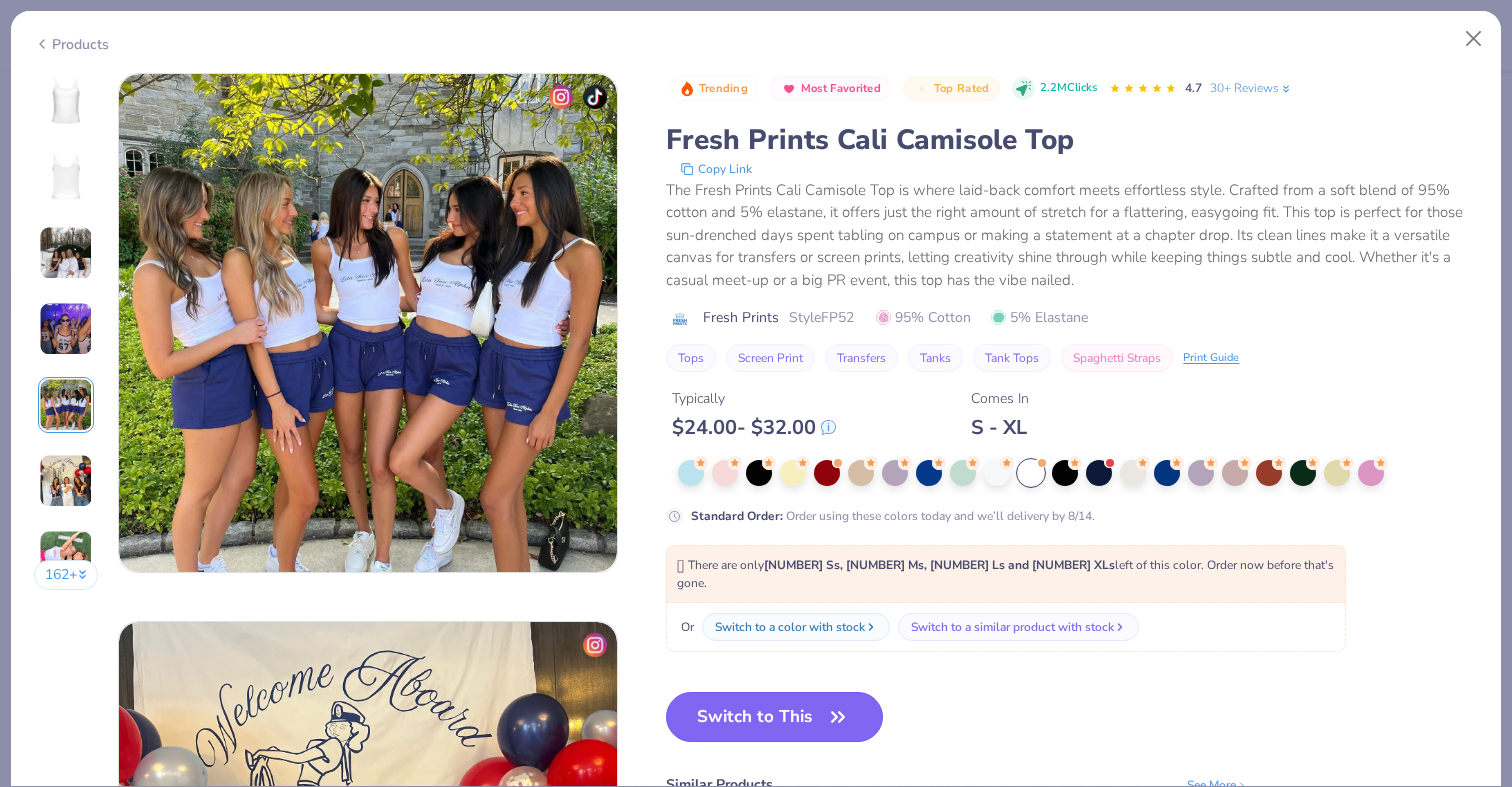 click on "Switch to This" at bounding box center (774, 717) 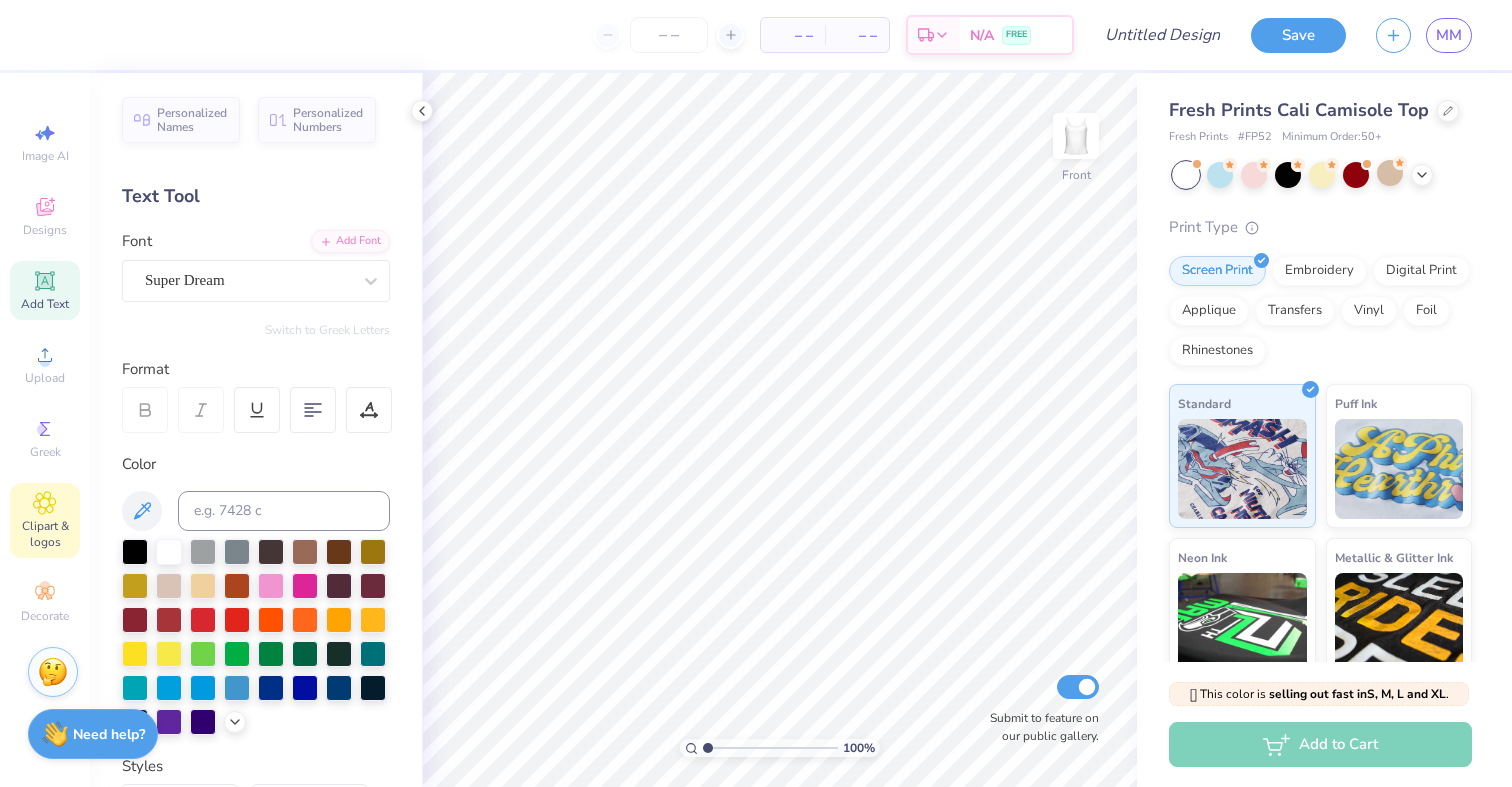click 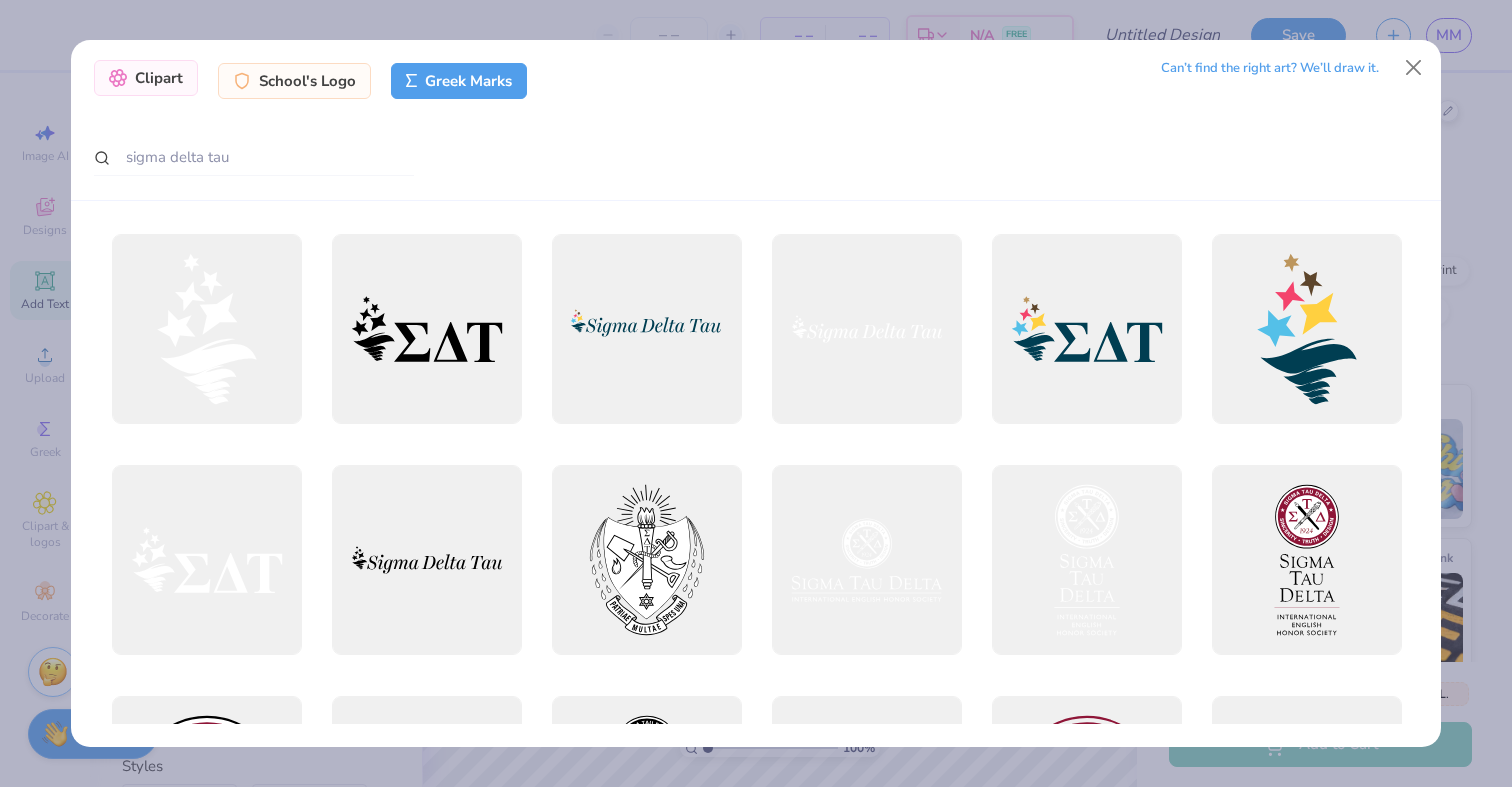 click on "Clipart" at bounding box center [146, 78] 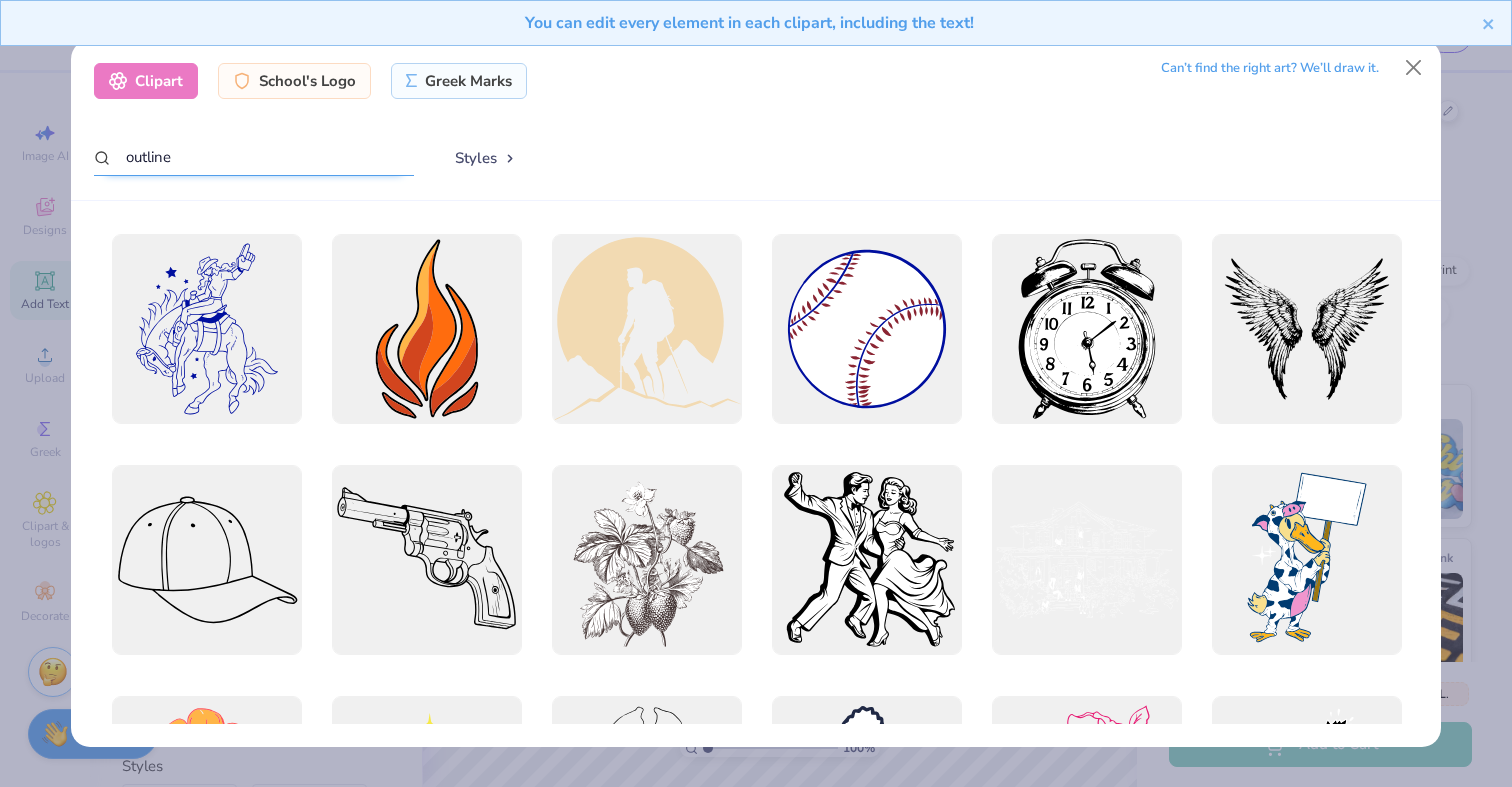 click on "outline" at bounding box center [254, 157] 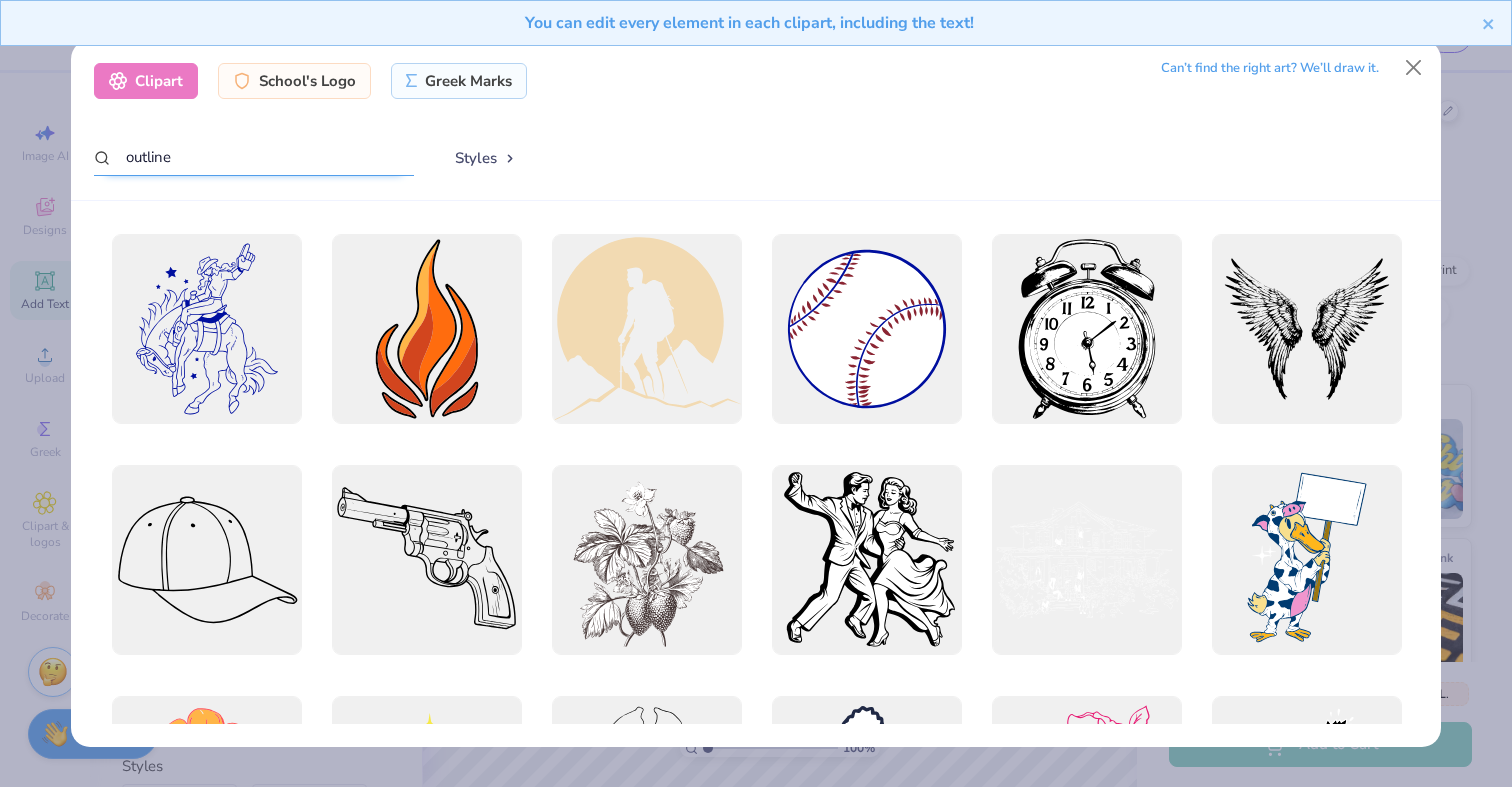 click on "outline" at bounding box center [254, 157] 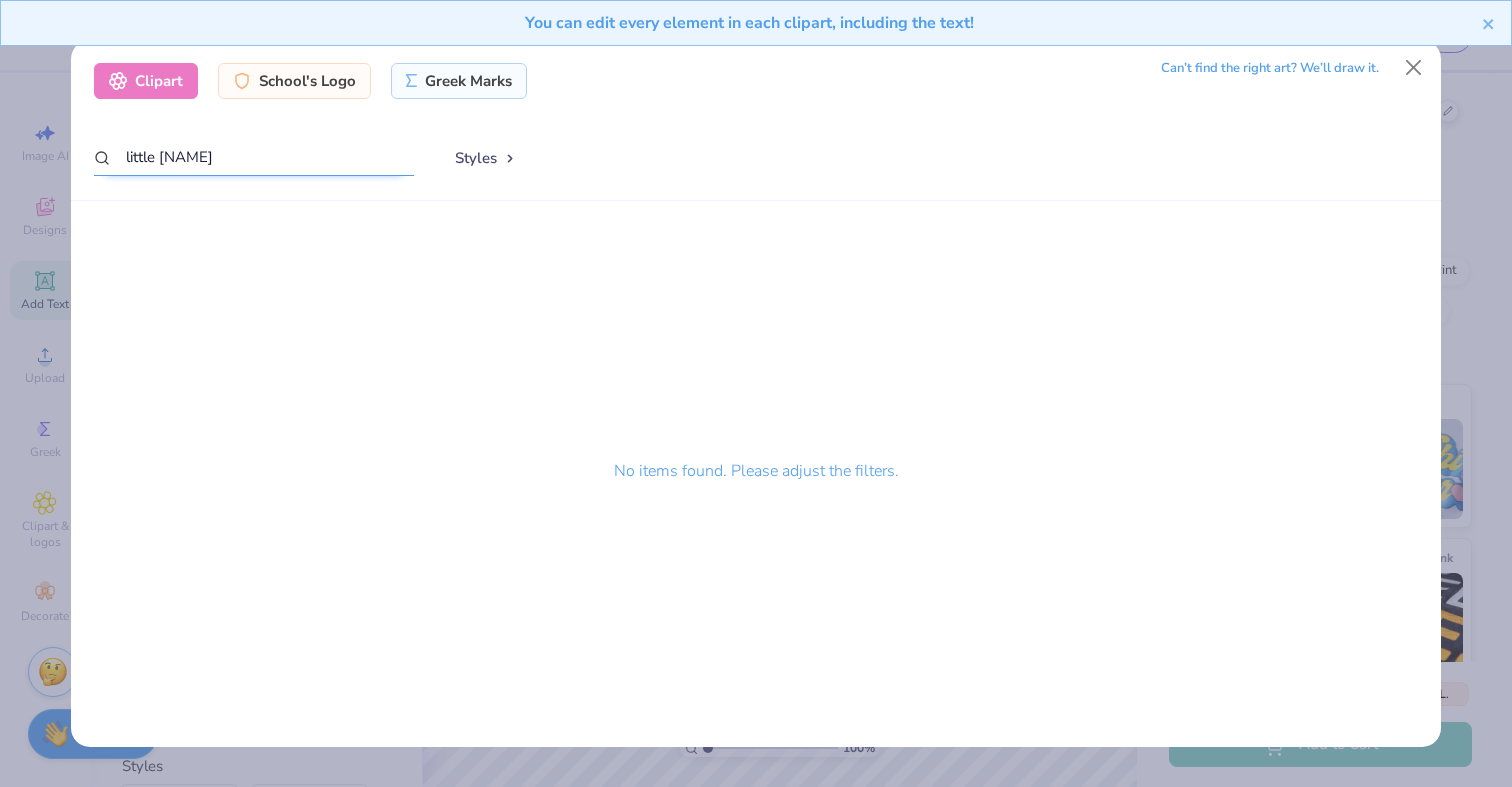 click on "little [NAME]" at bounding box center (254, 157) 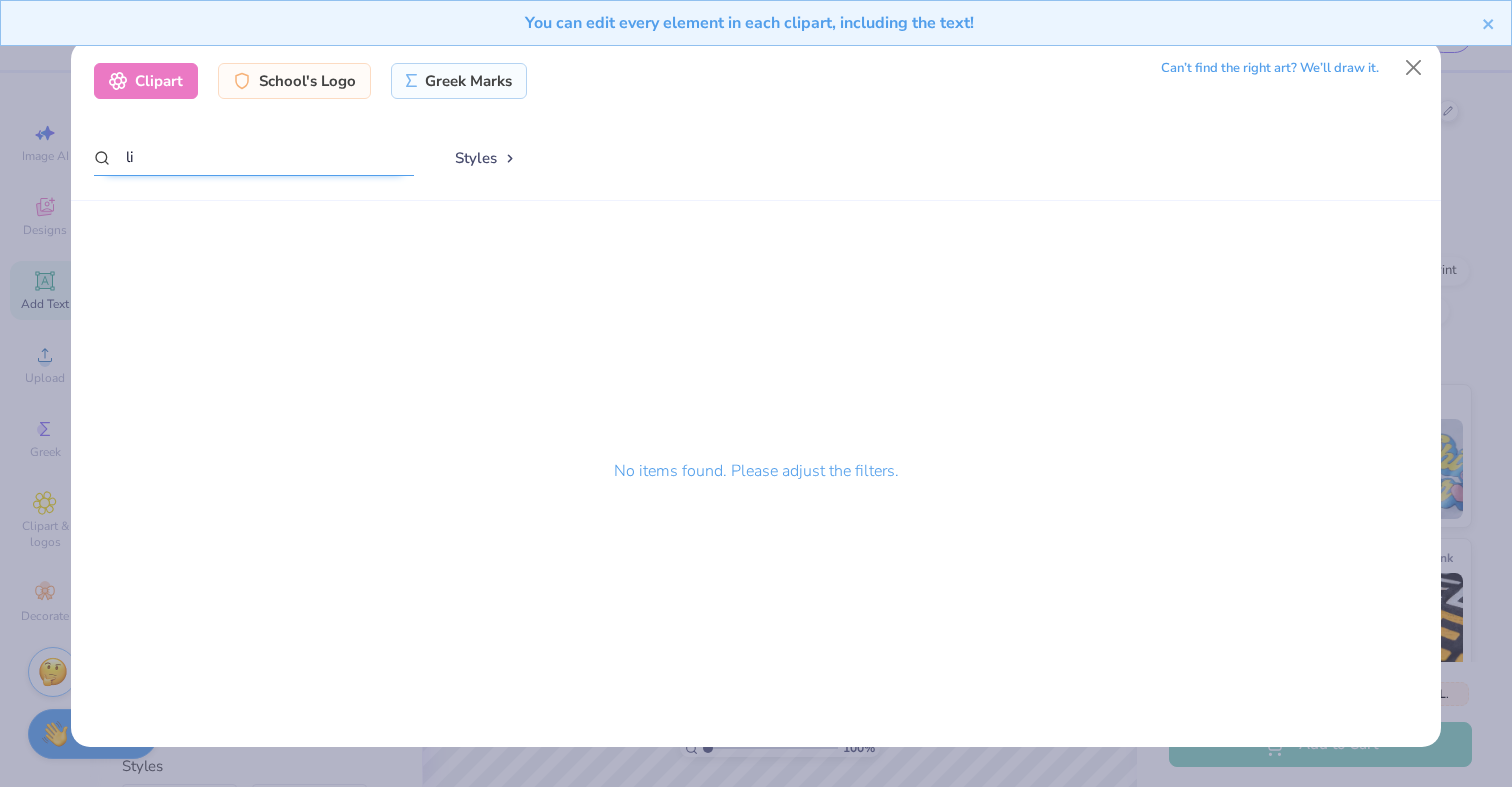 type on "l" 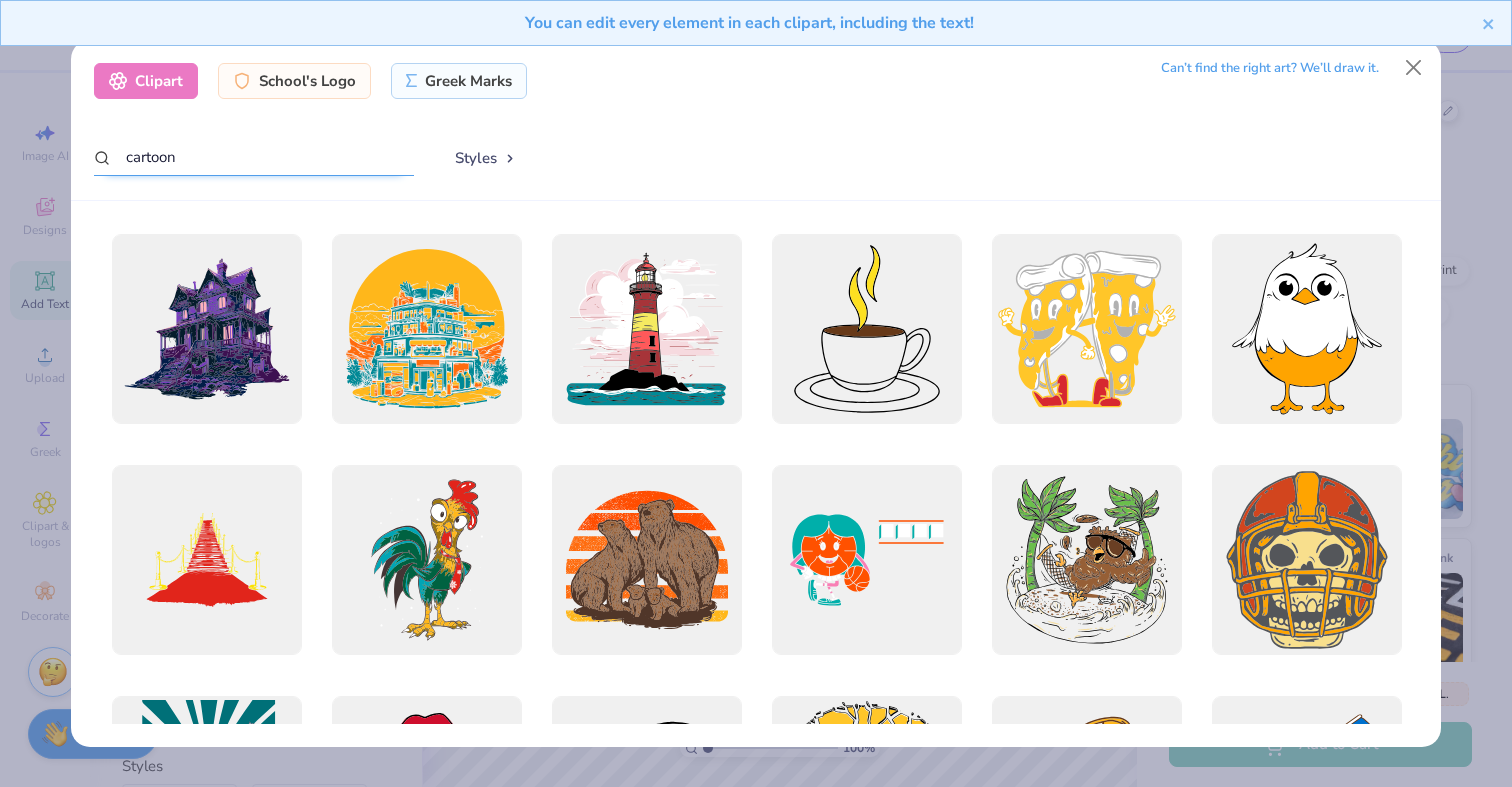 type on "cartoon" 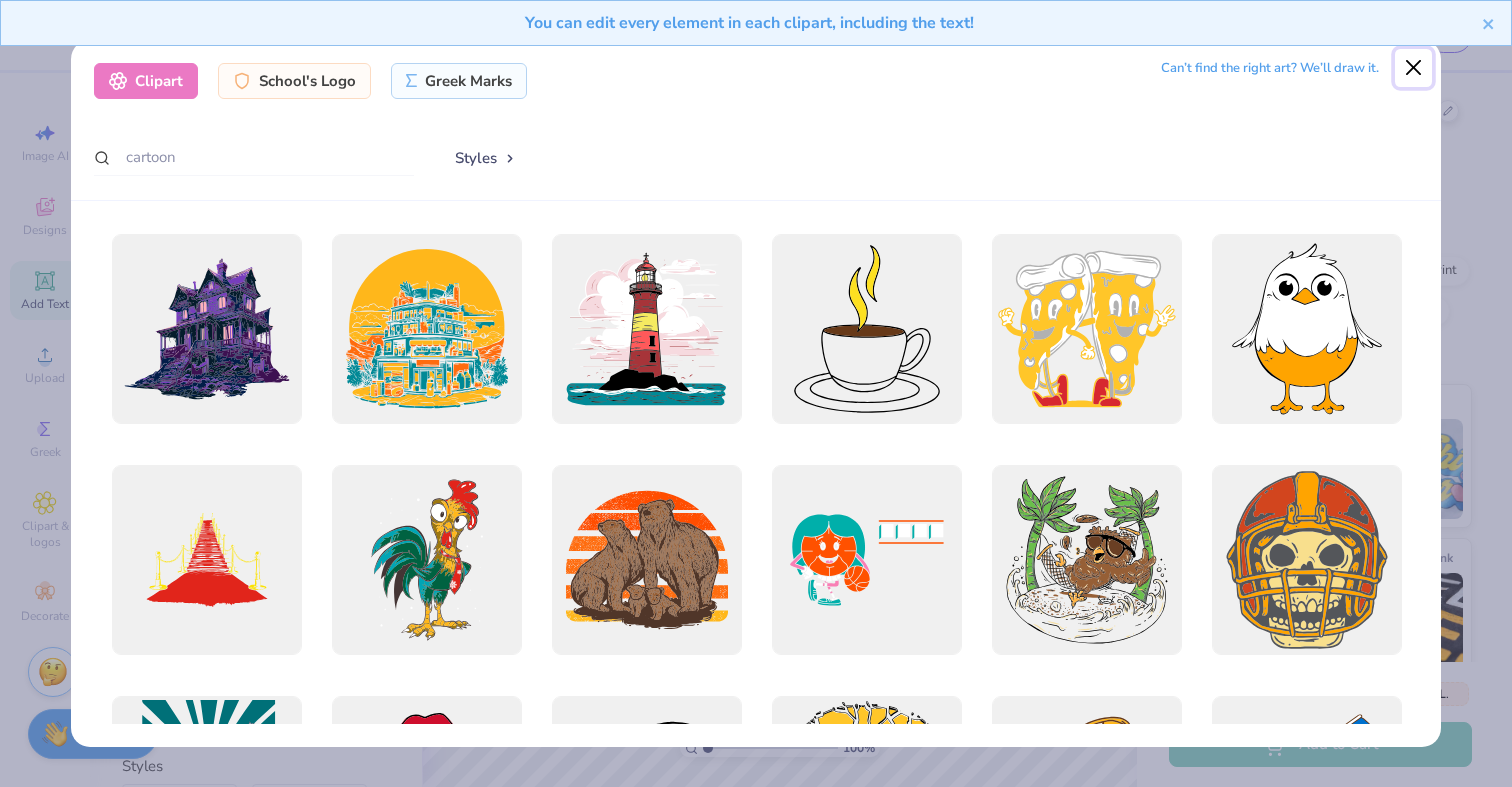 click at bounding box center [1414, 68] 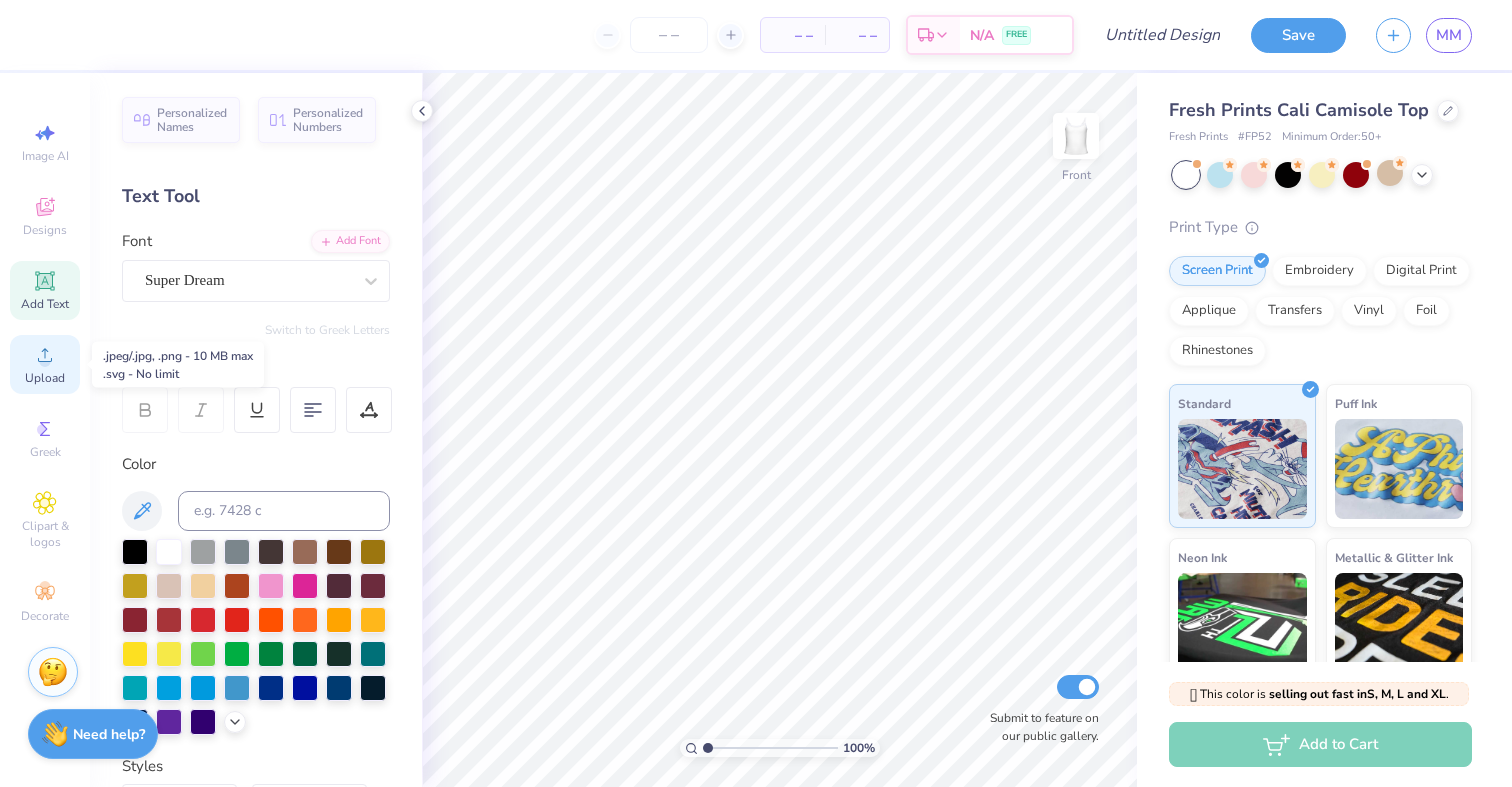 click on "Upload" at bounding box center [45, 378] 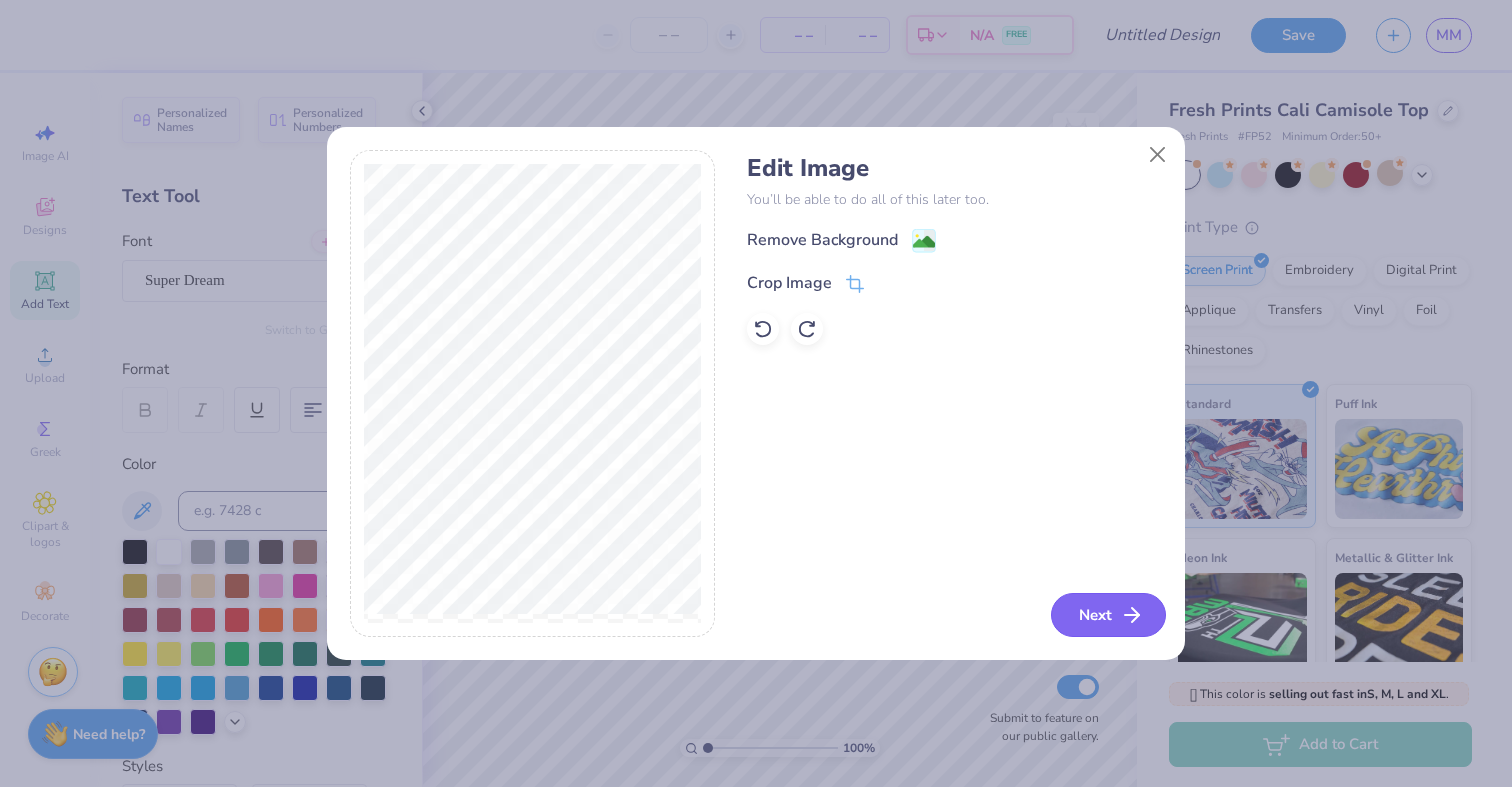 click 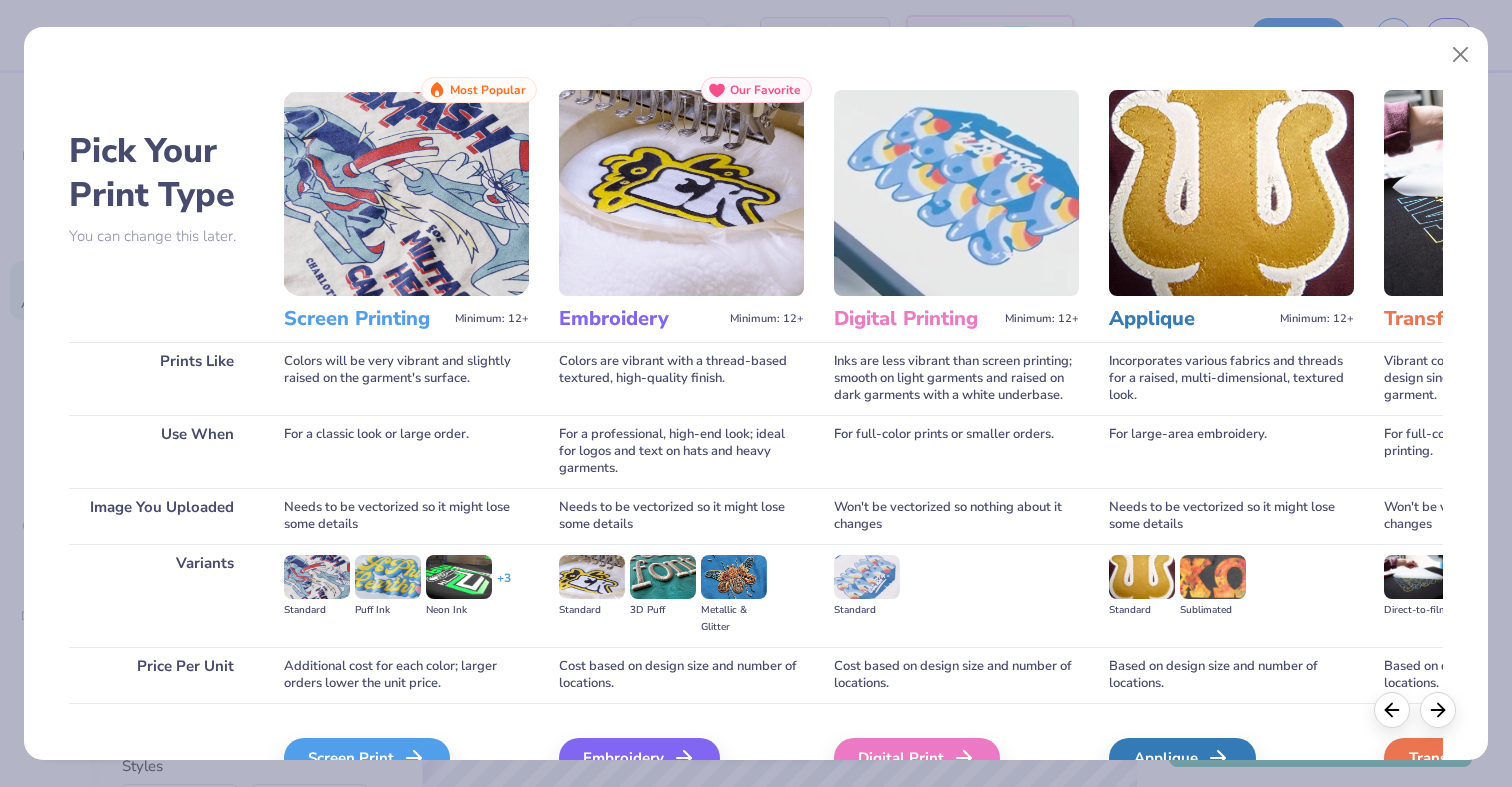 scroll, scrollTop: 9, scrollLeft: 0, axis: vertical 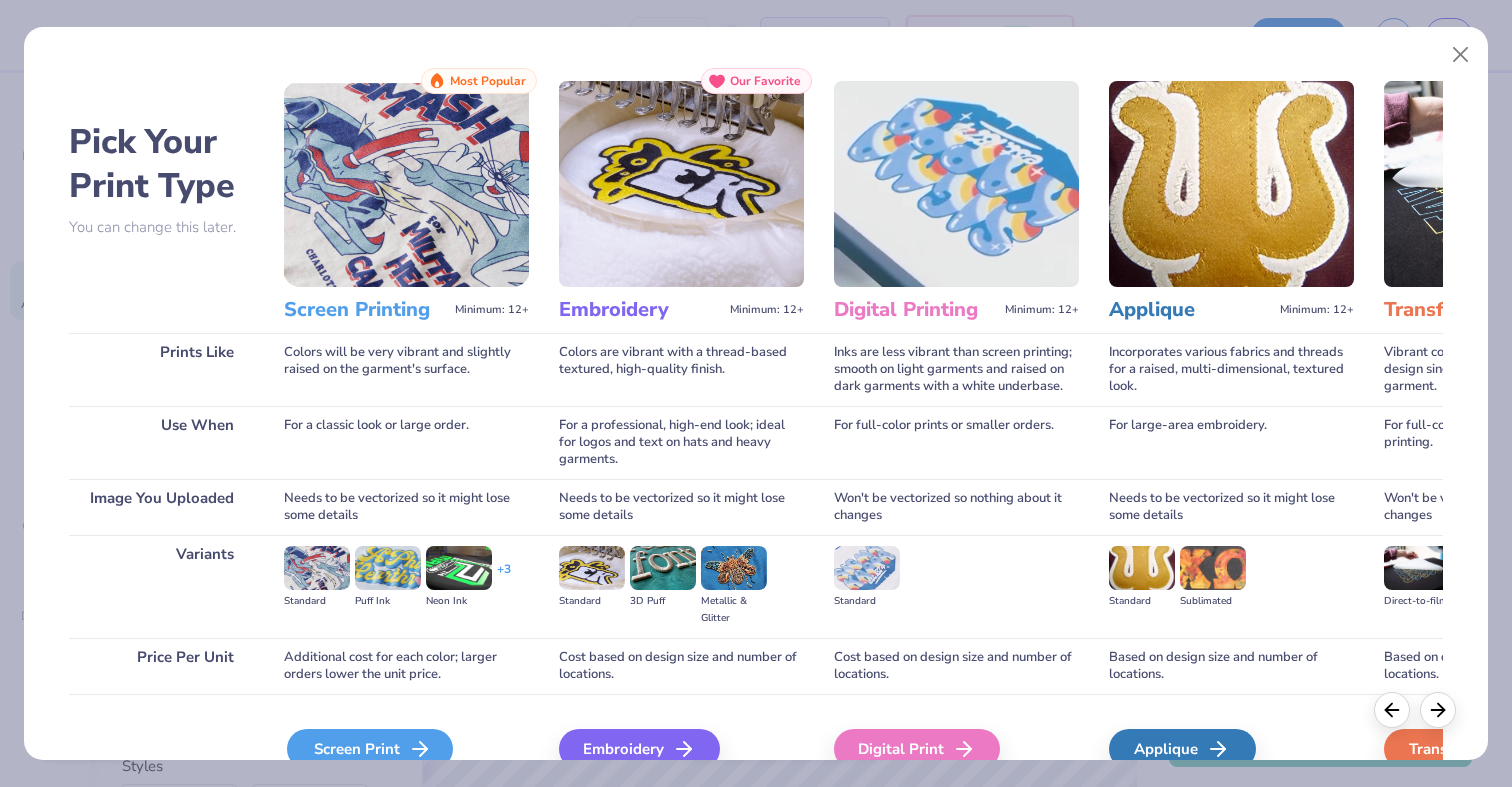 click on "Screen Print" at bounding box center [370, 749] 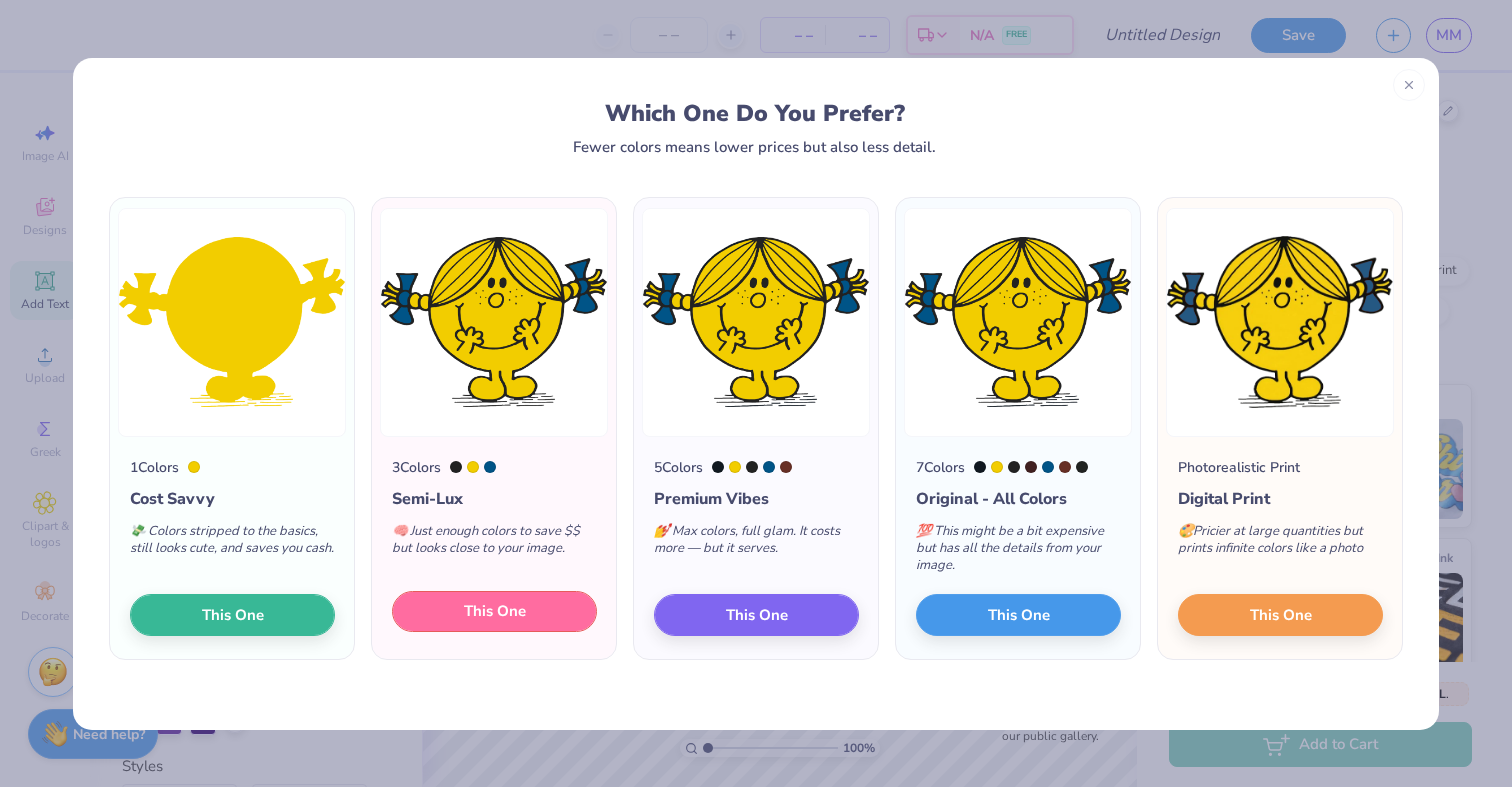 click on "This One" at bounding box center [495, 611] 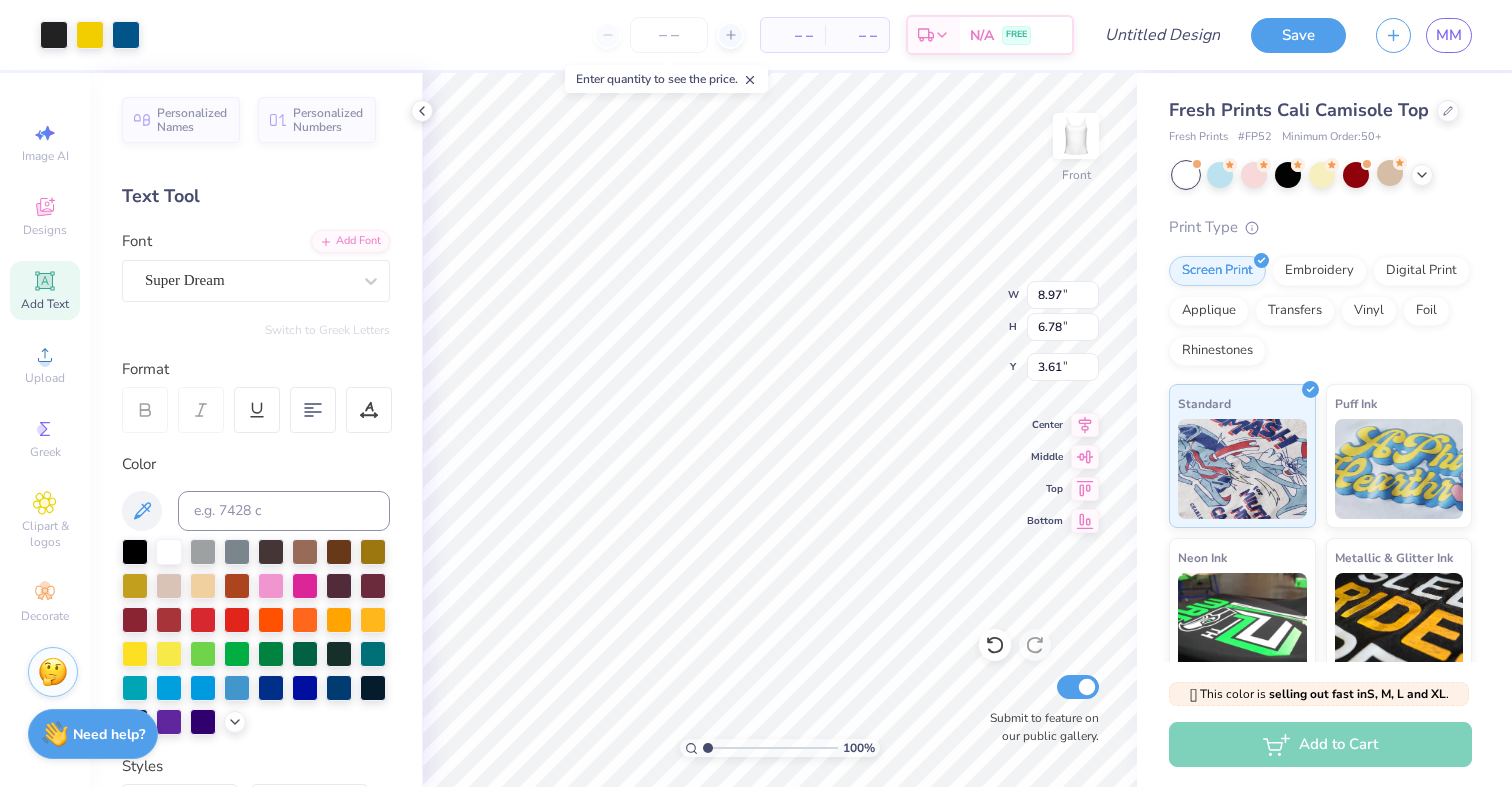 type on "7.24" 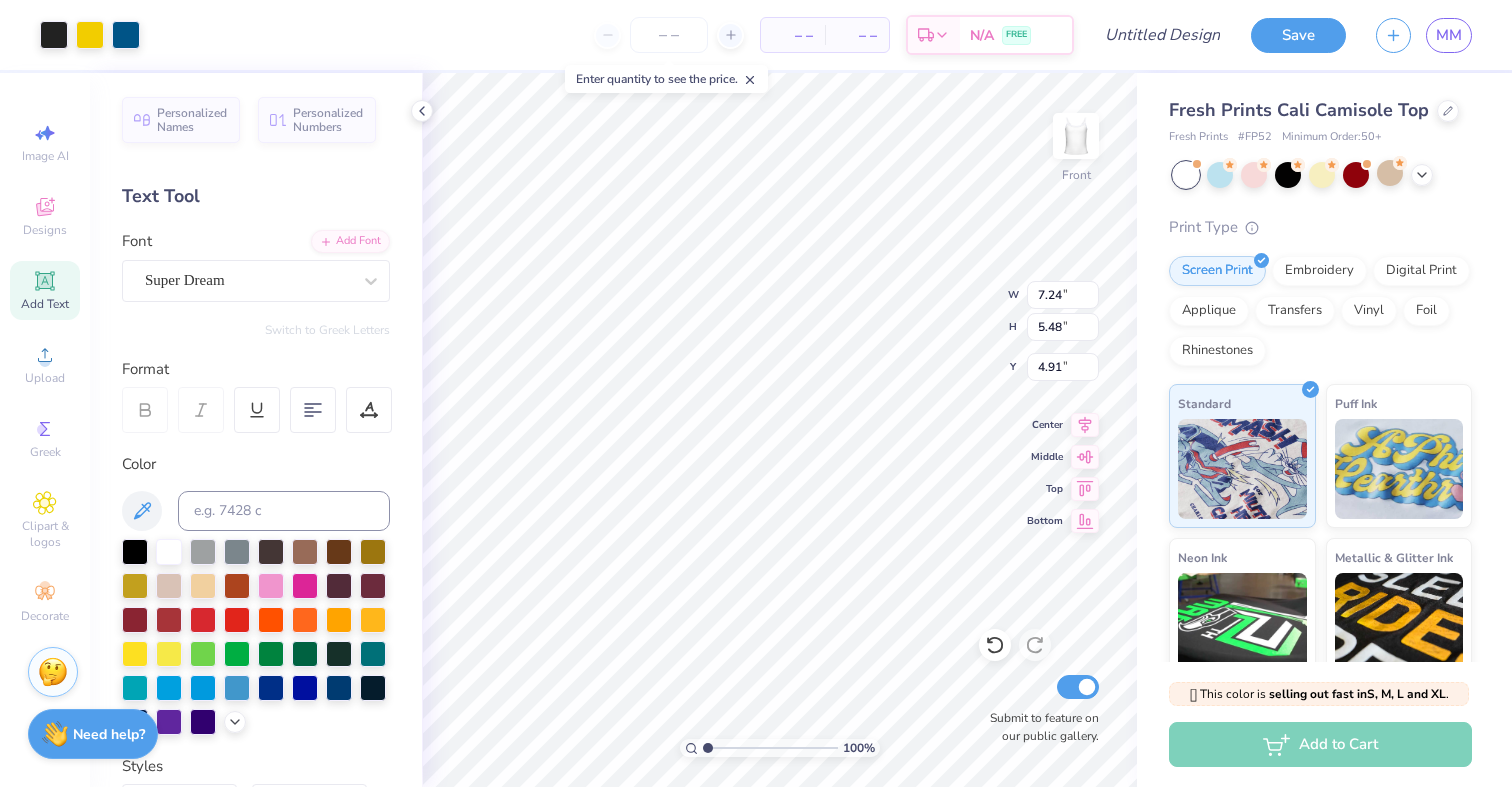 type on "5.94" 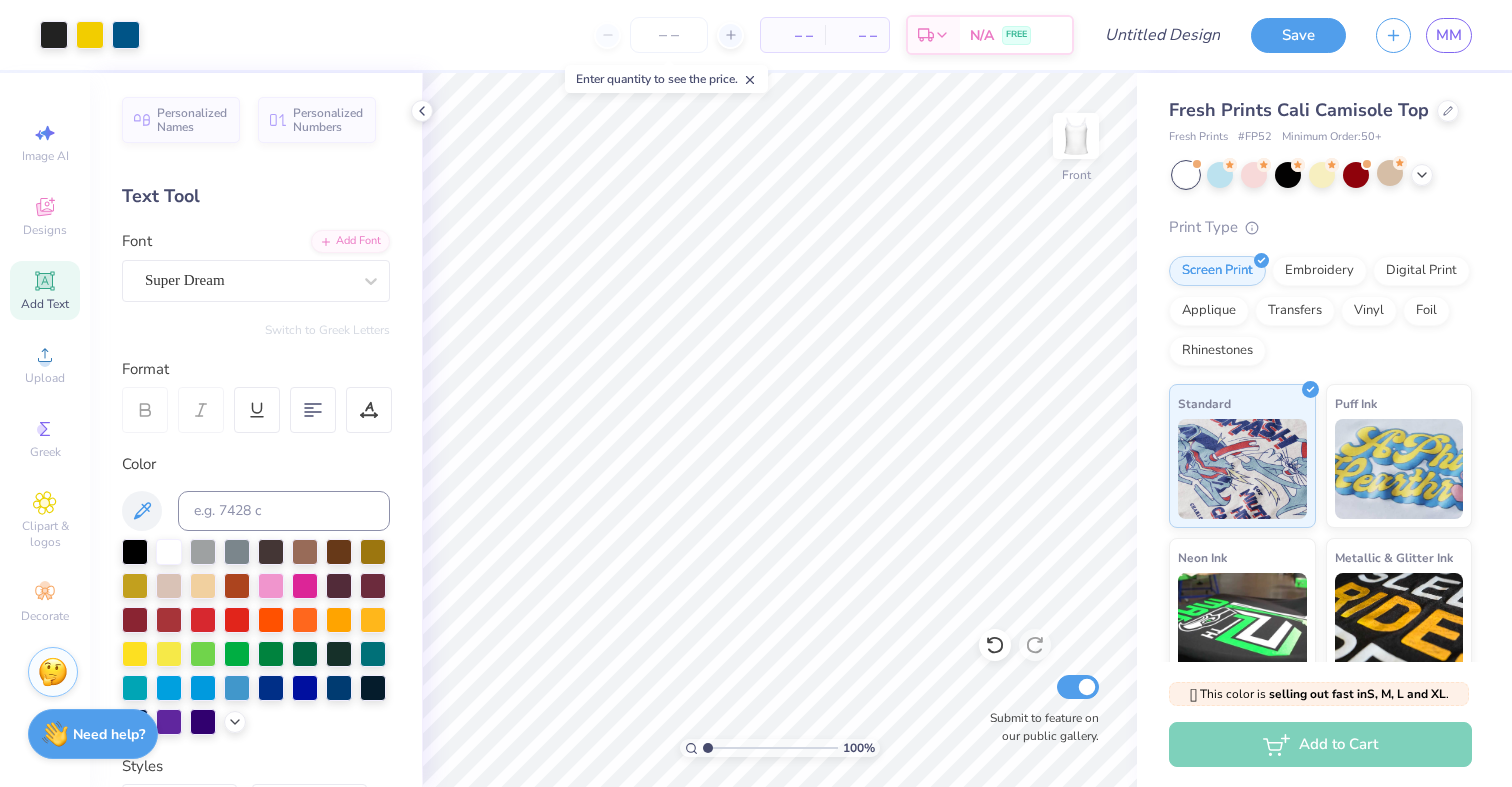 click 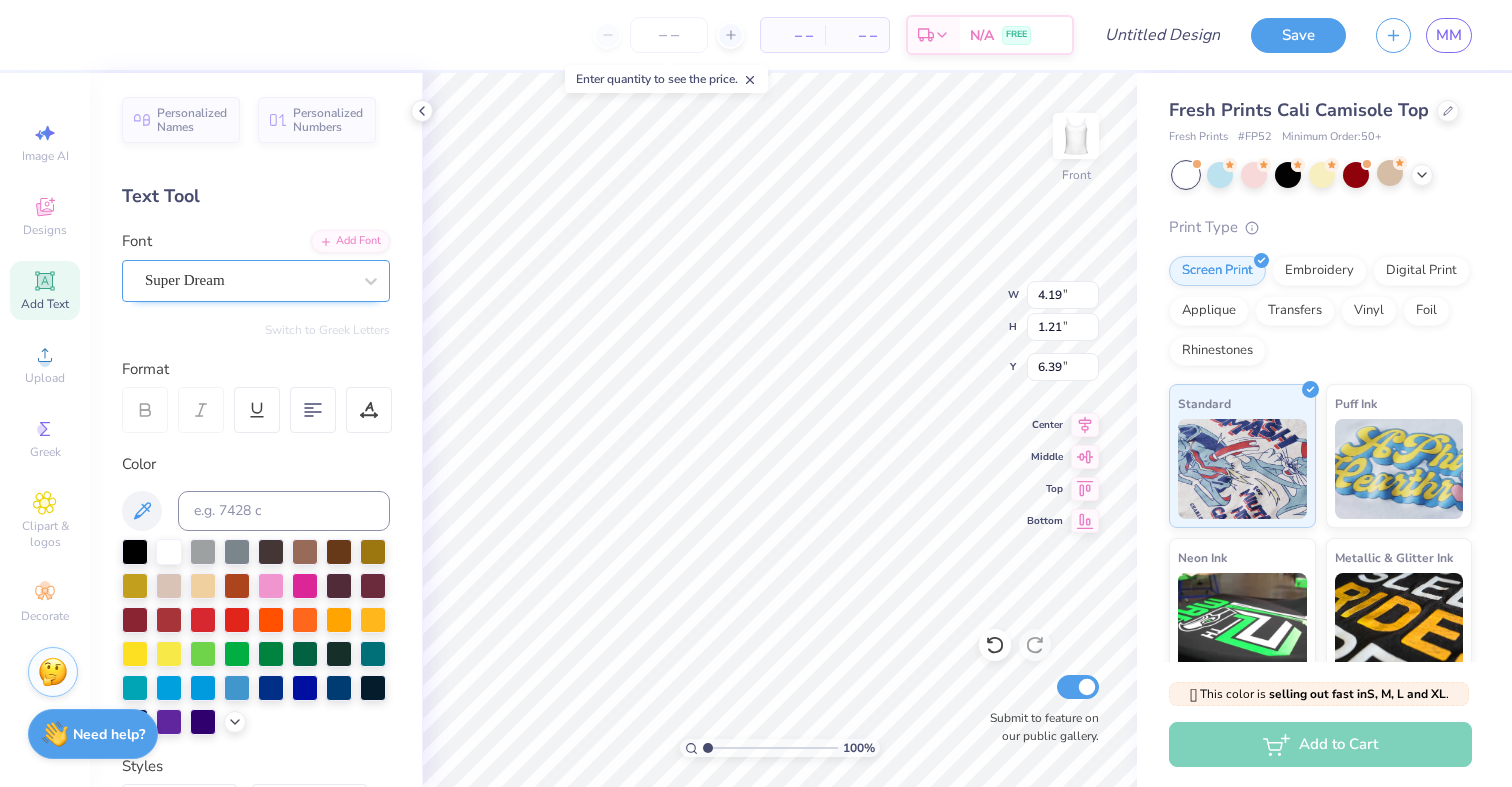 type on "3.03" 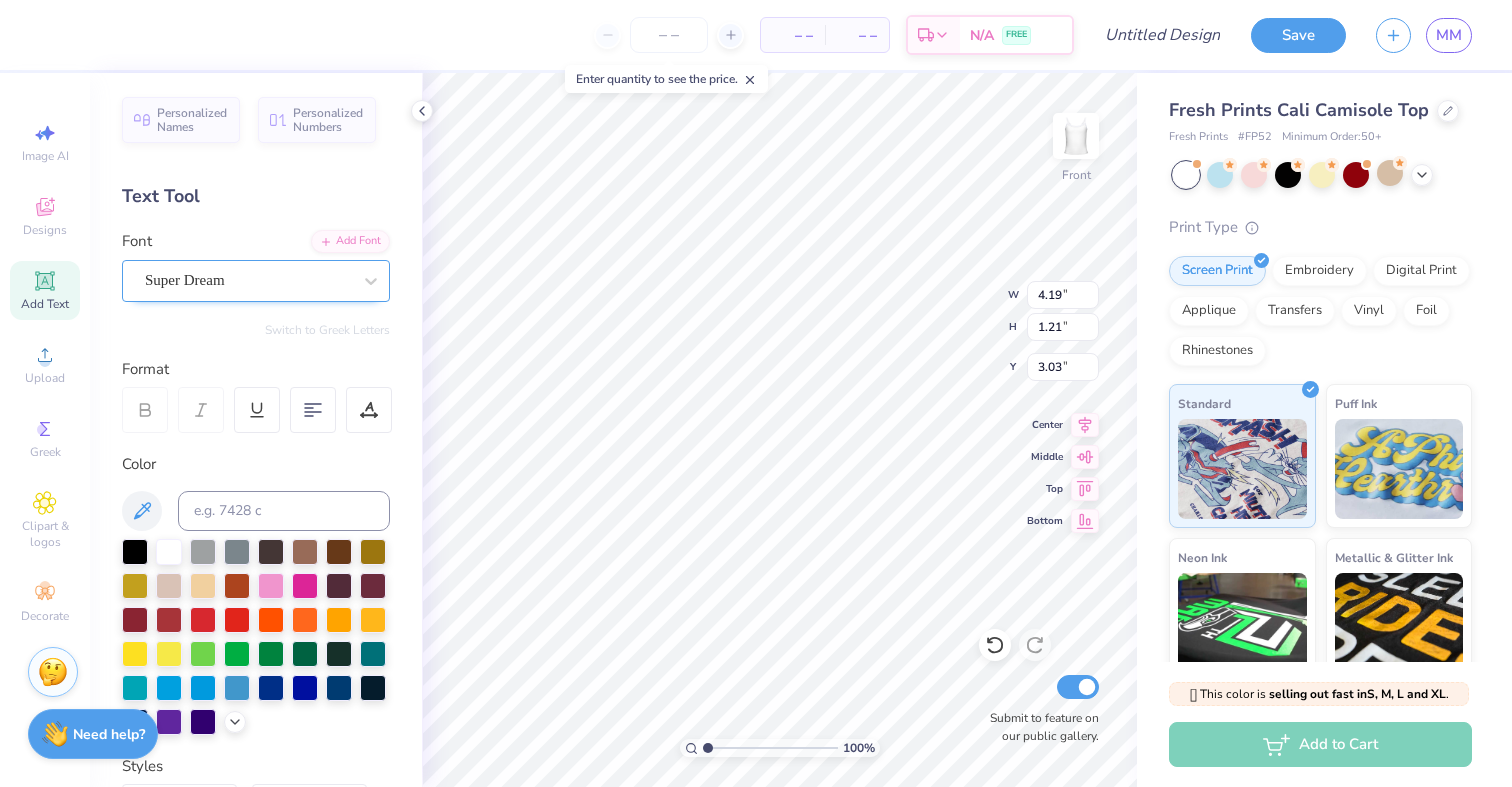 scroll, scrollTop: 0, scrollLeft: 0, axis: both 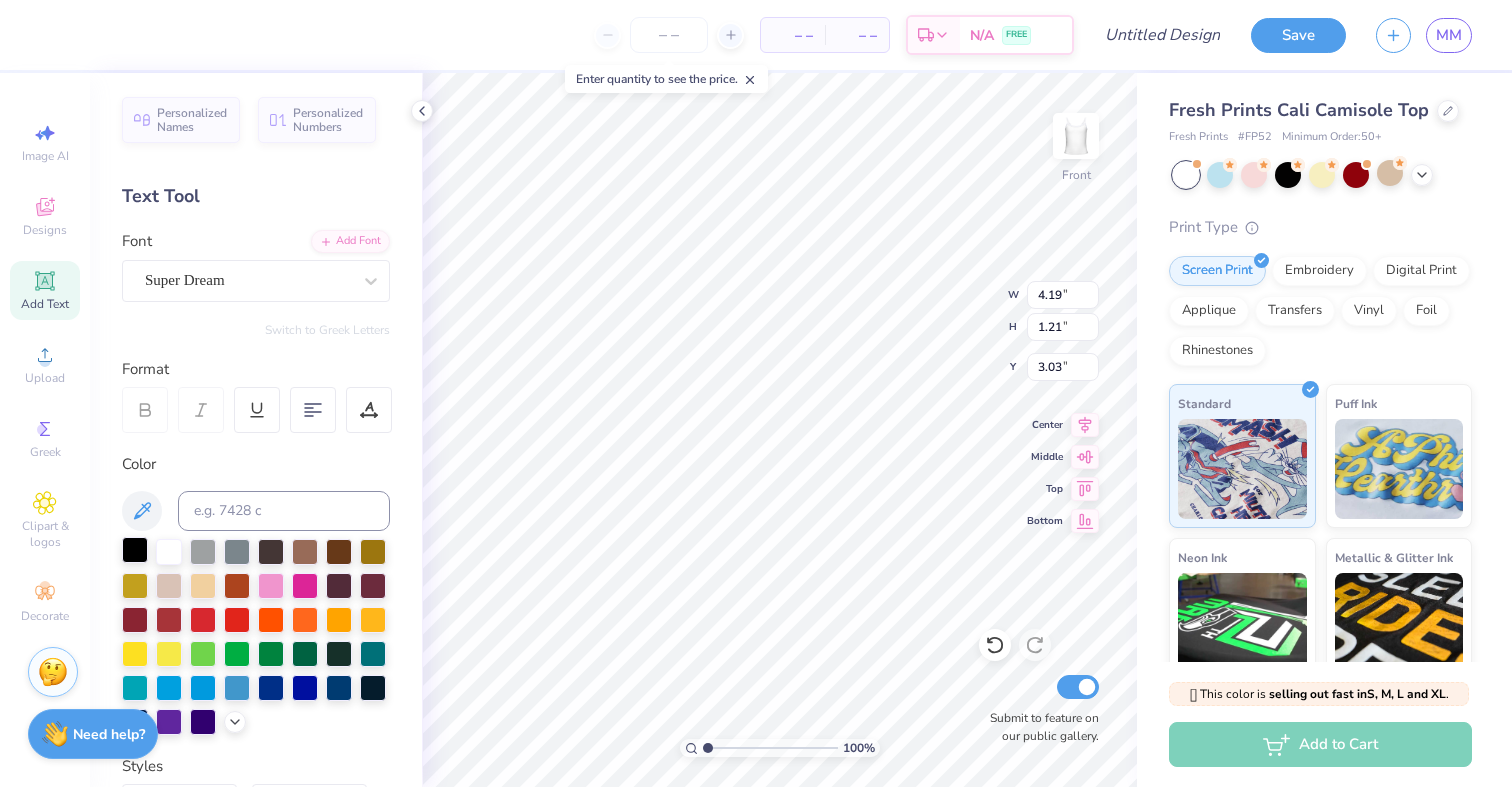 type on "LITTLE [NAME]" 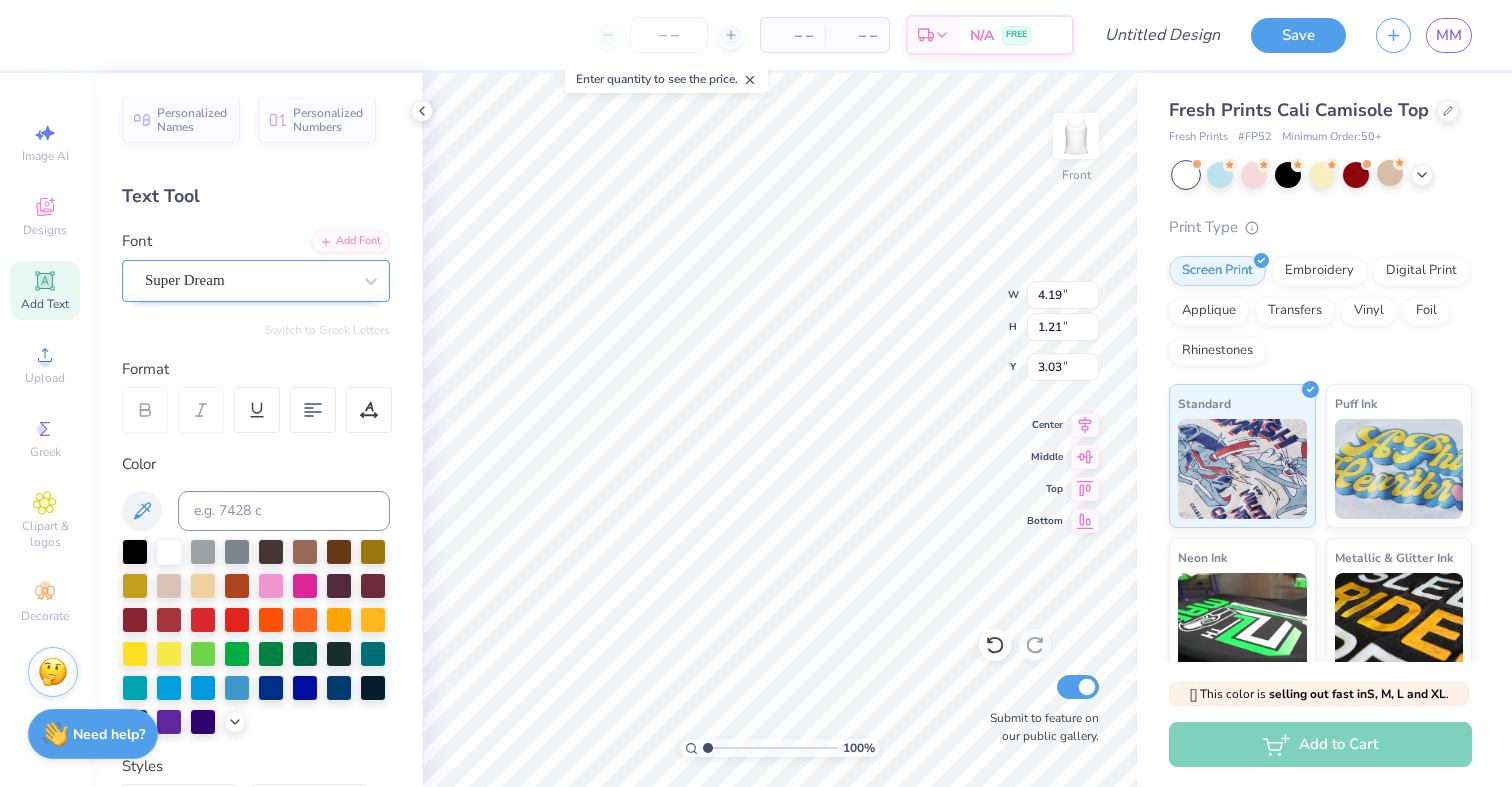 click on "Super Dream" at bounding box center (248, 280) 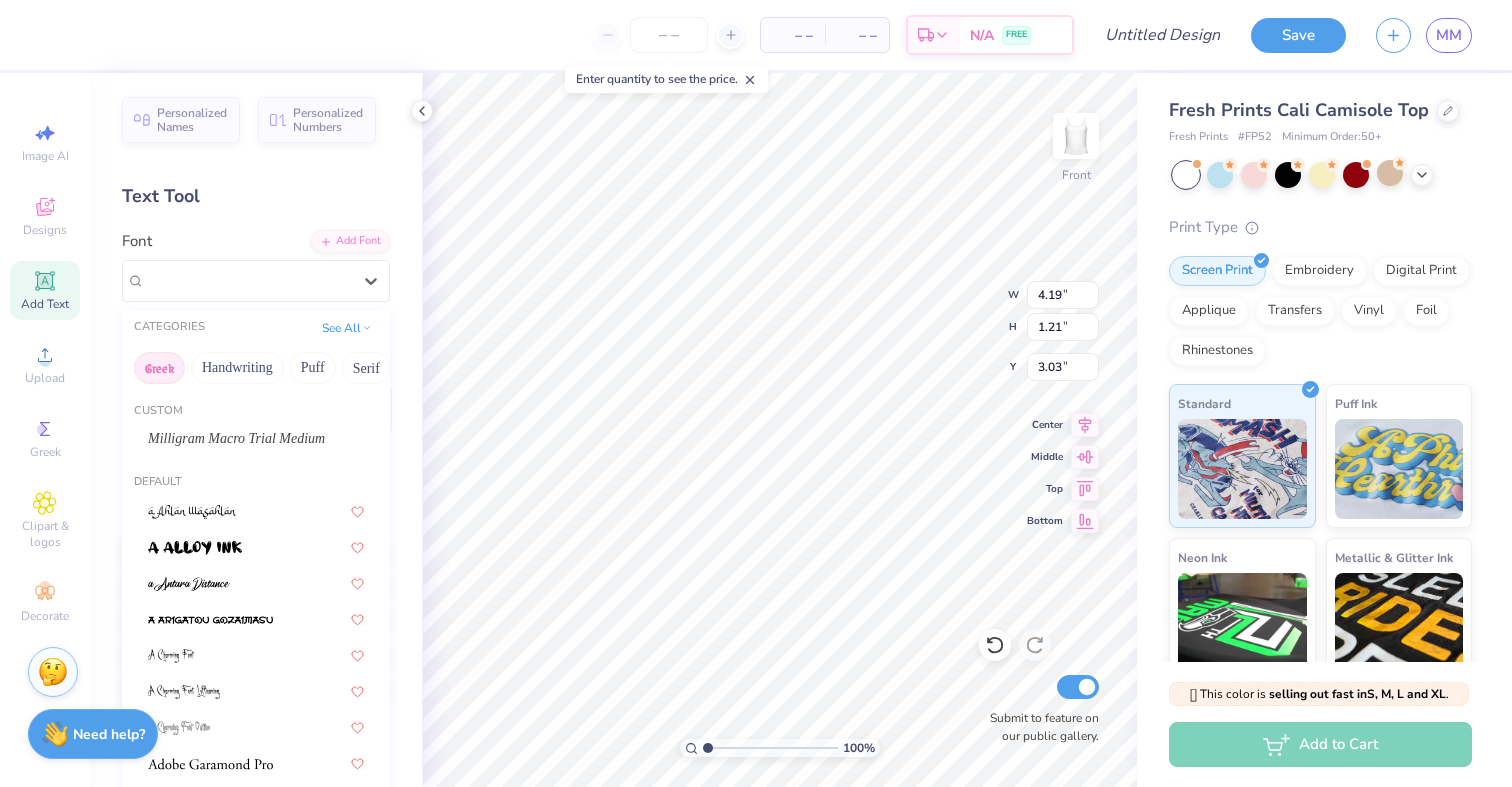 click on "Greek" at bounding box center (159, 368) 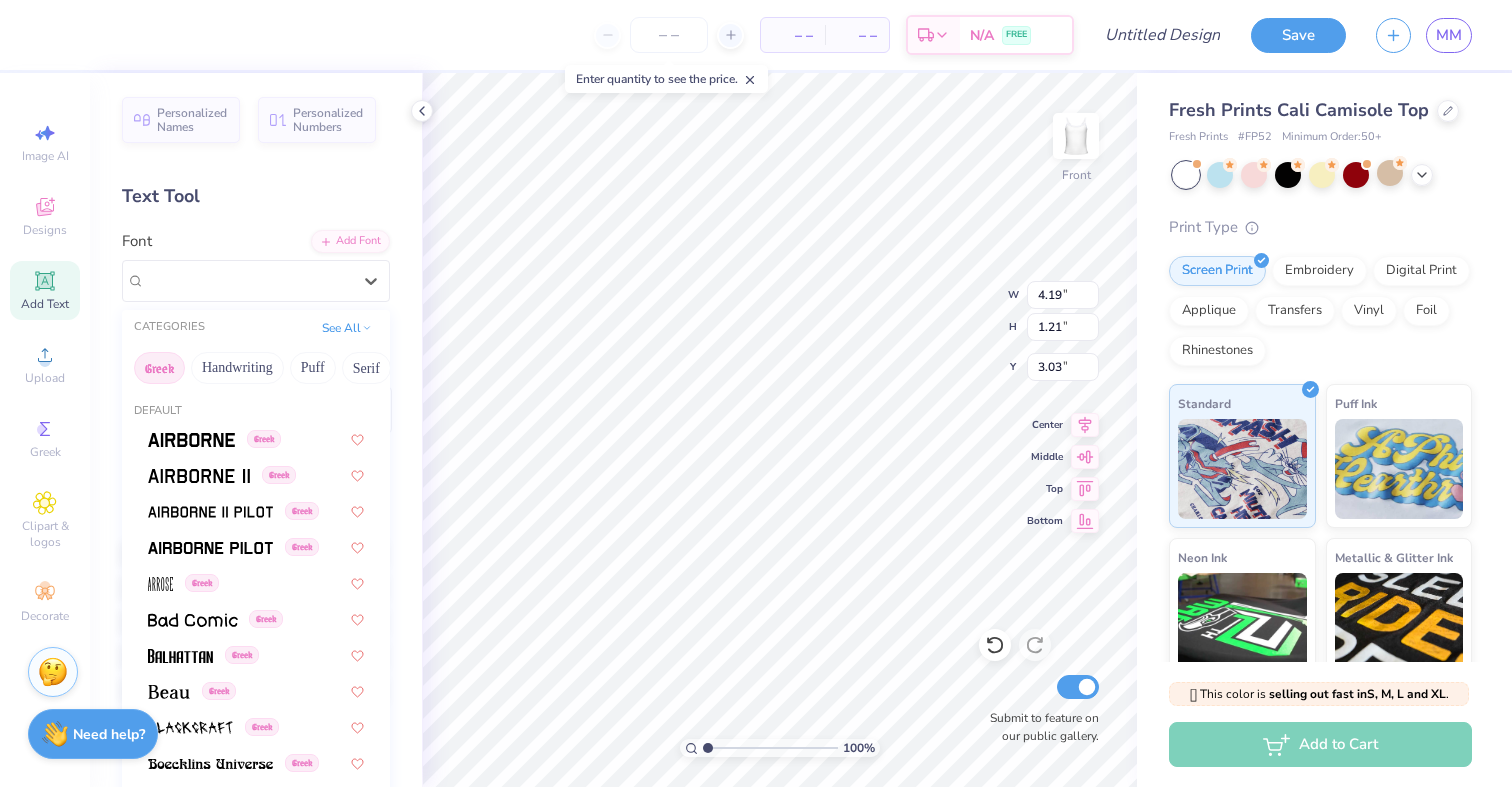 click on "Greek" at bounding box center (159, 368) 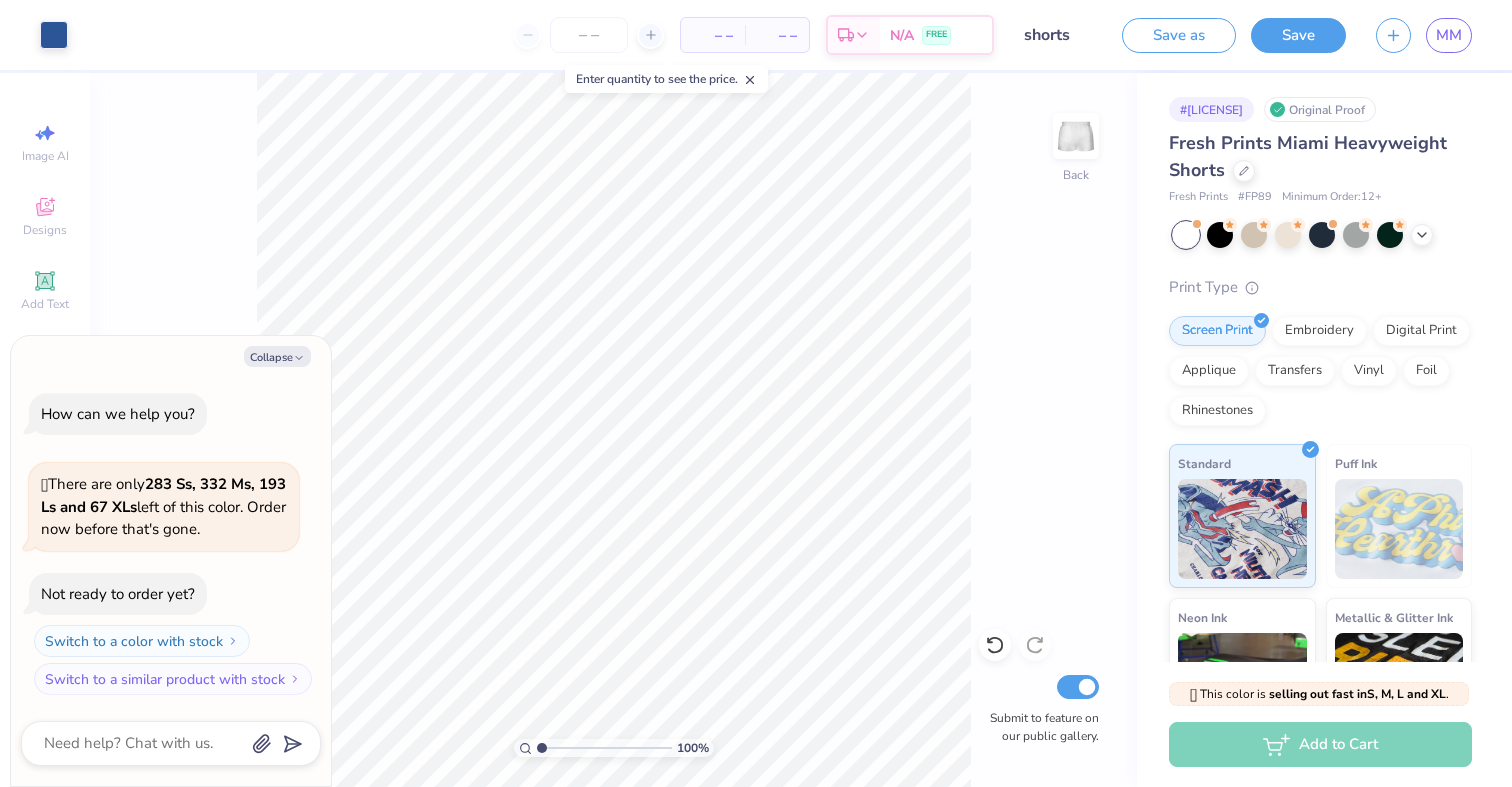 scroll, scrollTop: 0, scrollLeft: 0, axis: both 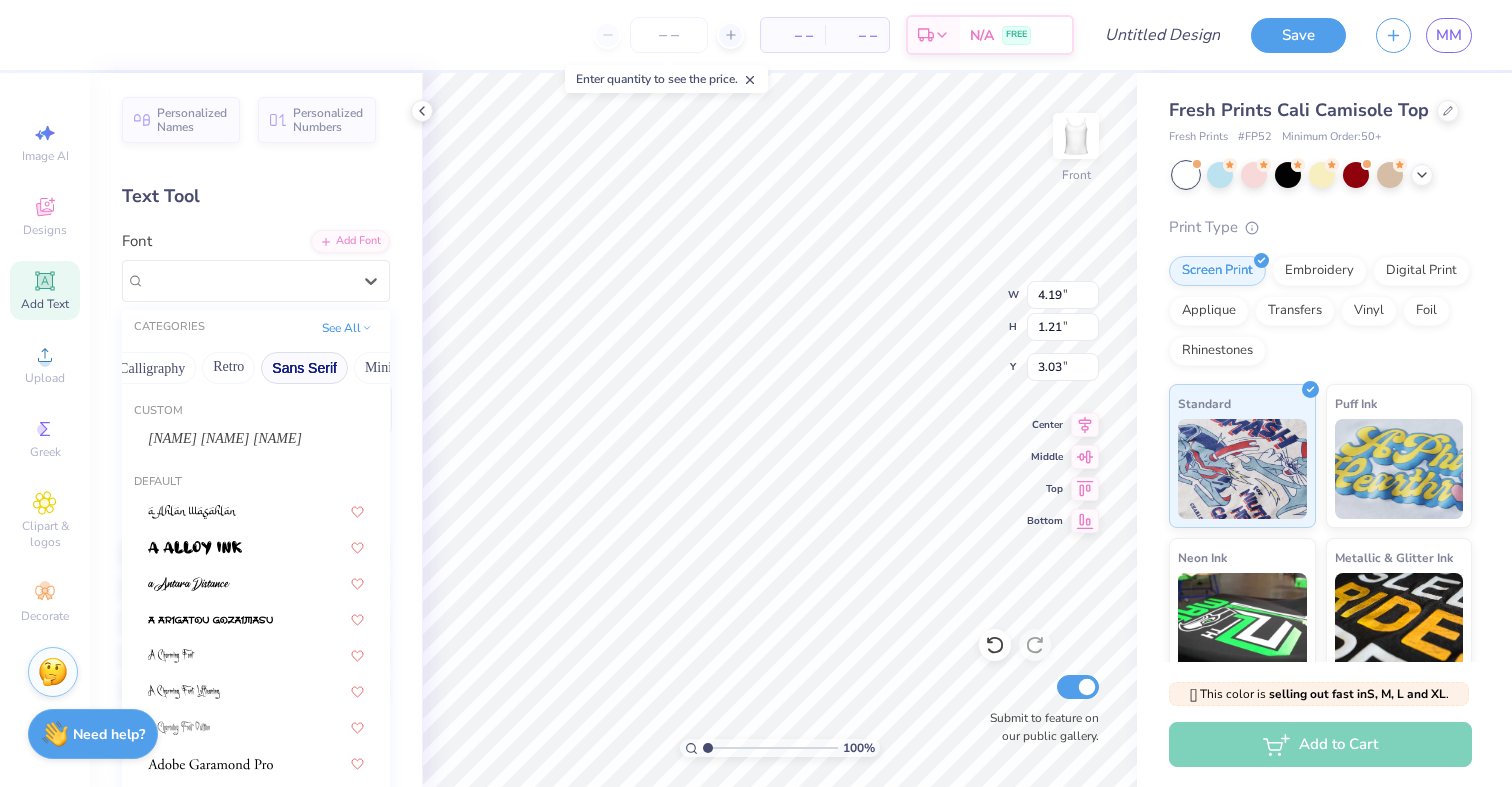 click on "Sans Serif" at bounding box center [304, 368] 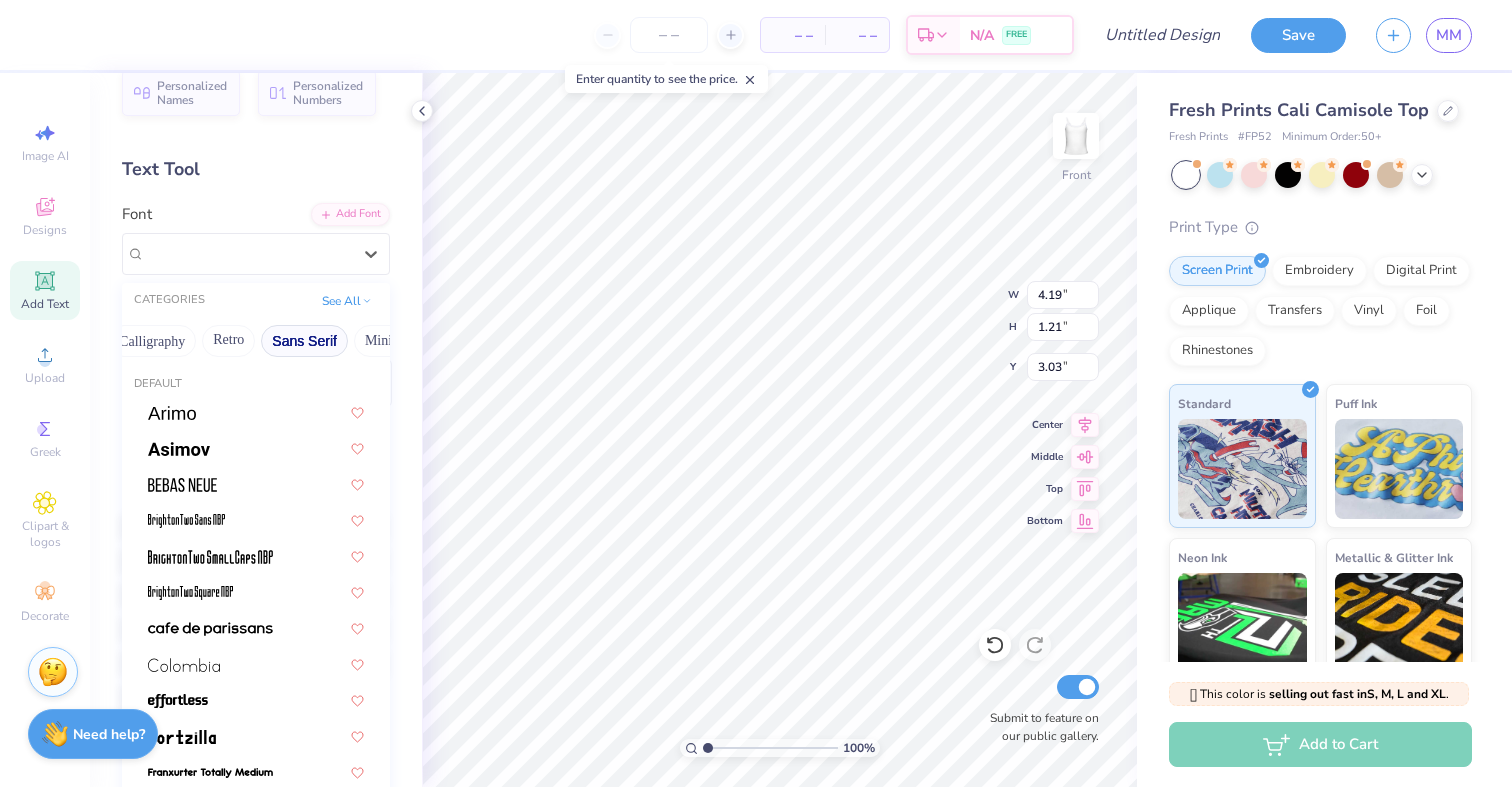 scroll, scrollTop: 28, scrollLeft: 0, axis: vertical 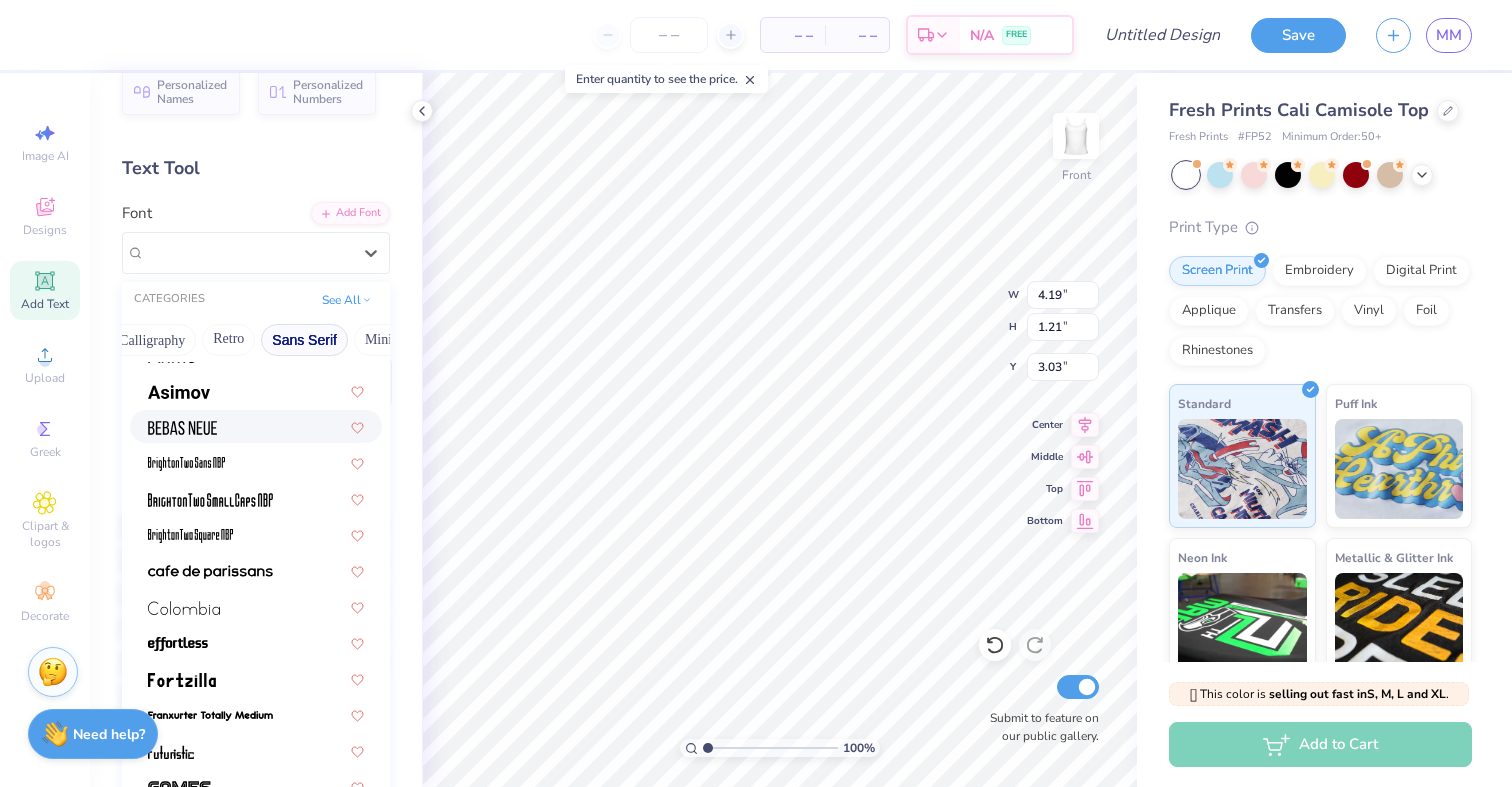 click at bounding box center [256, 426] 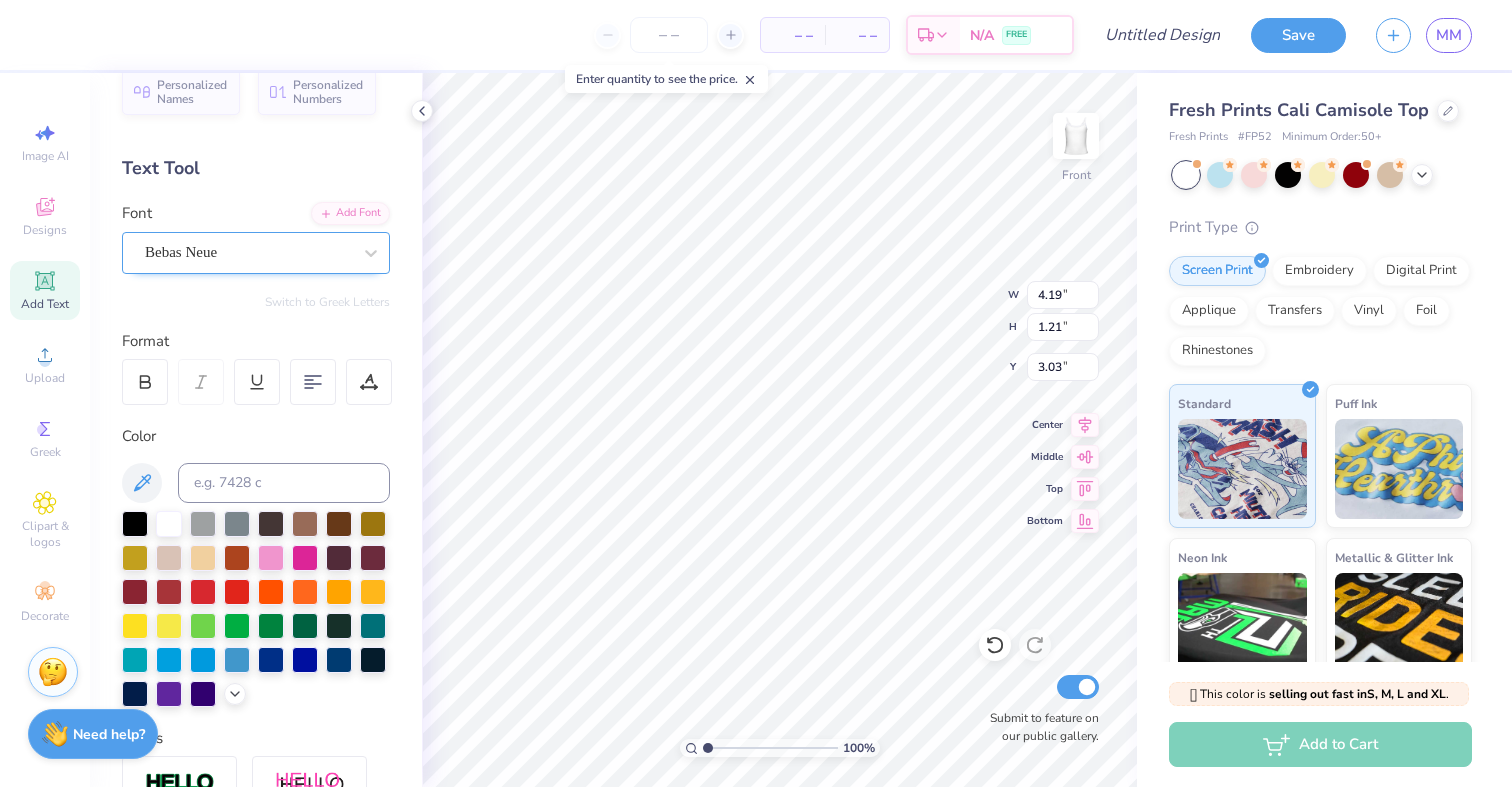 click on "Bebas Neue" at bounding box center [248, 252] 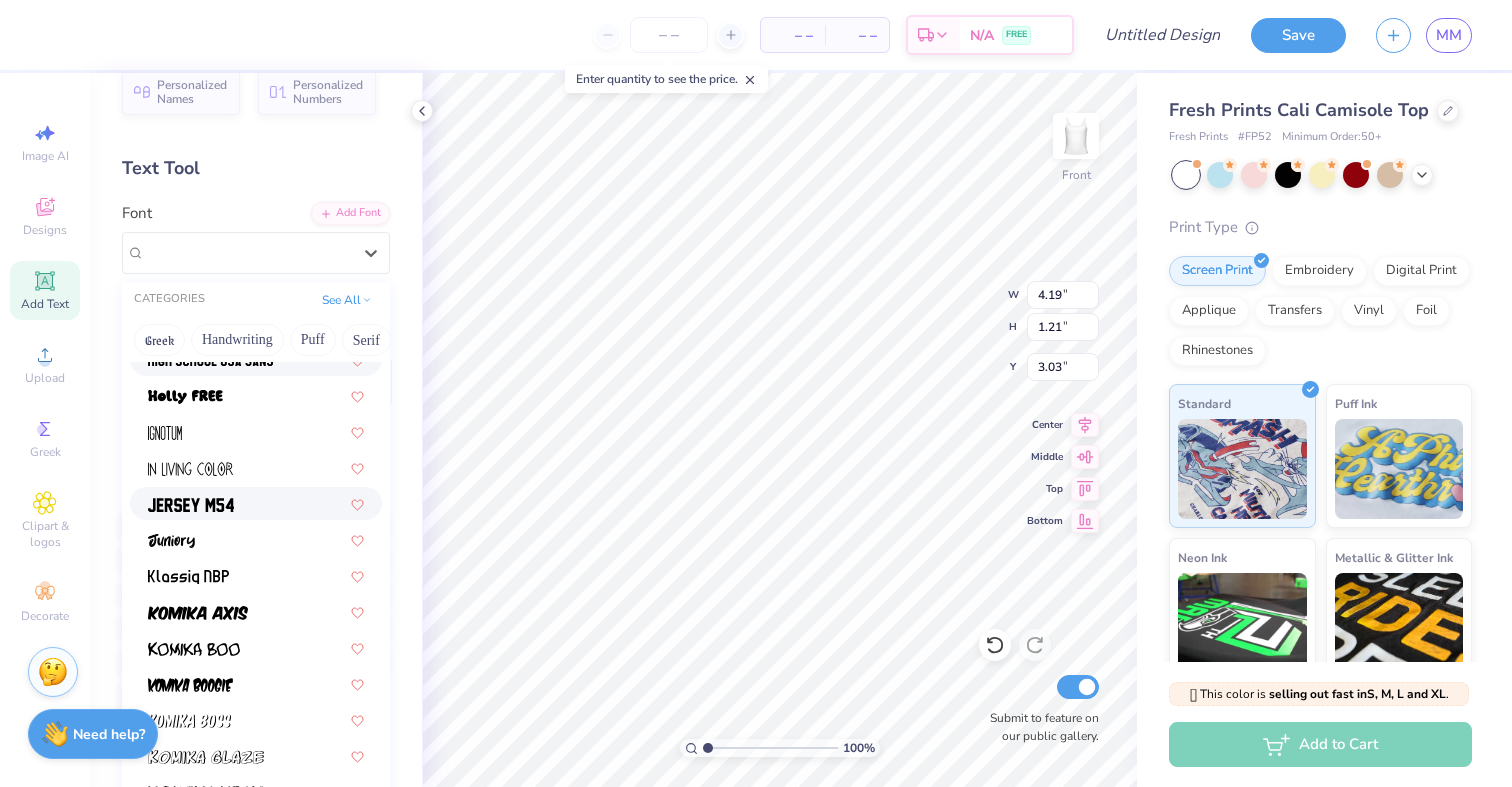 scroll, scrollTop: 599, scrollLeft: 0, axis: vertical 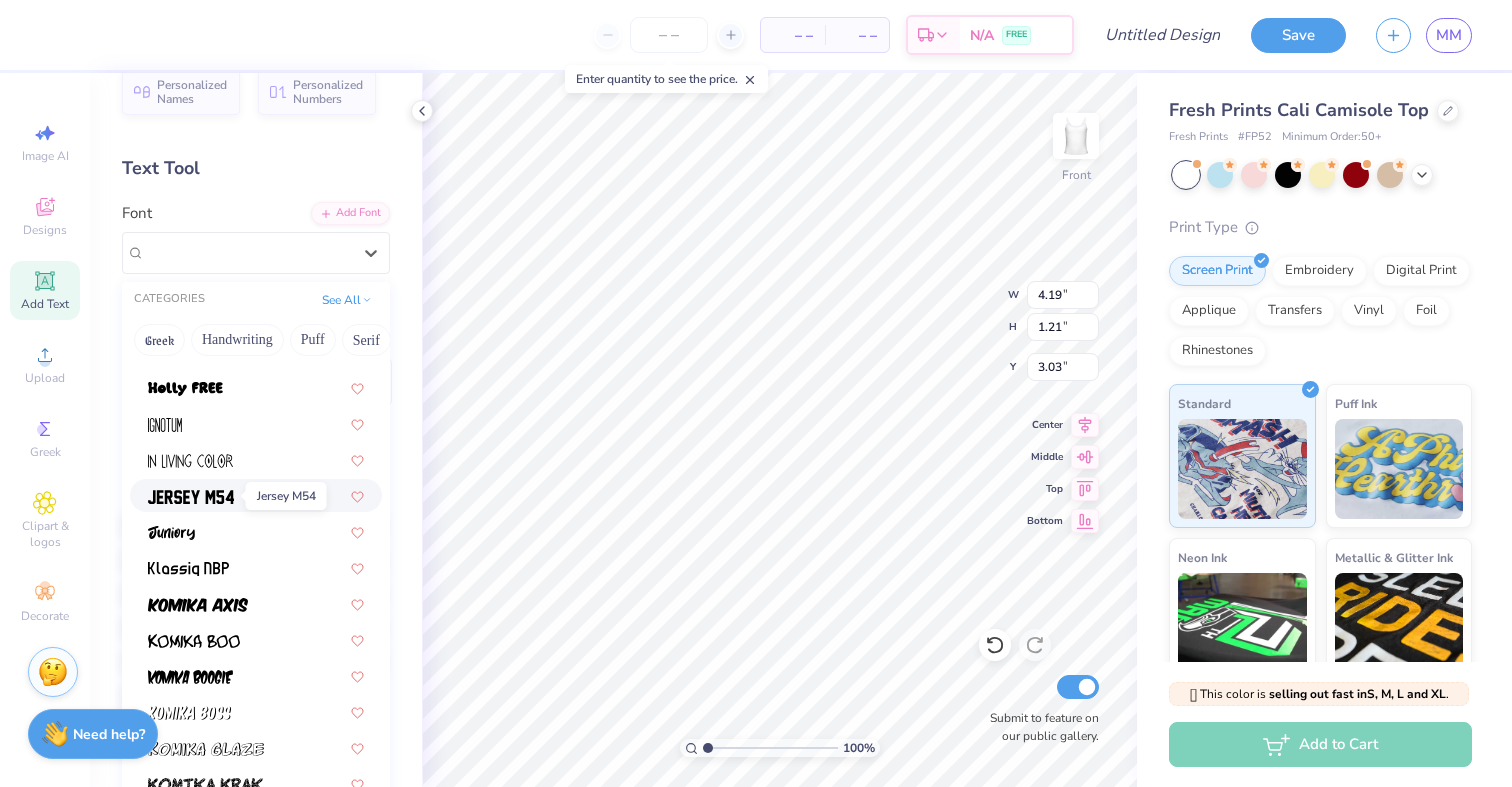 click at bounding box center [191, 497] 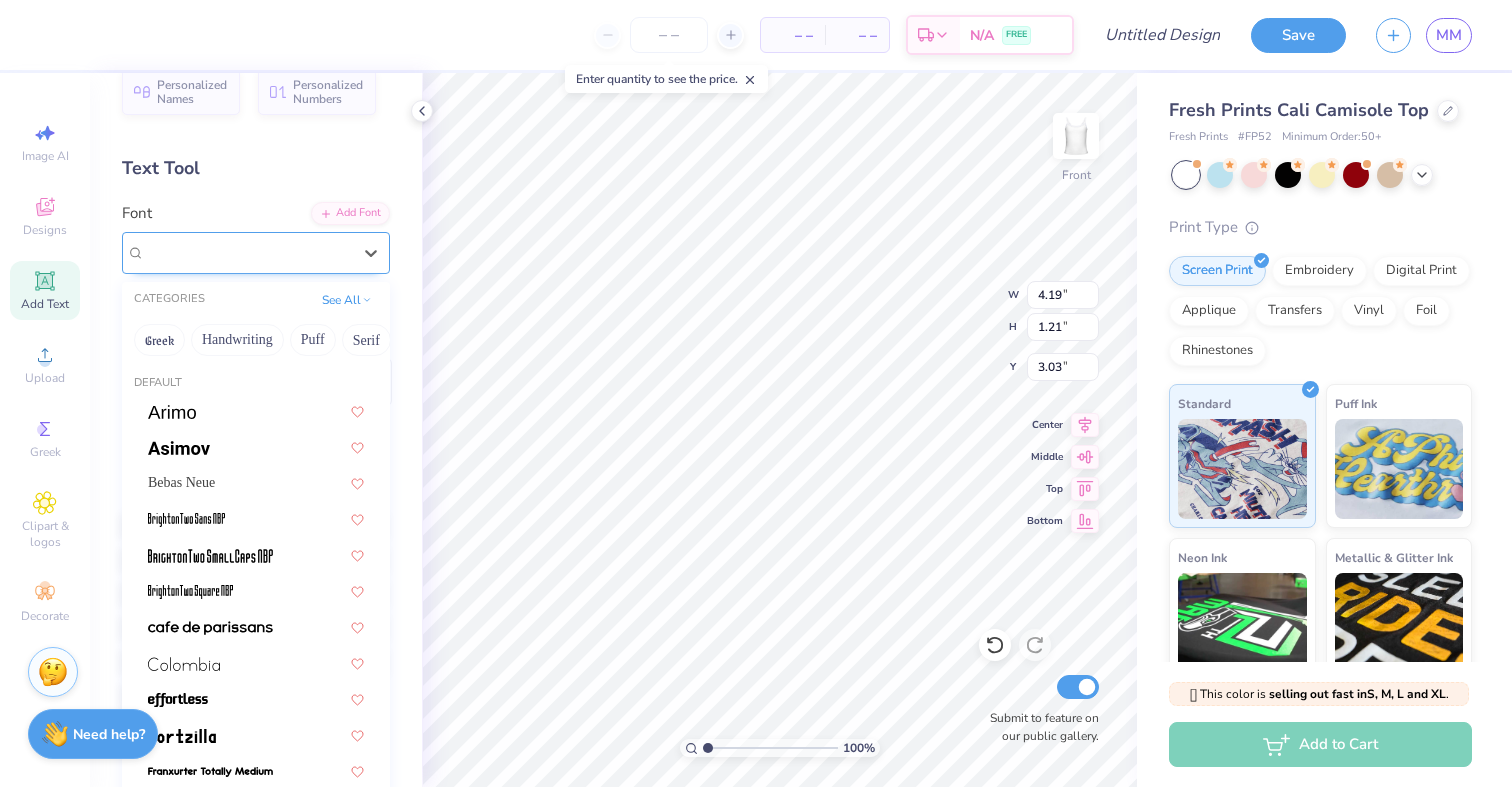 click at bounding box center [248, 252] 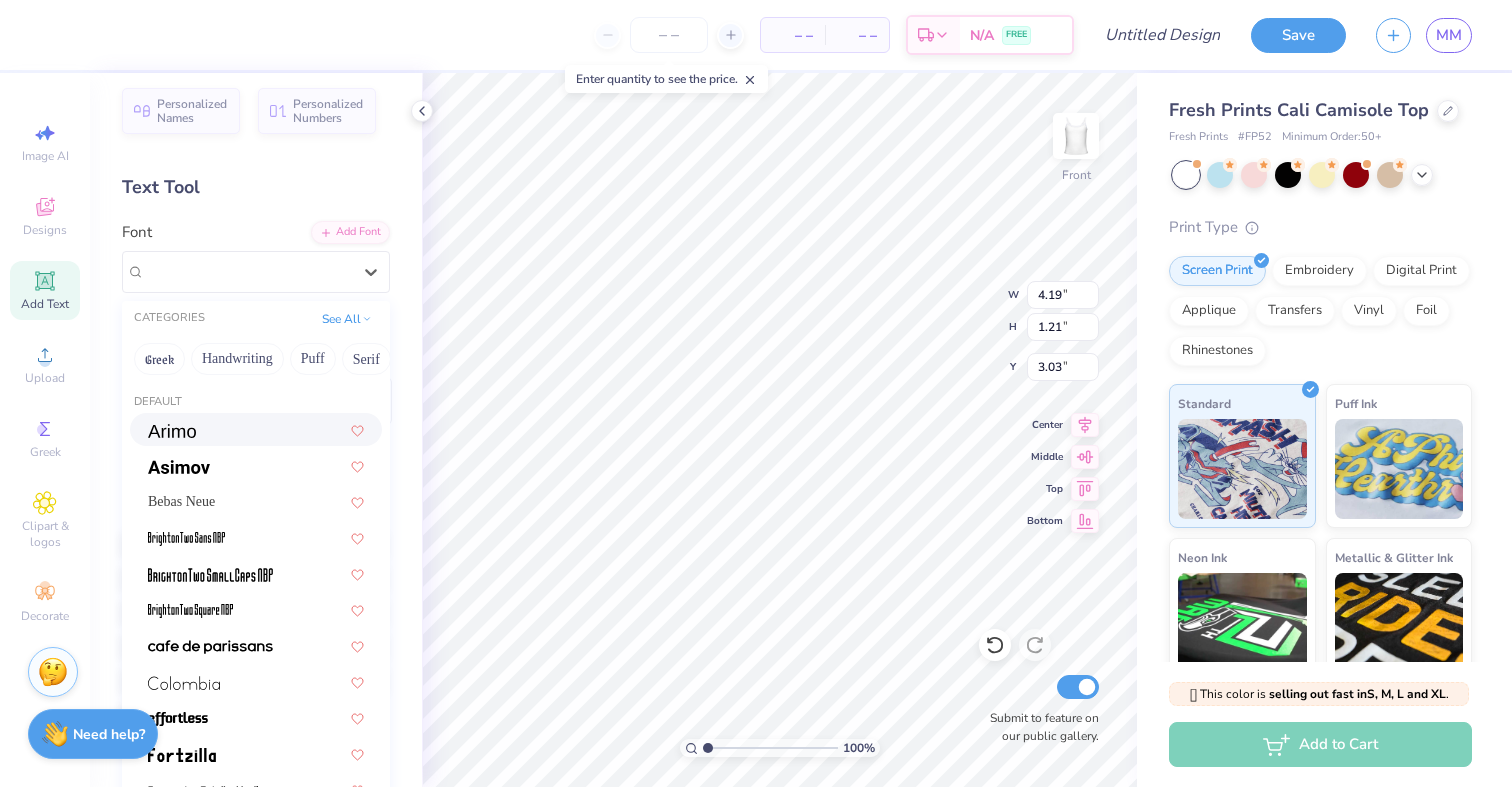 scroll, scrollTop: 8, scrollLeft: 0, axis: vertical 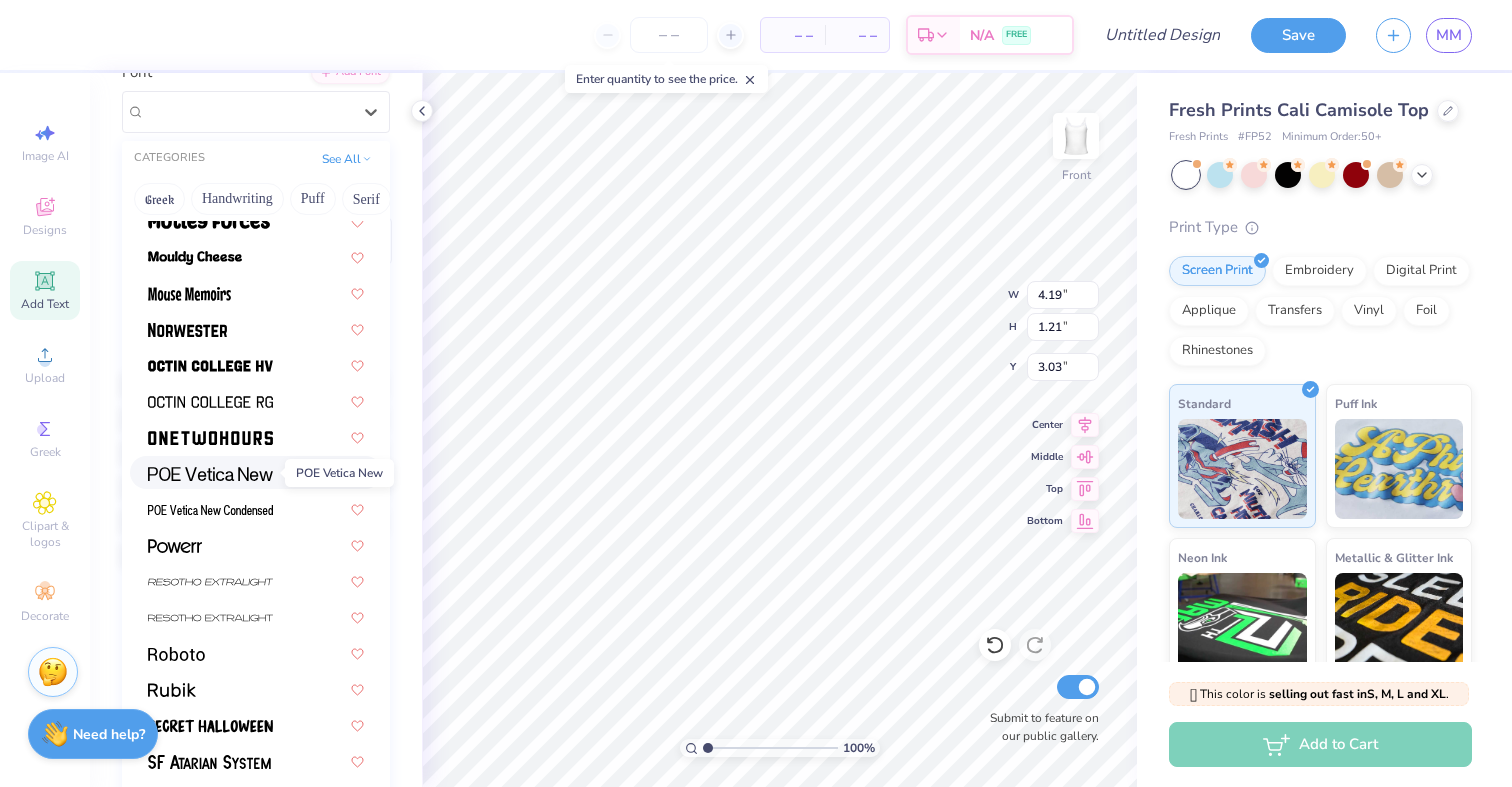 click at bounding box center [210, 474] 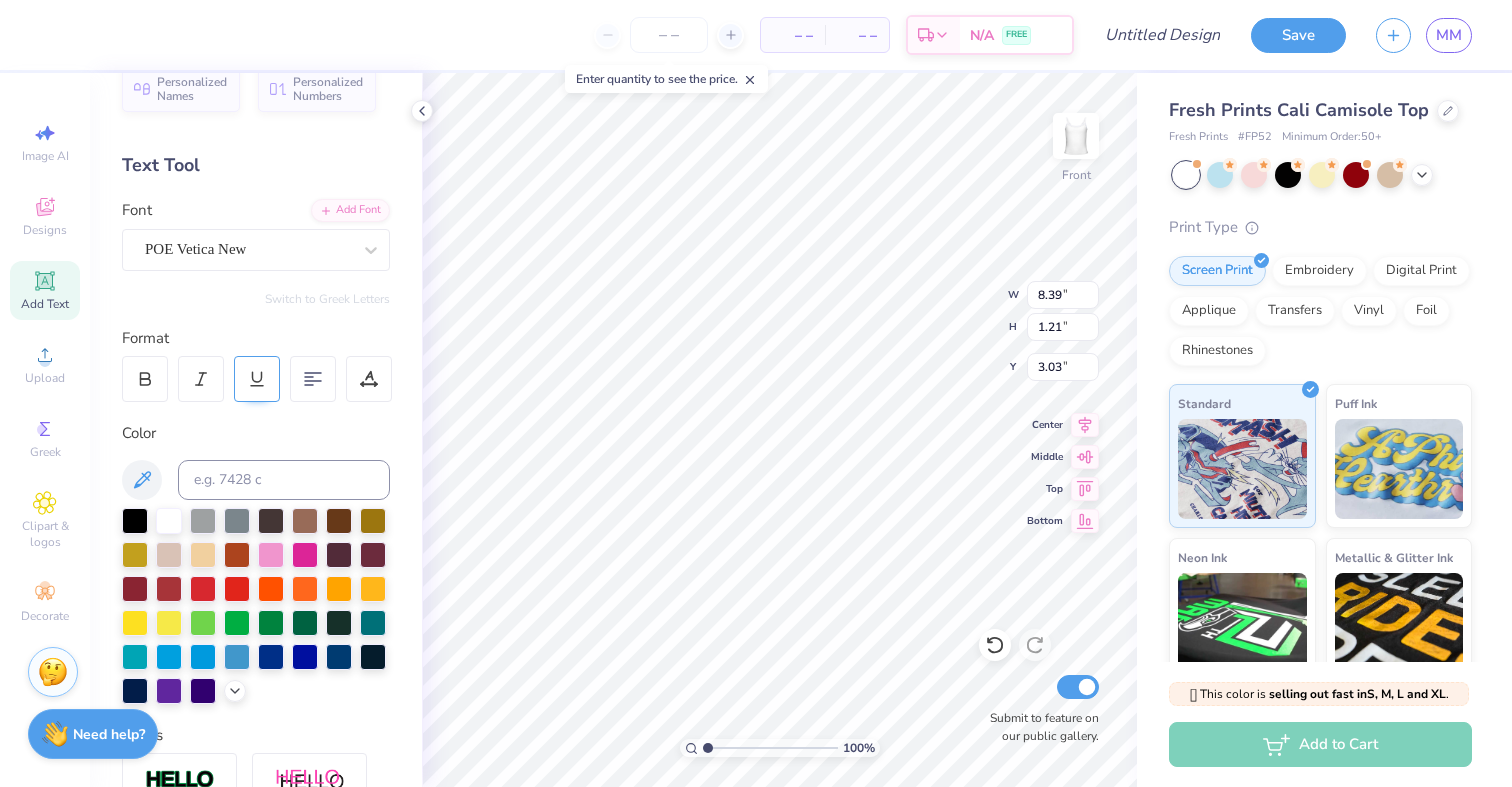 scroll, scrollTop: 2, scrollLeft: 0, axis: vertical 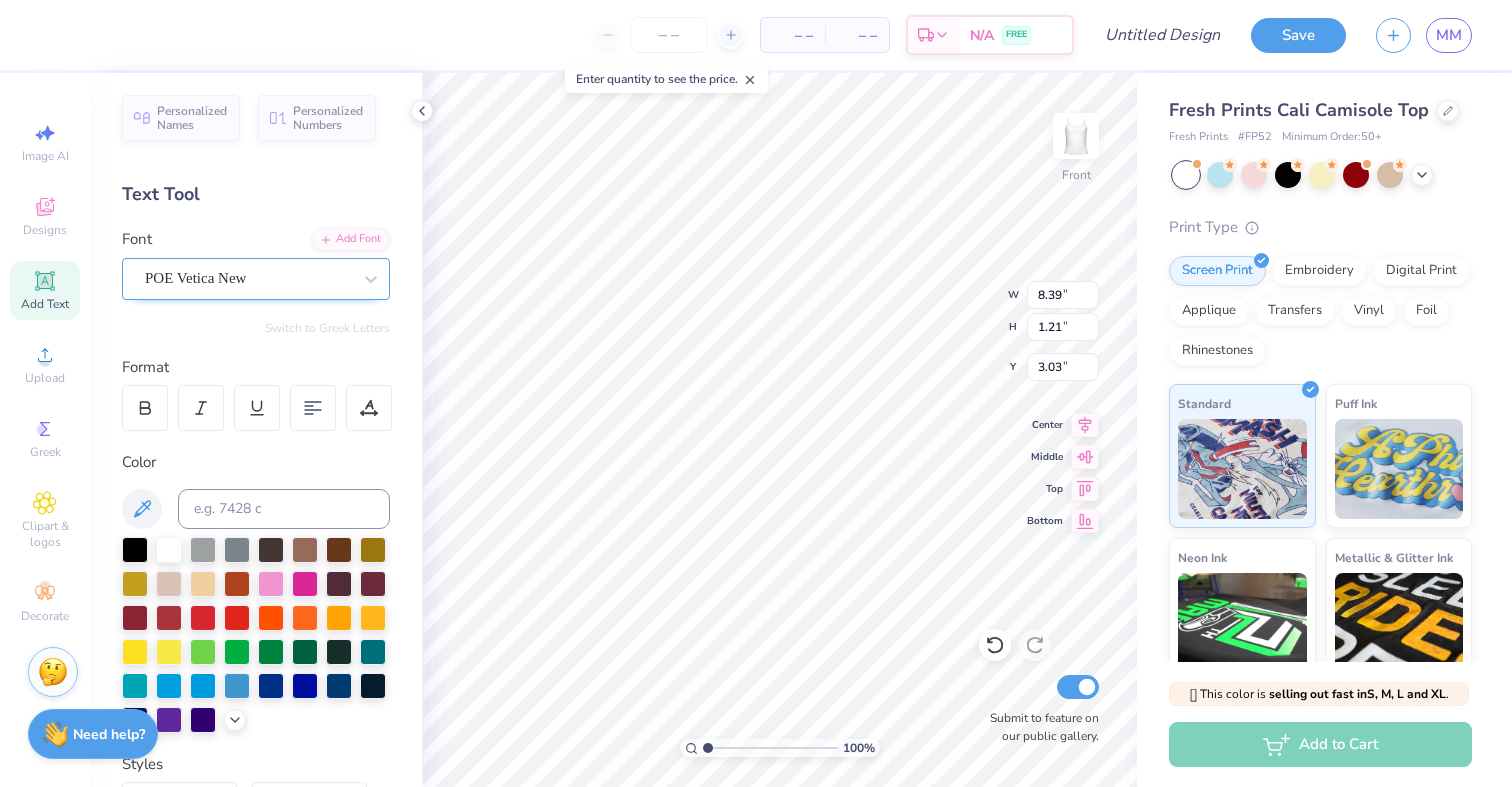 click on "POE Vetica New" at bounding box center (256, 279) 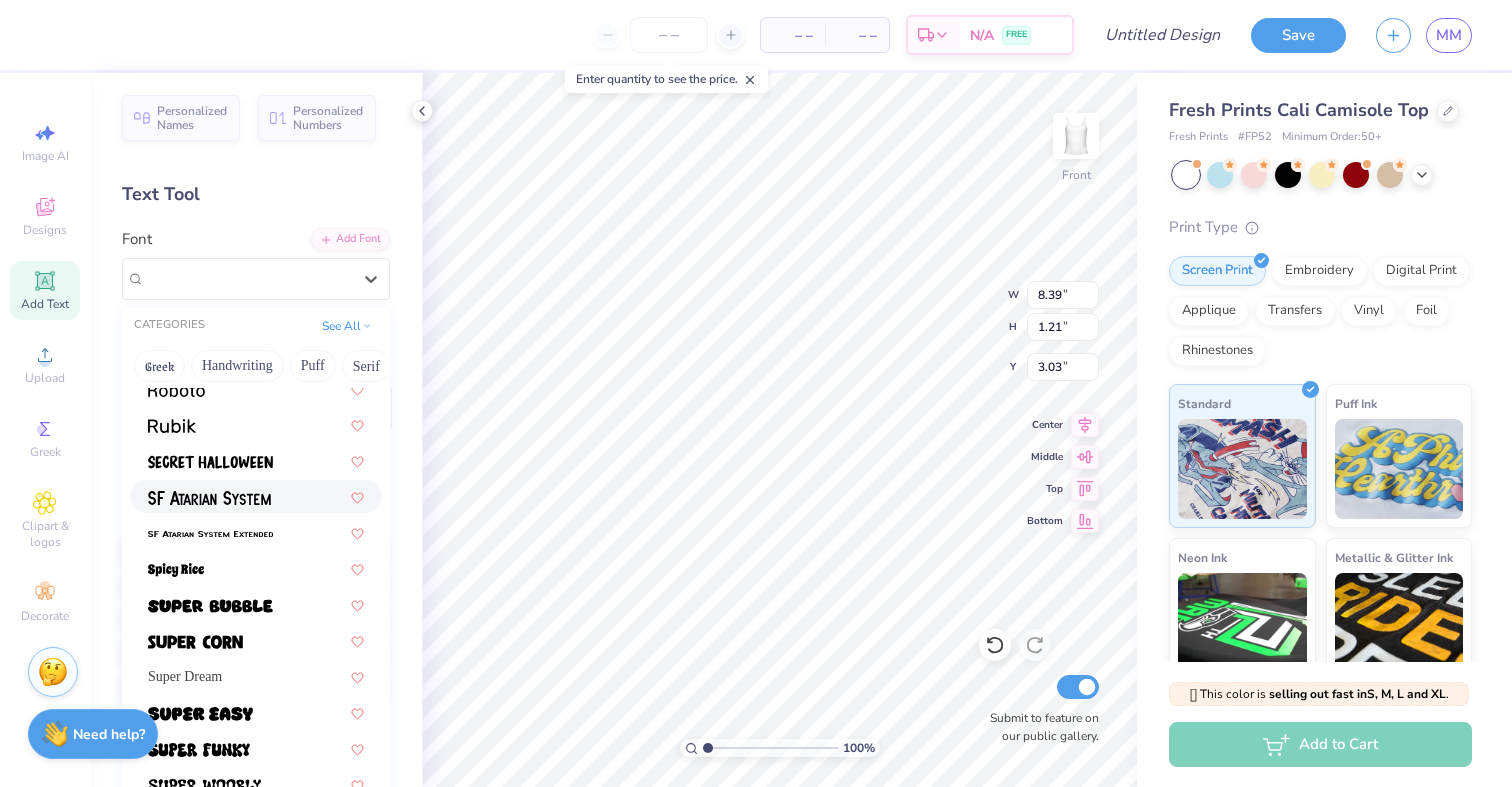 scroll, scrollTop: 2113, scrollLeft: 0, axis: vertical 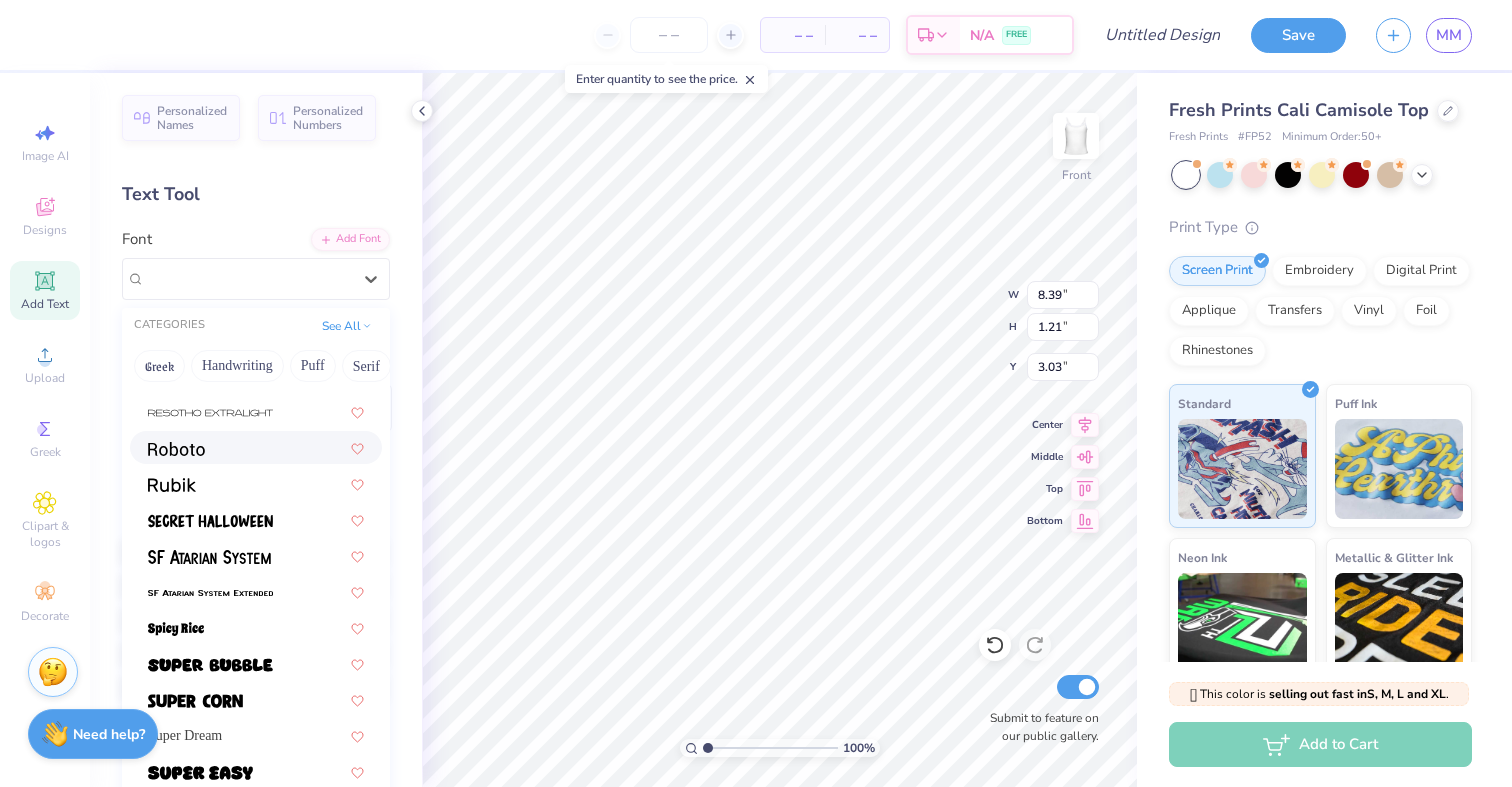 click at bounding box center [256, 447] 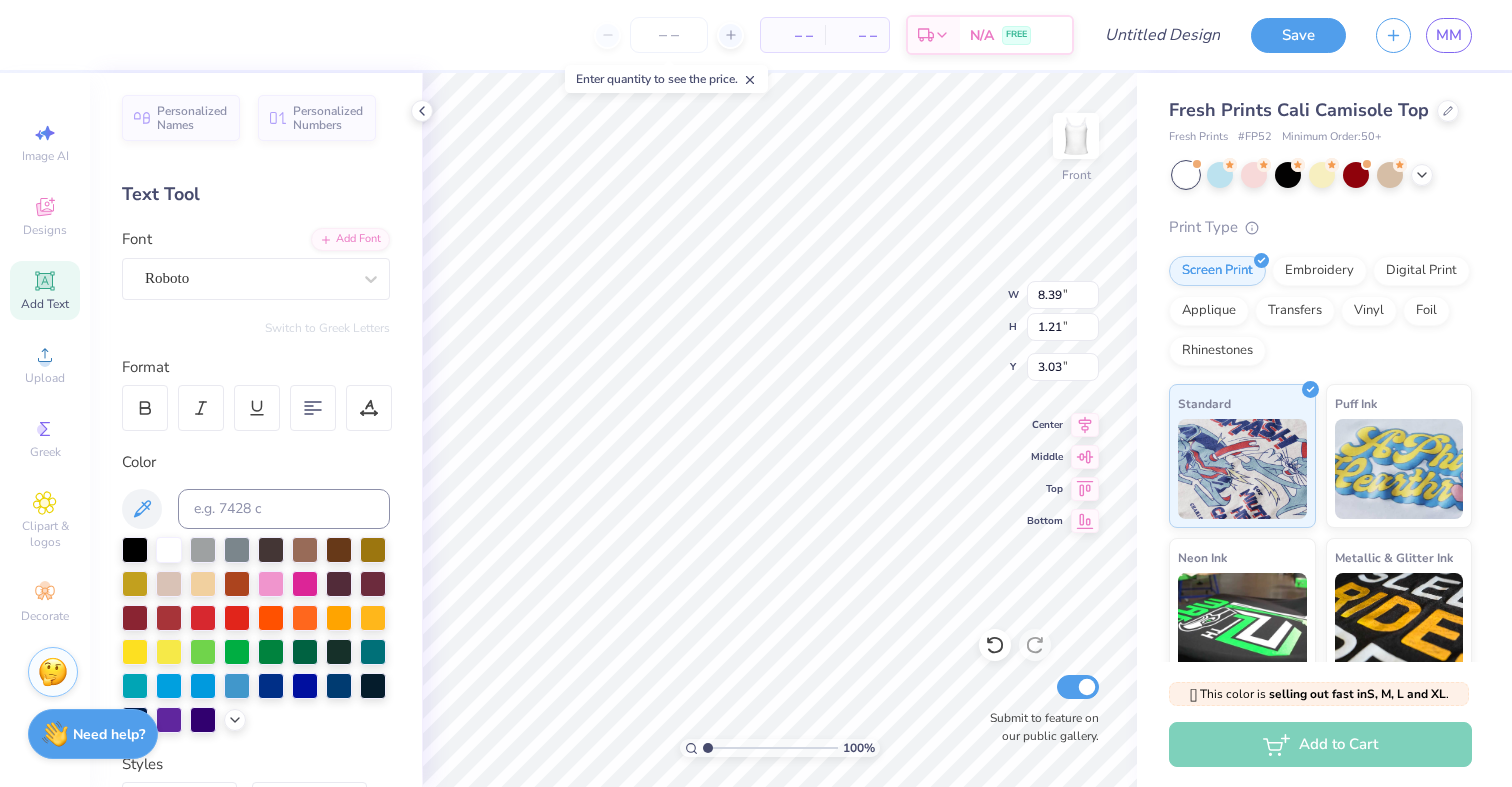 scroll, scrollTop: 0, scrollLeft: 3, axis: horizontal 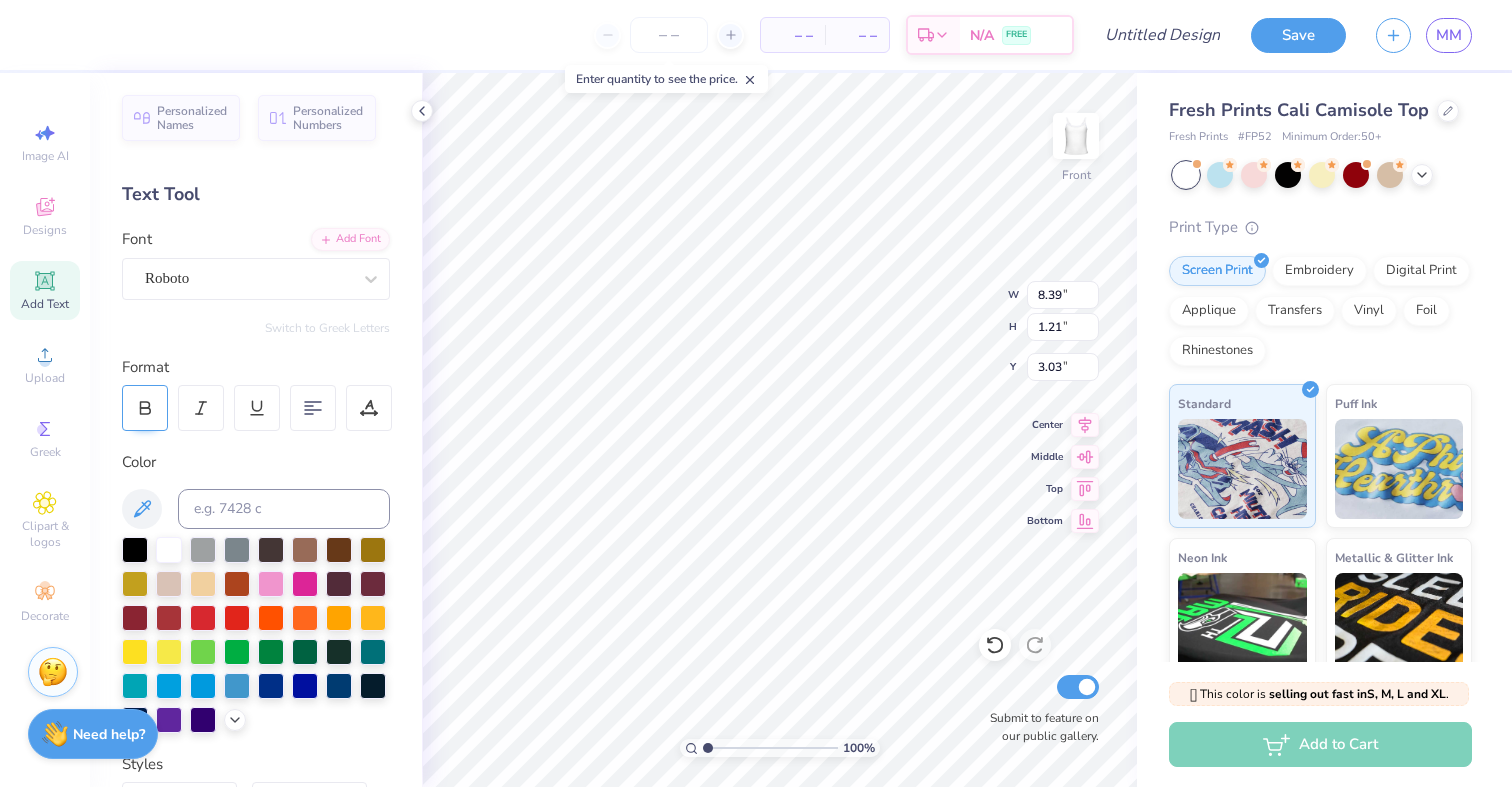click 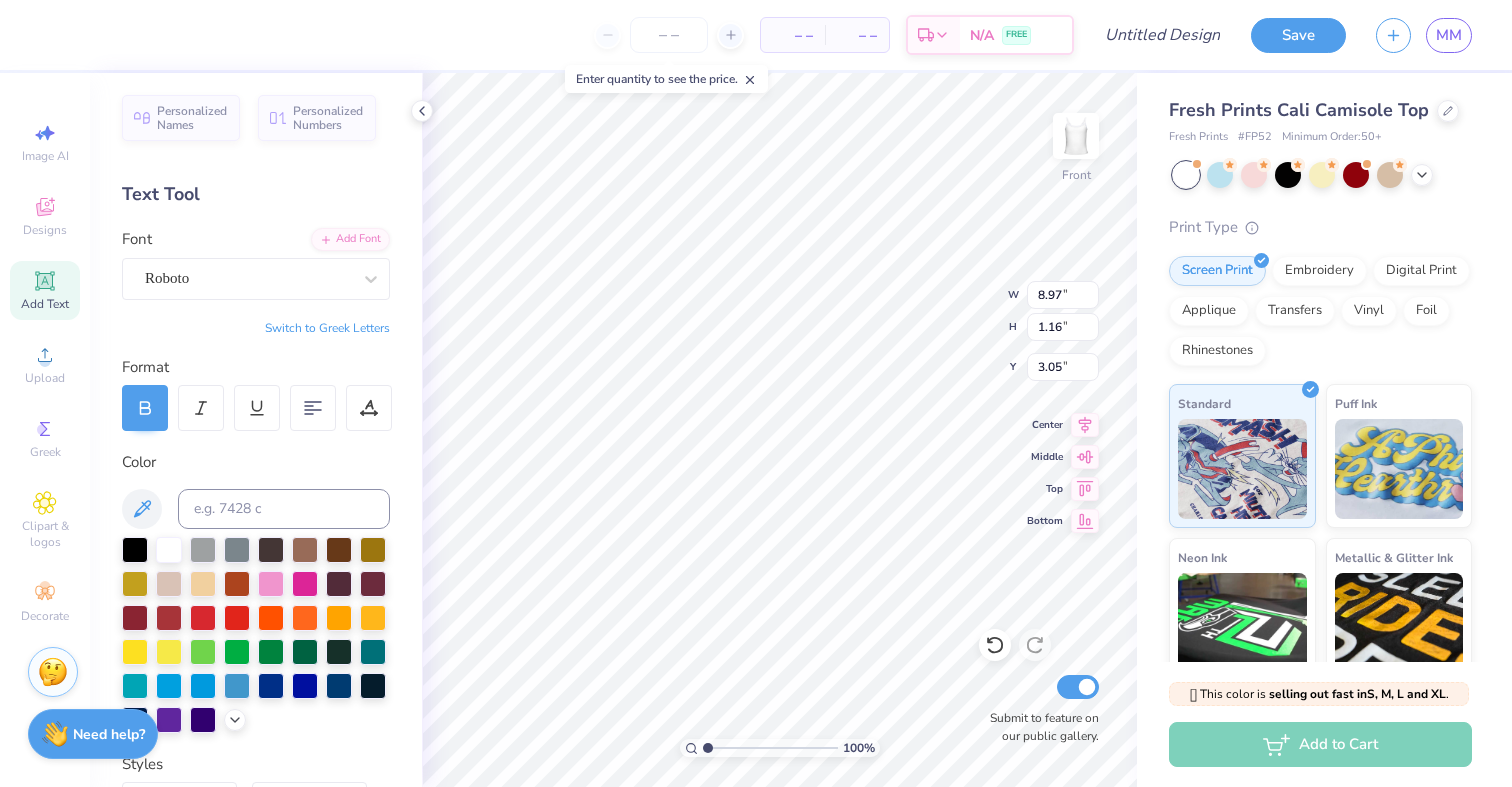 type on "7.26" 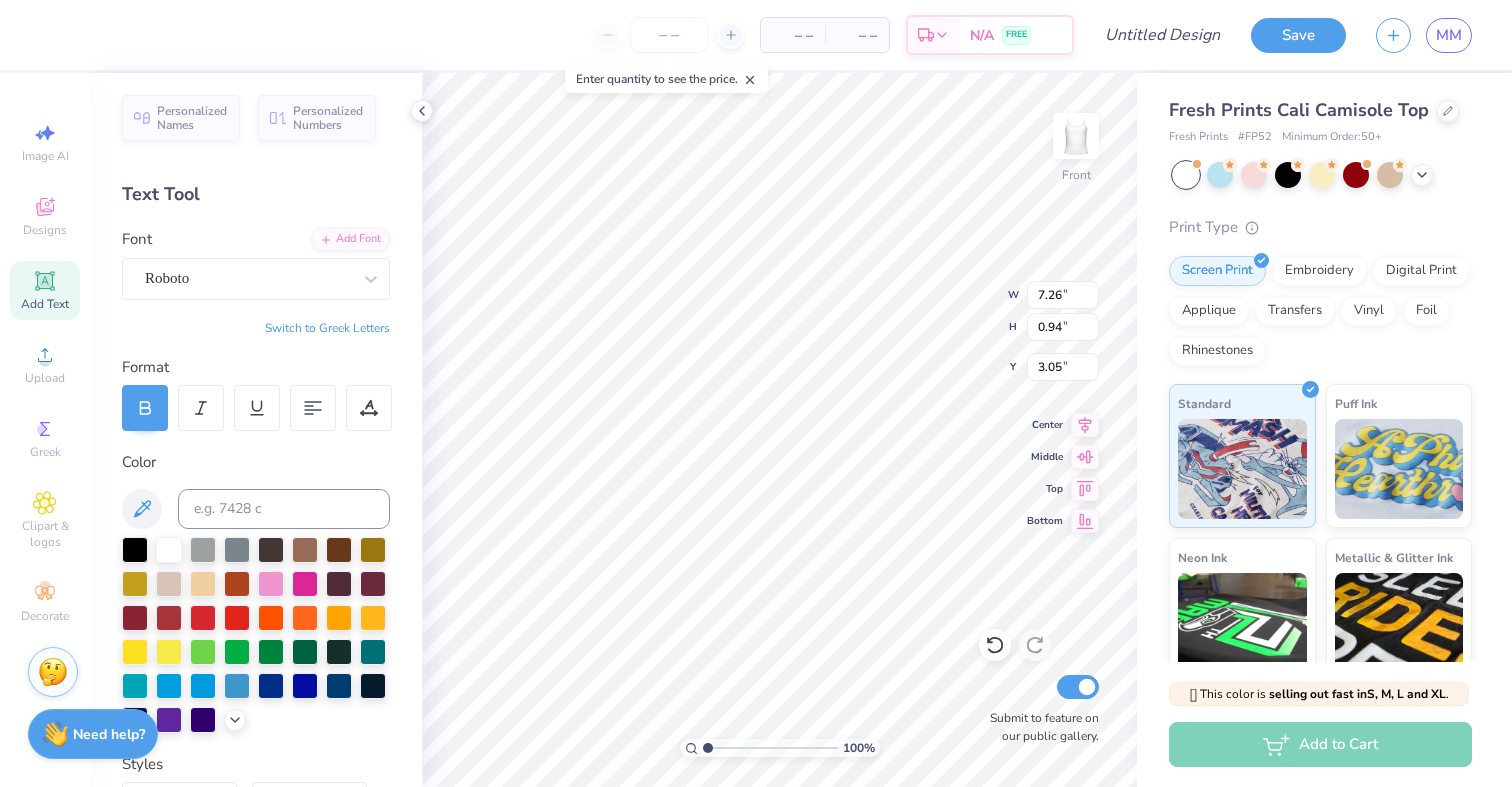 type on "1.82" 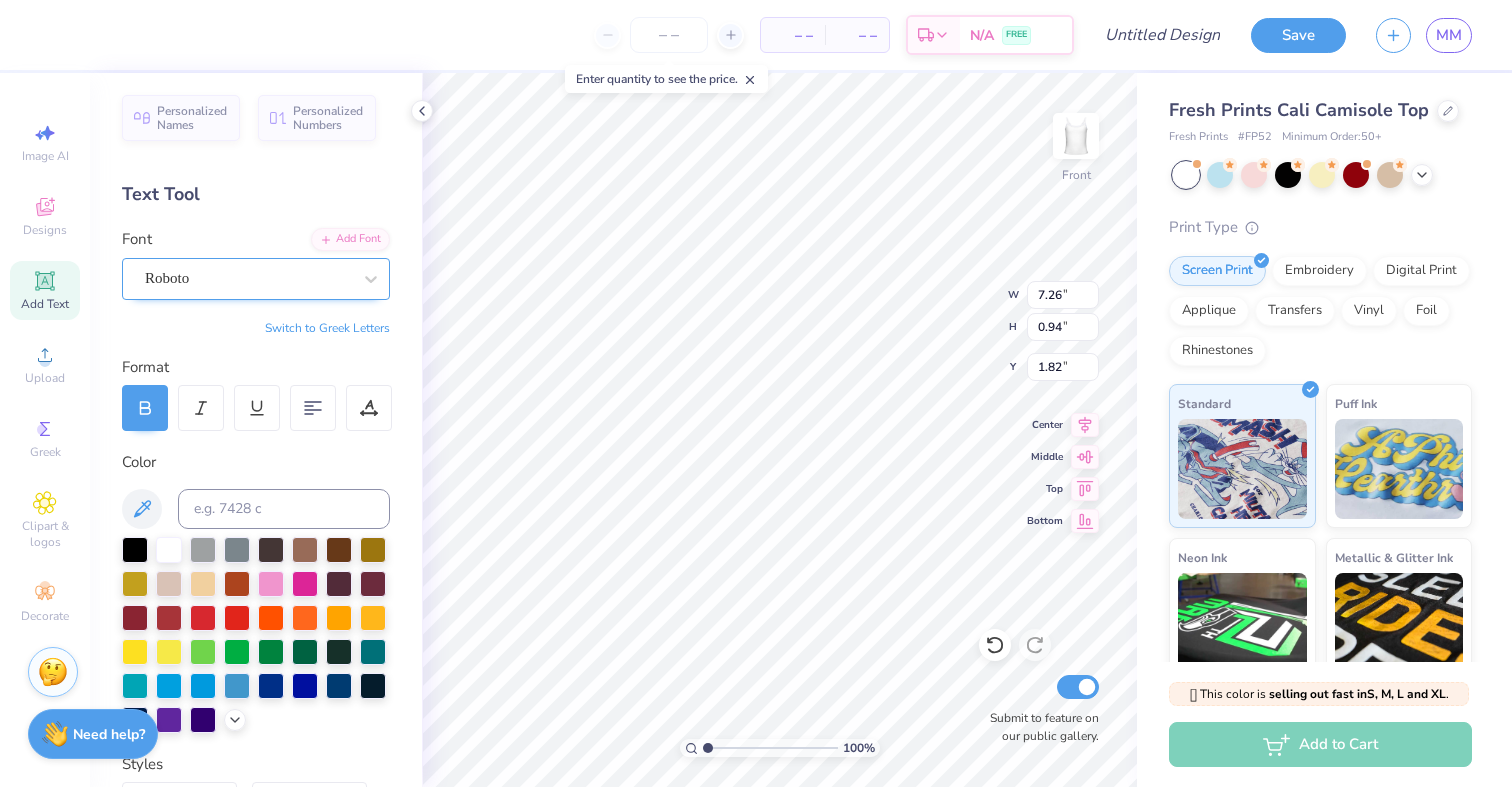 click on "Roboto" at bounding box center [248, 278] 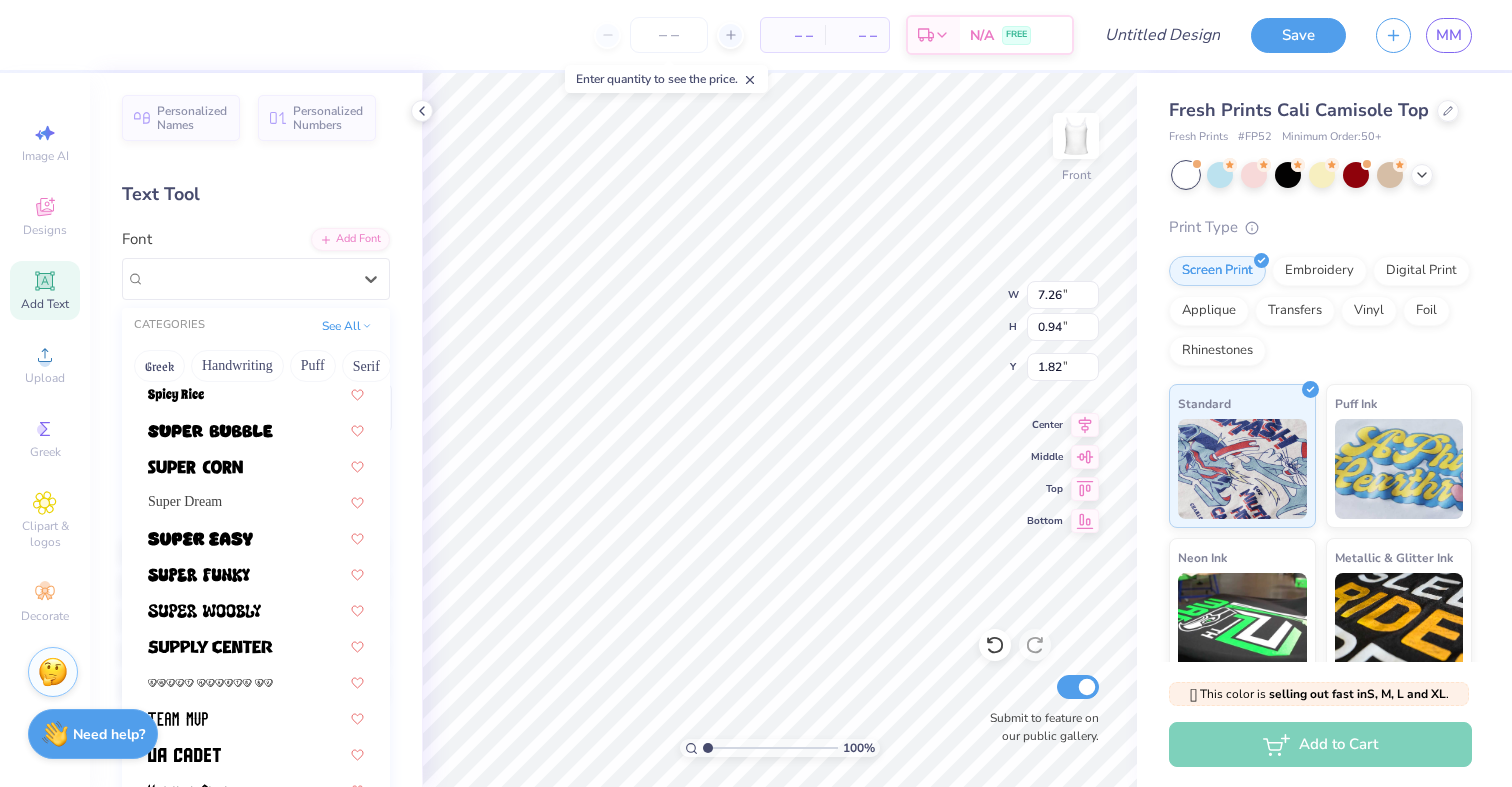 scroll, scrollTop: 2398, scrollLeft: 0, axis: vertical 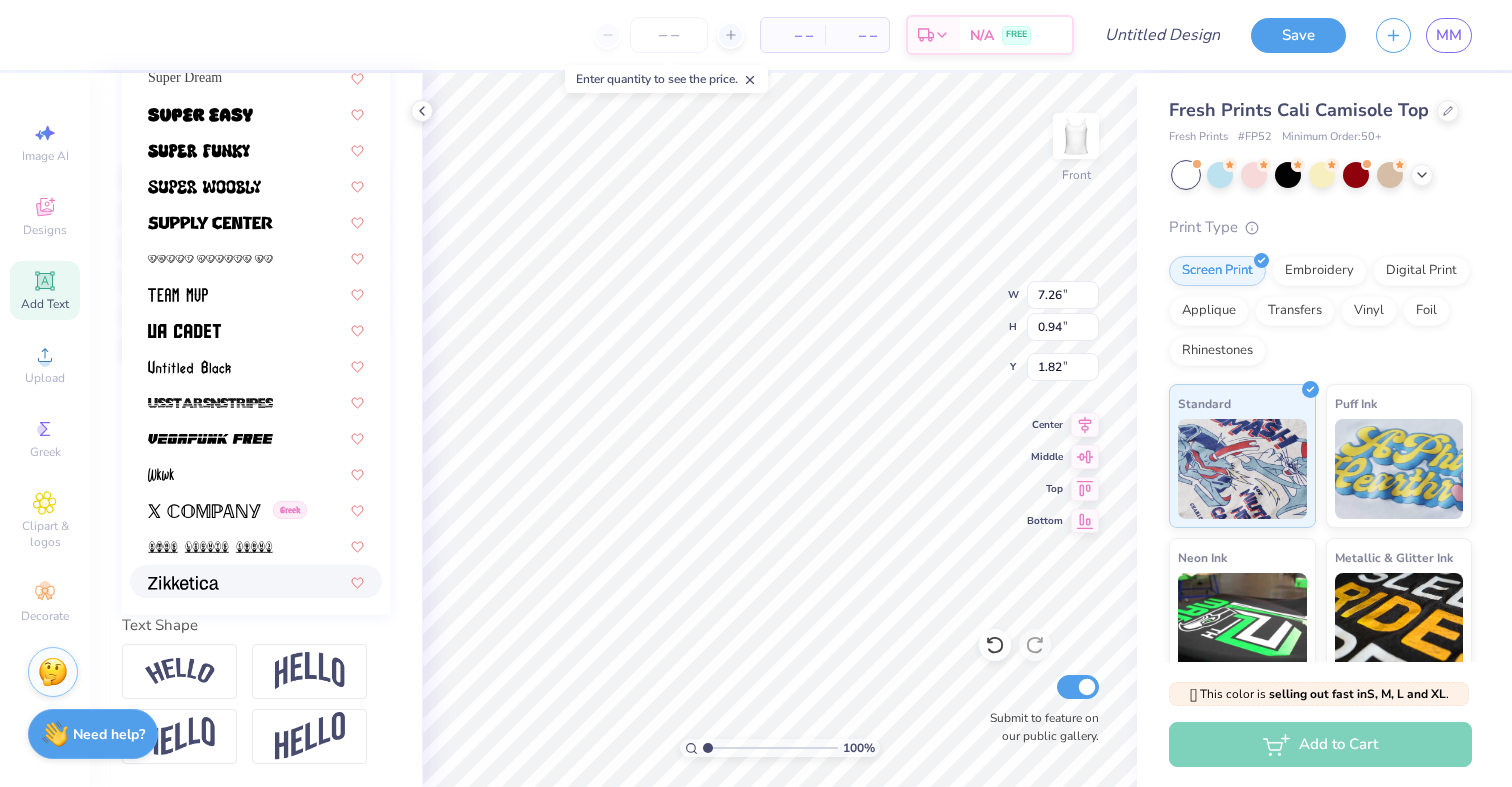 click at bounding box center (256, 581) 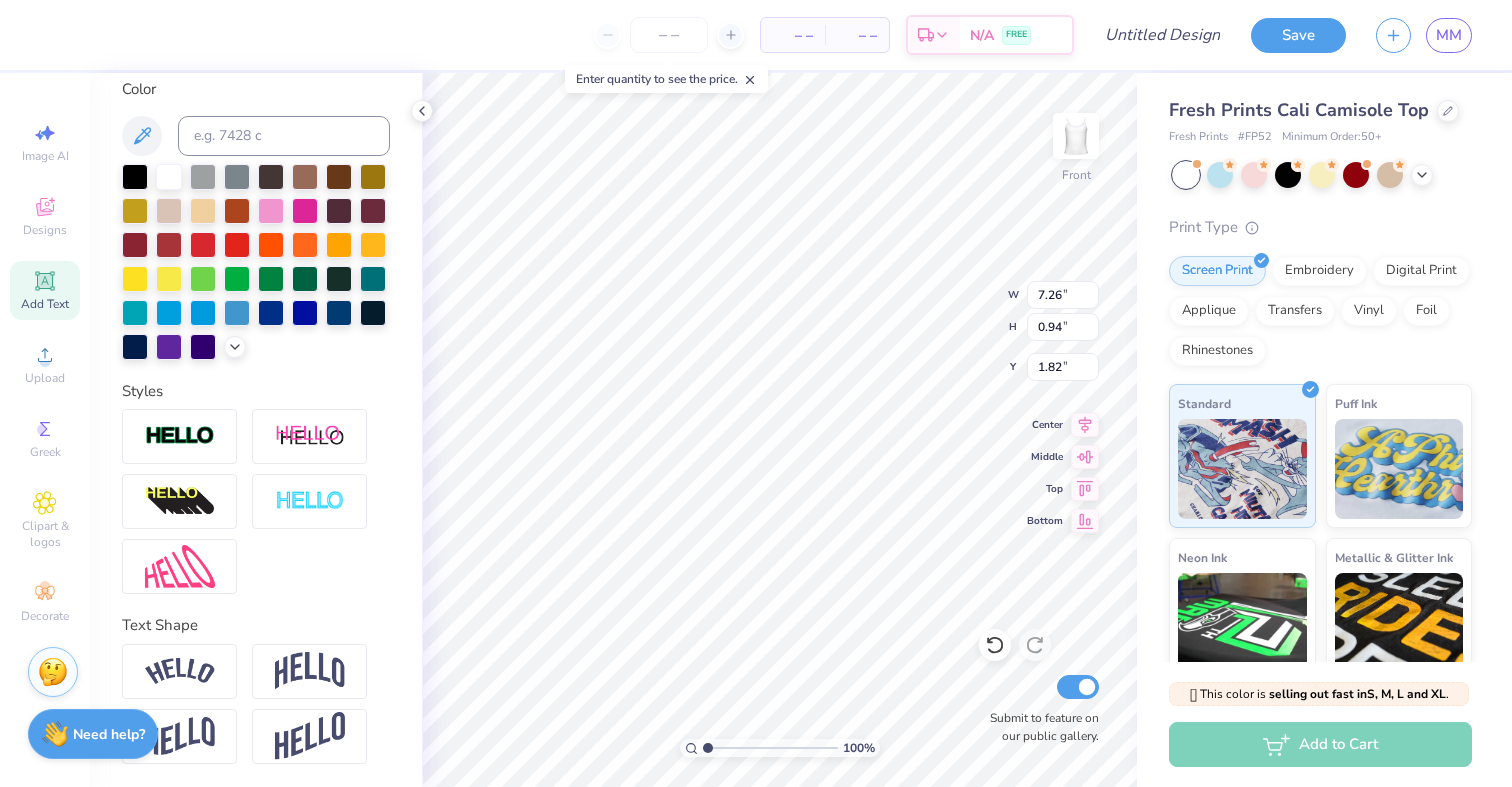 type on "7.75" 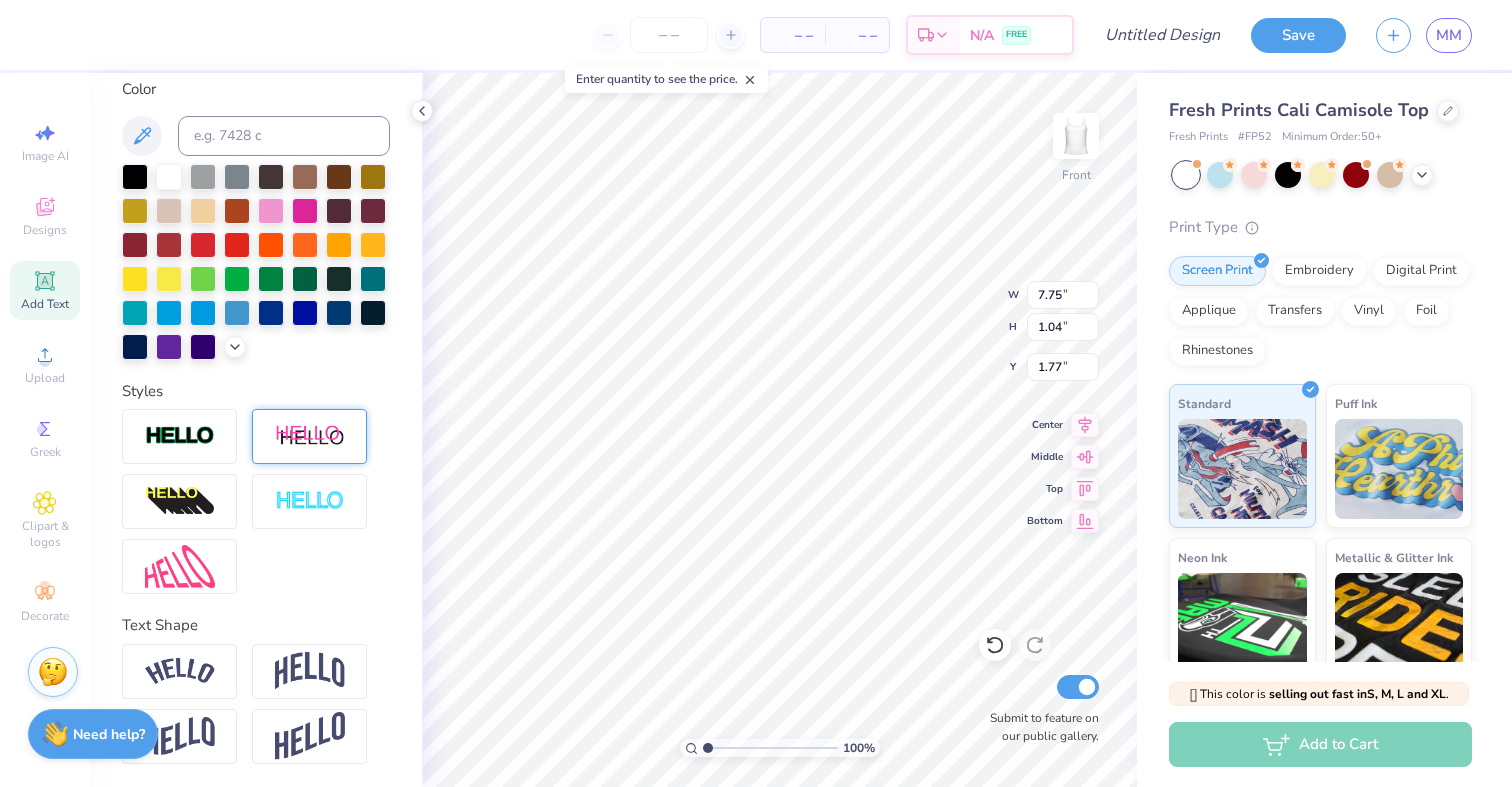scroll, scrollTop: 0, scrollLeft: 0, axis: both 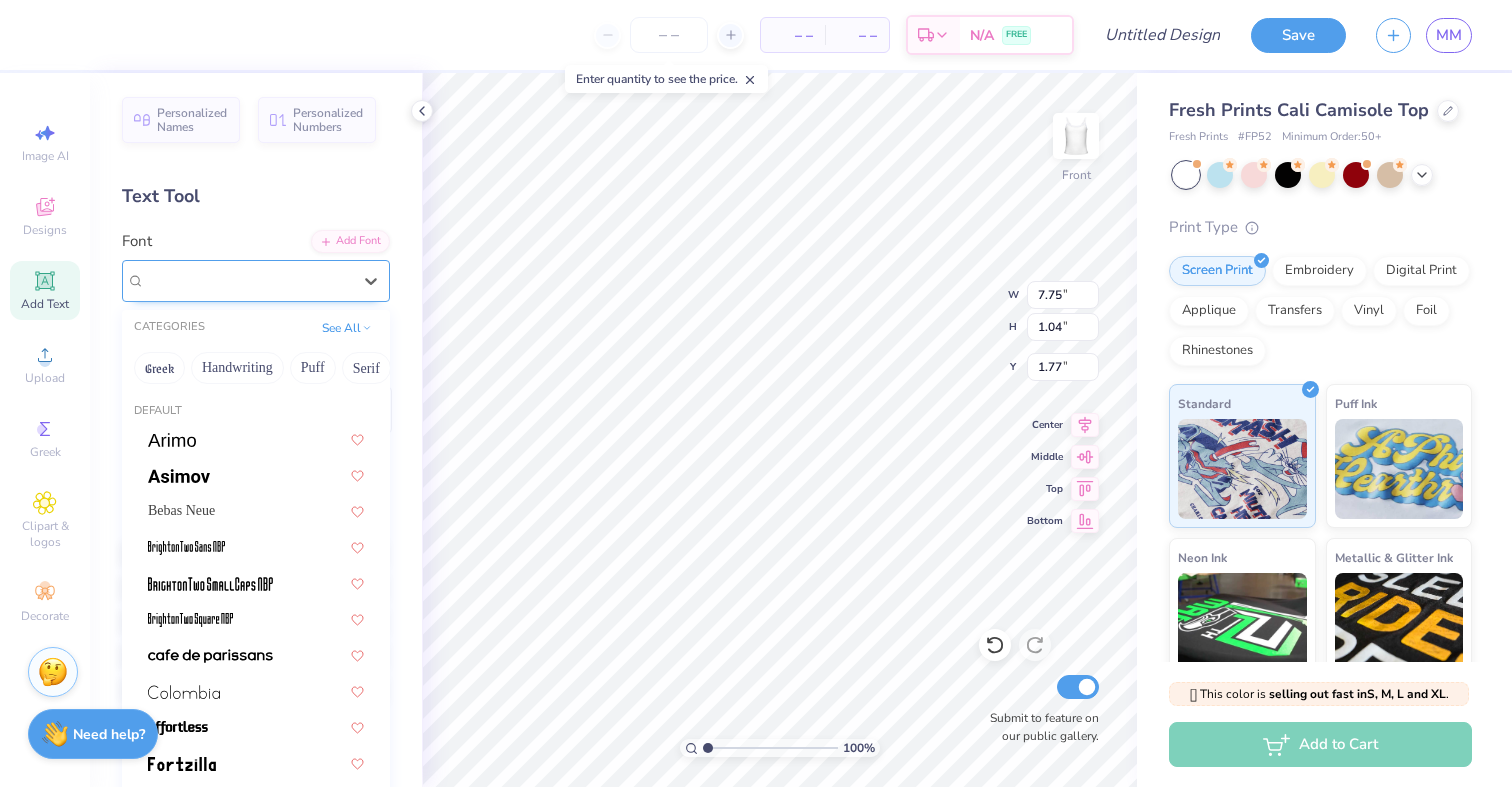 click on "Zikketica" at bounding box center [248, 280] 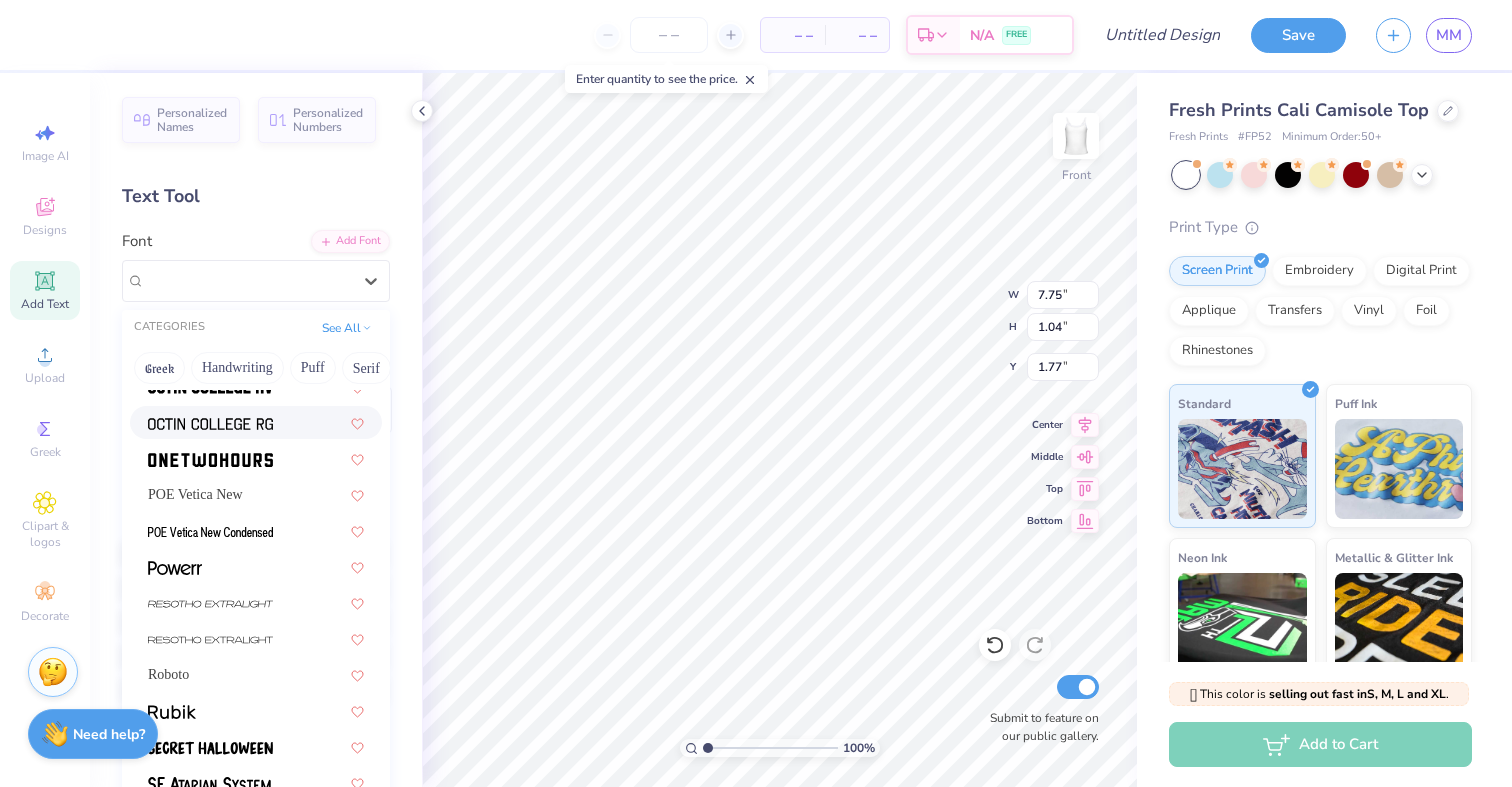 scroll, scrollTop: 1895, scrollLeft: 0, axis: vertical 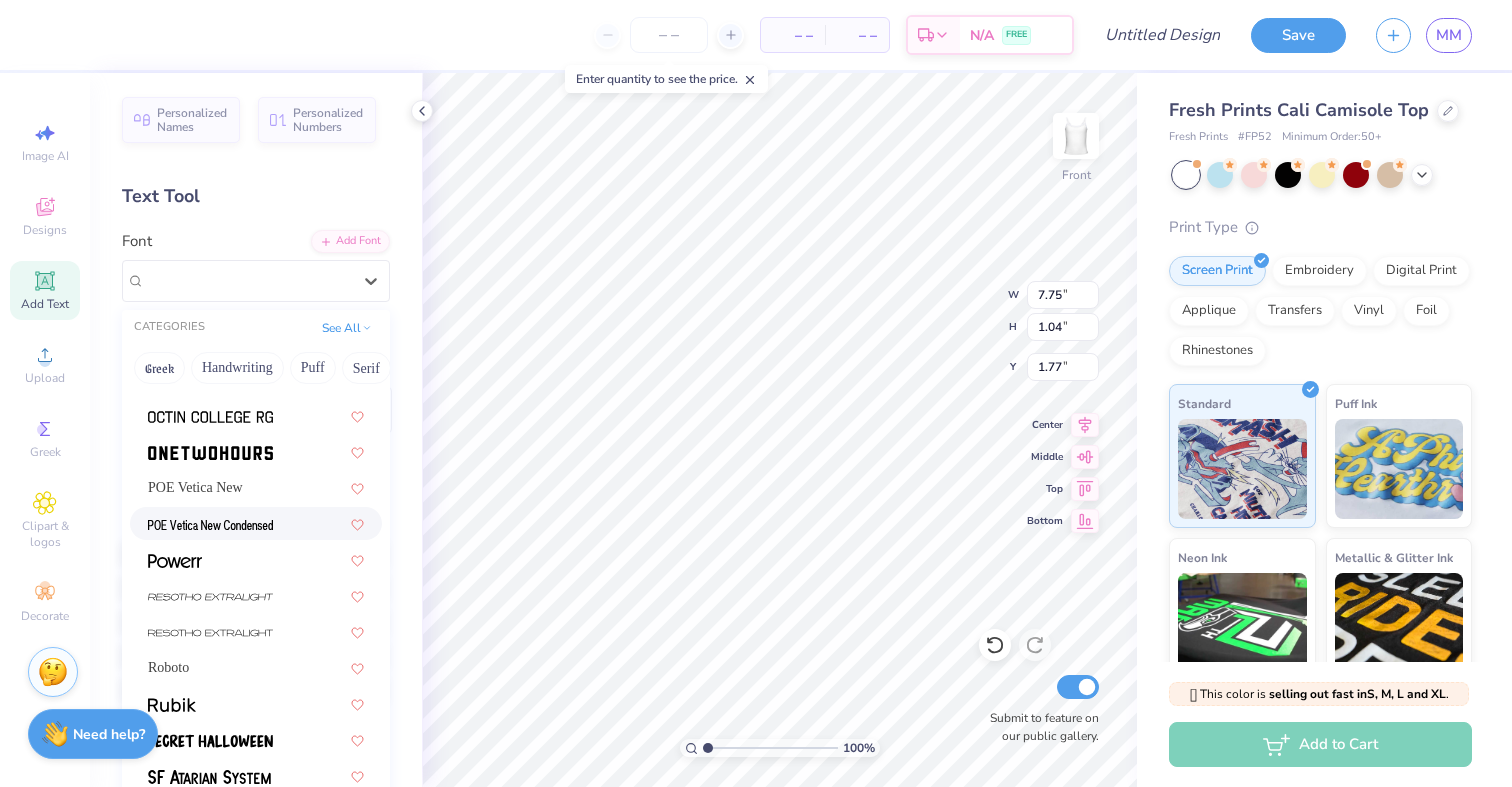 click at bounding box center [210, 525] 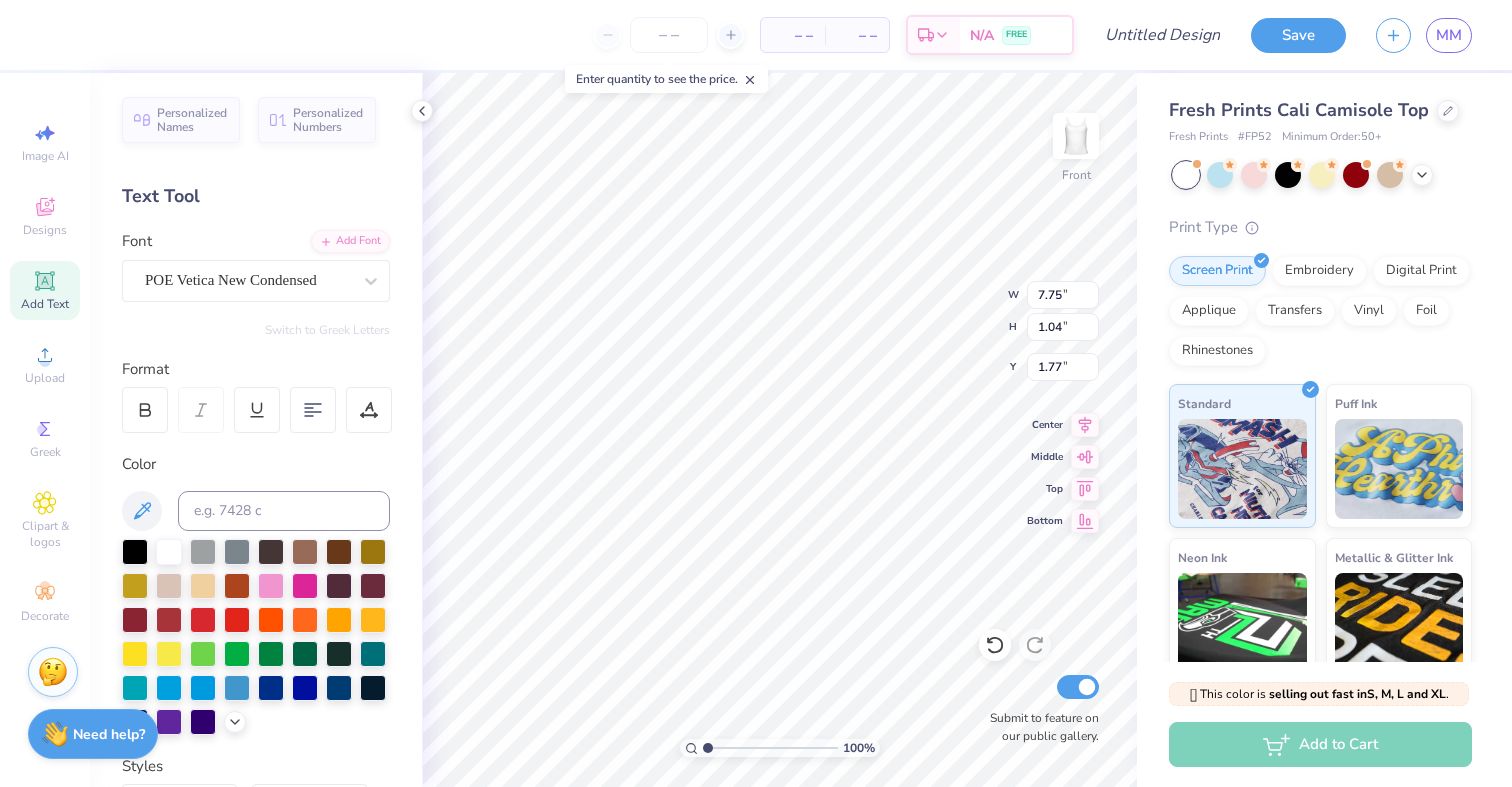 type on "4.90" 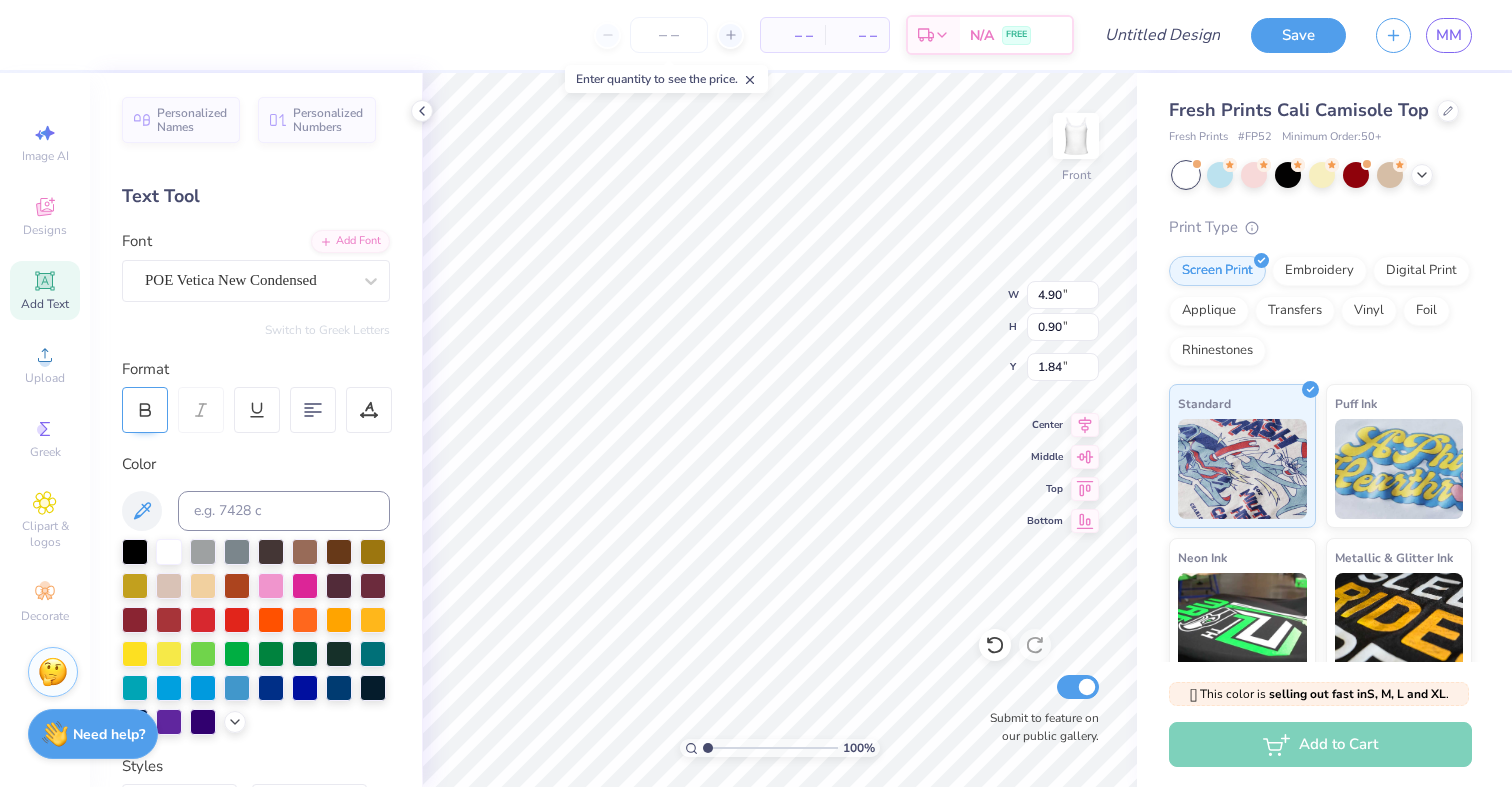 click 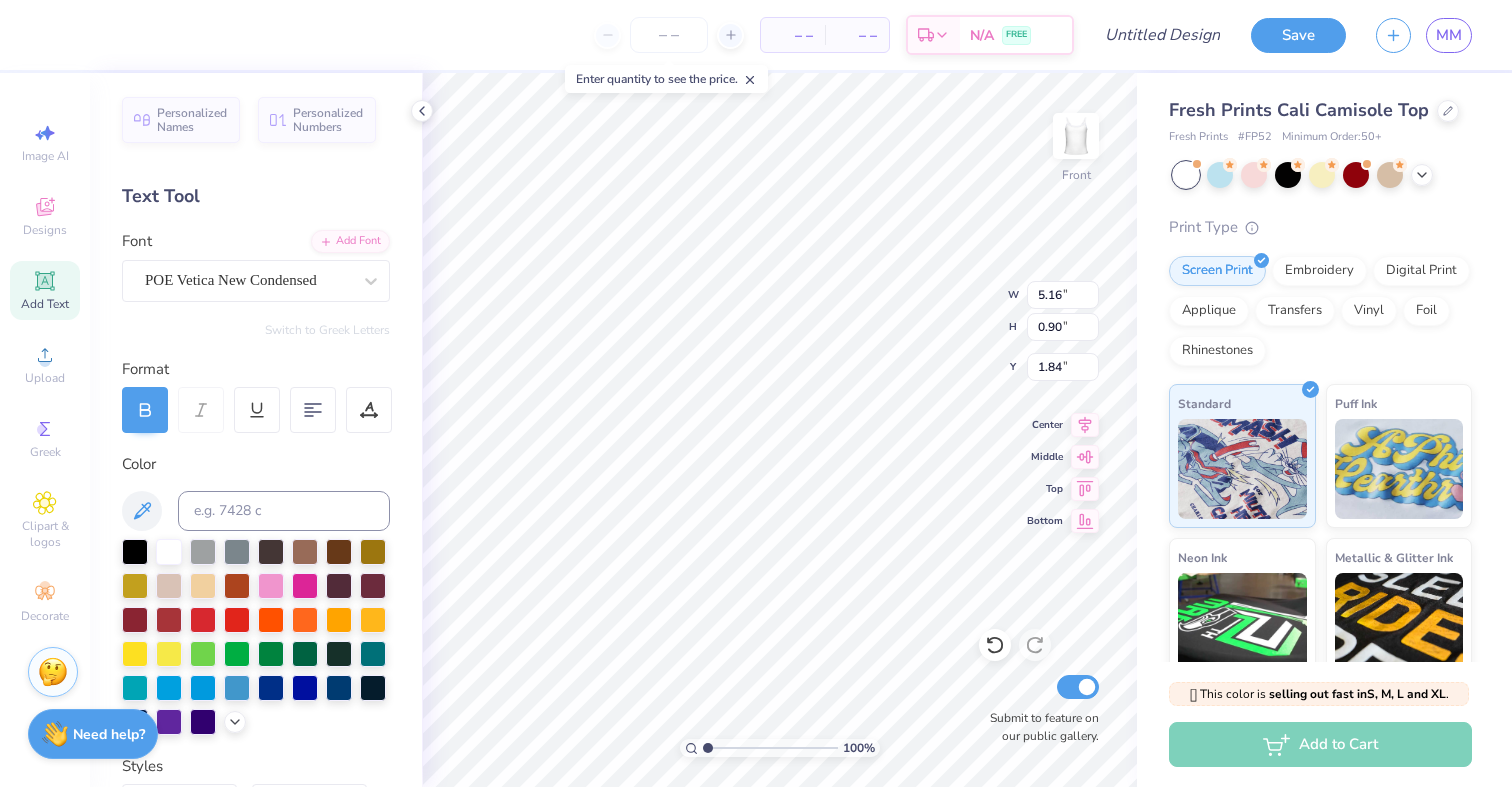 click 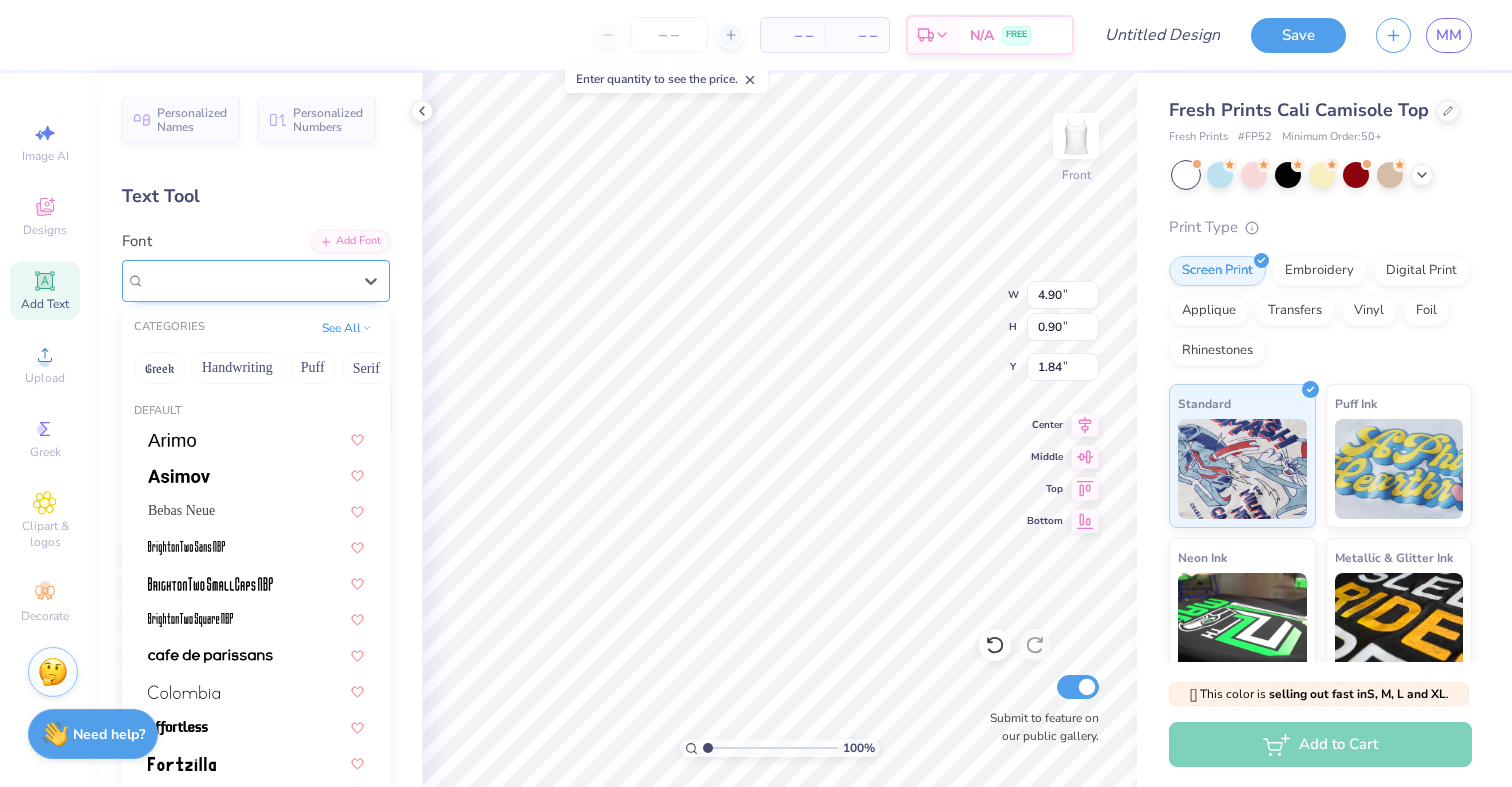 click on "POE Vetica New Condensed" at bounding box center [256, 281] 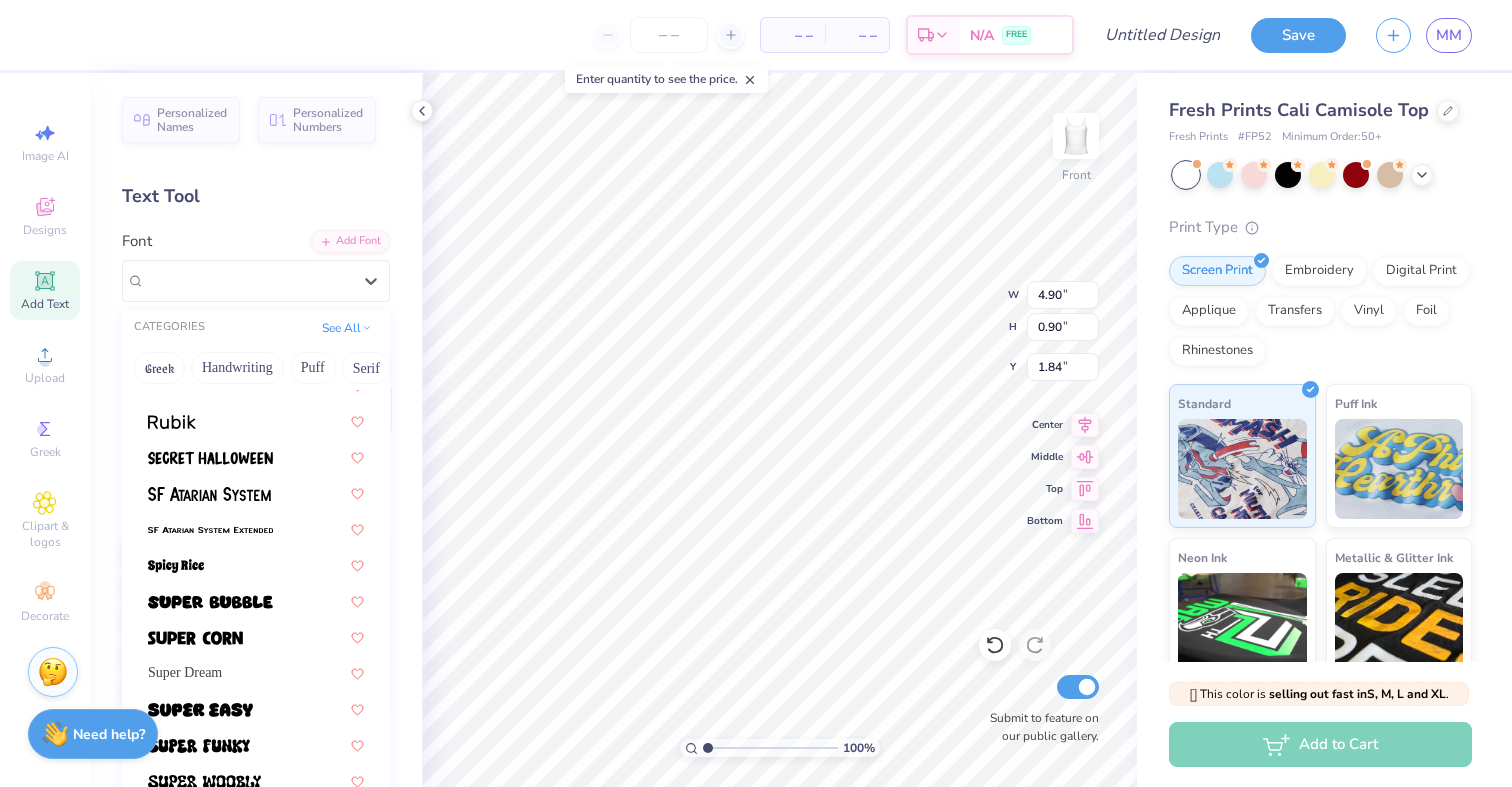 scroll, scrollTop: 2398, scrollLeft: 0, axis: vertical 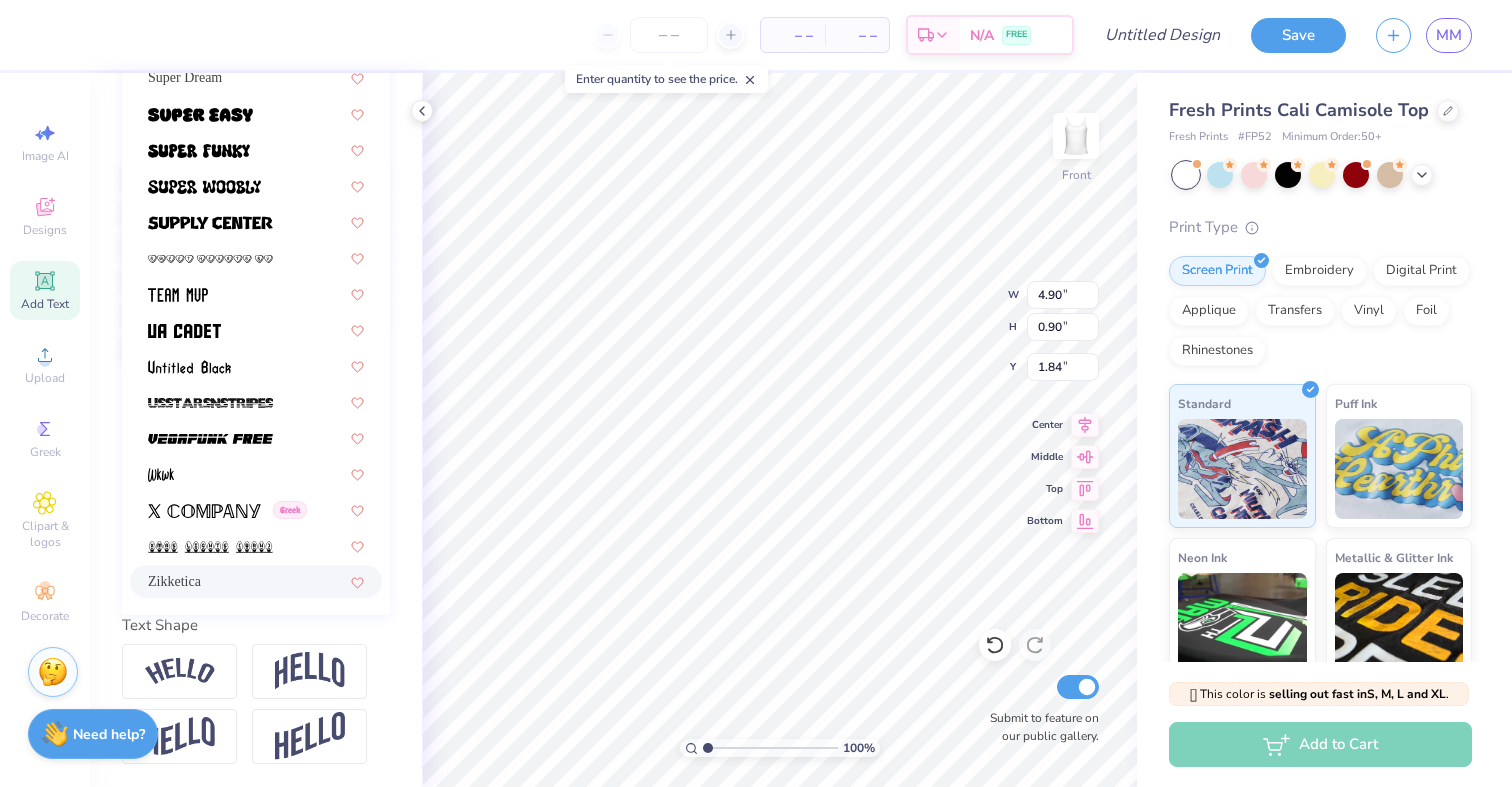 click on "Zikketica" at bounding box center (174, 581) 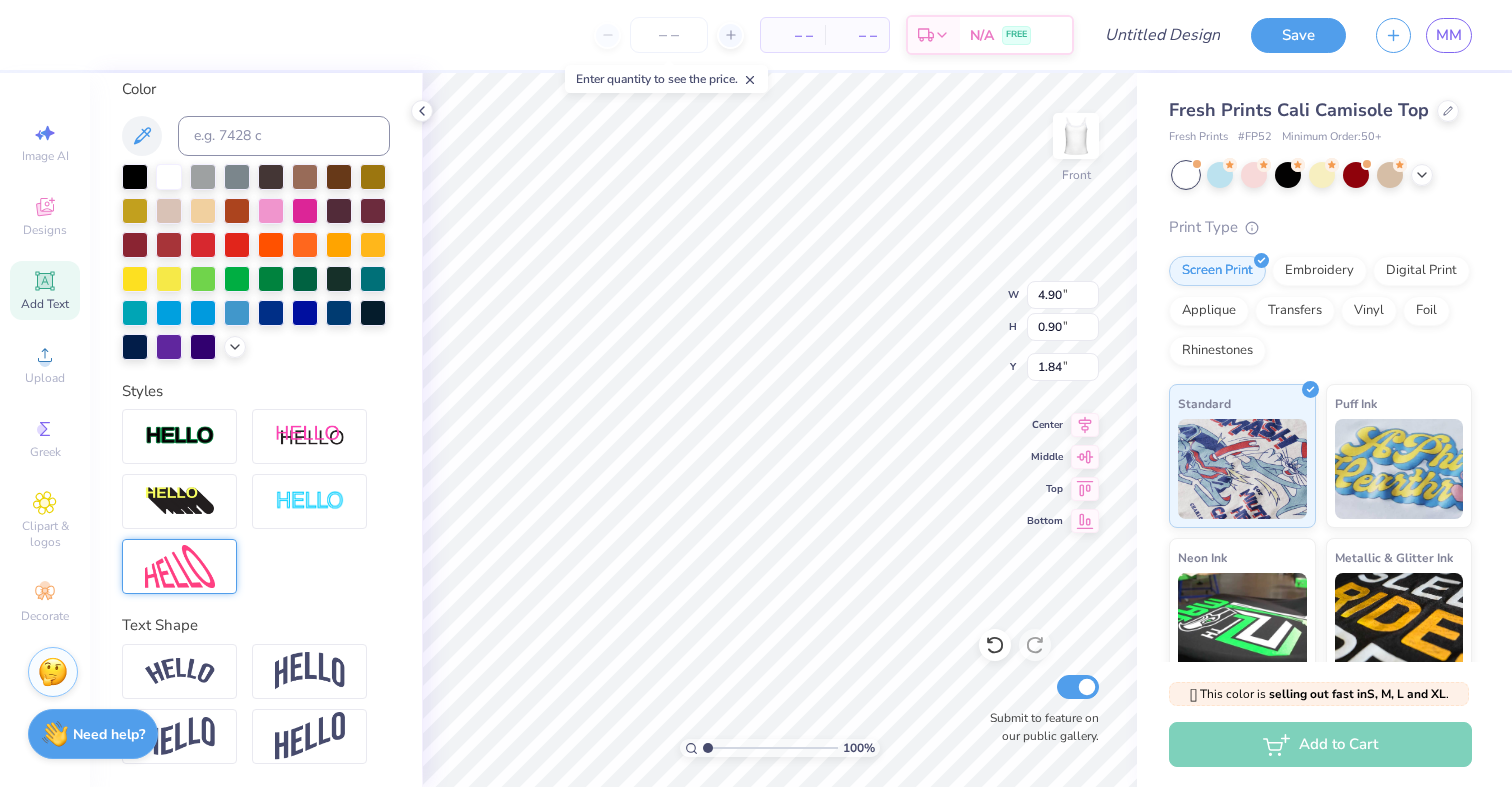 type on "7.75" 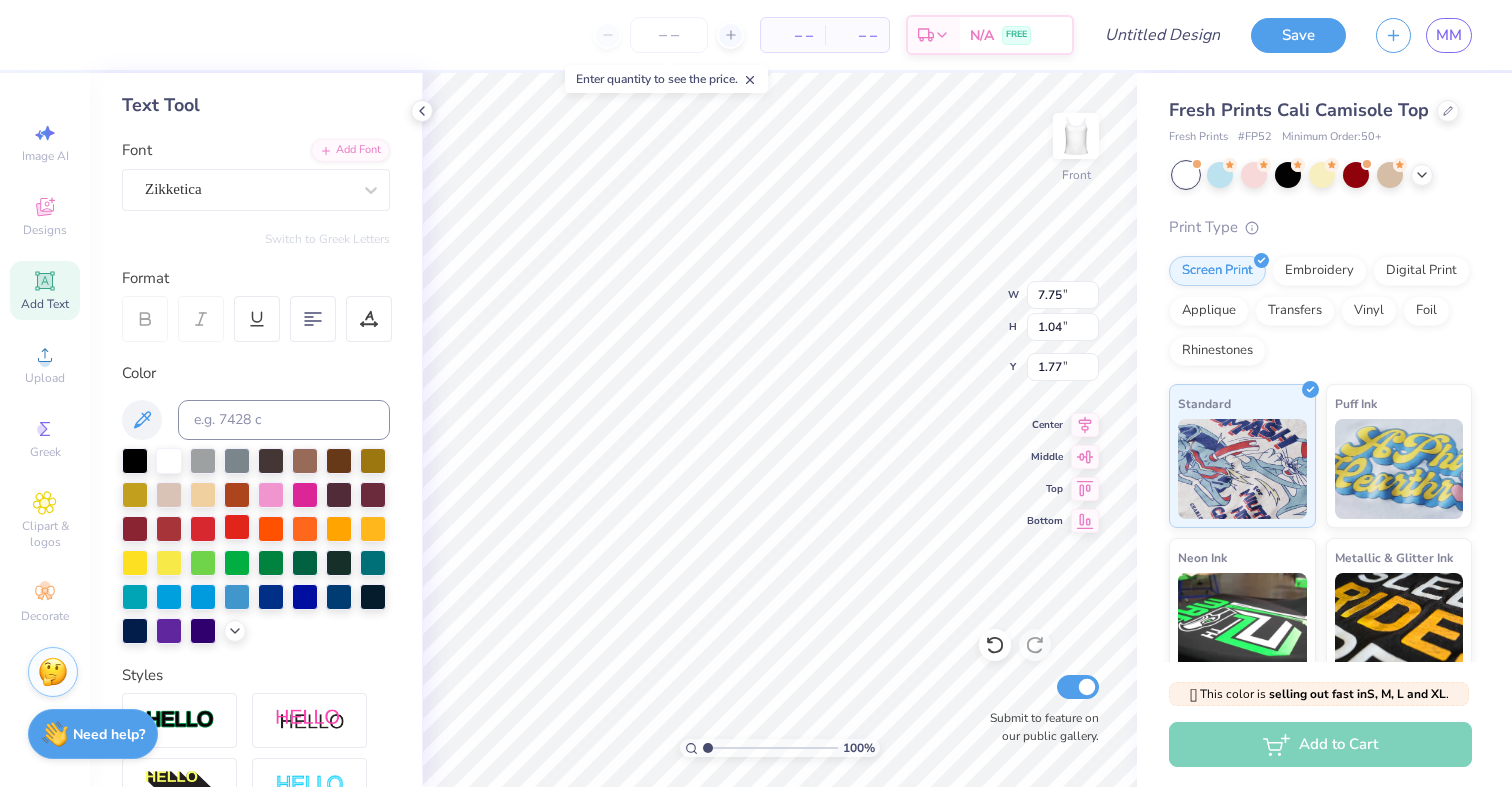 scroll, scrollTop: 87, scrollLeft: 0, axis: vertical 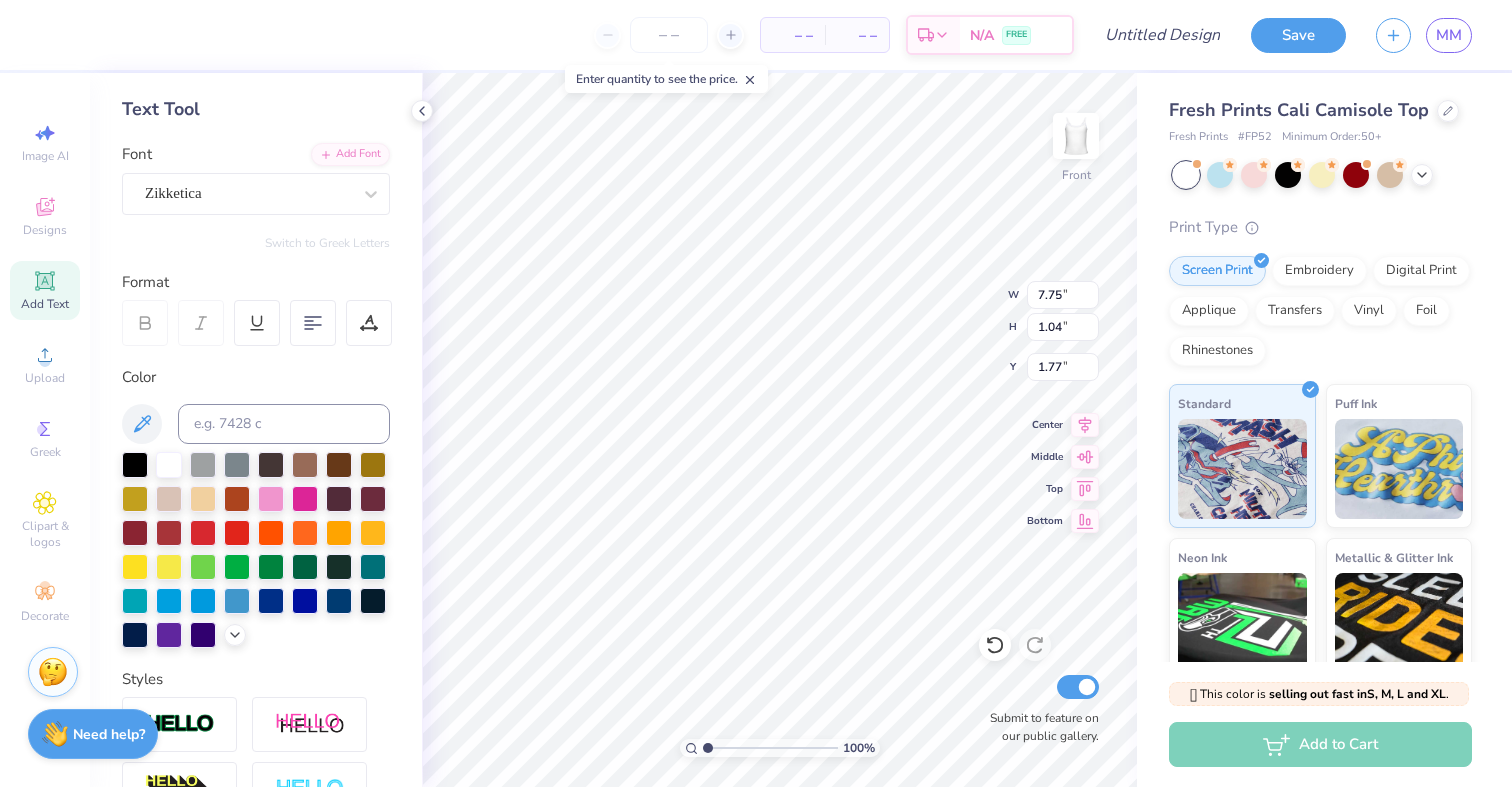 click at bounding box center [145, 323] 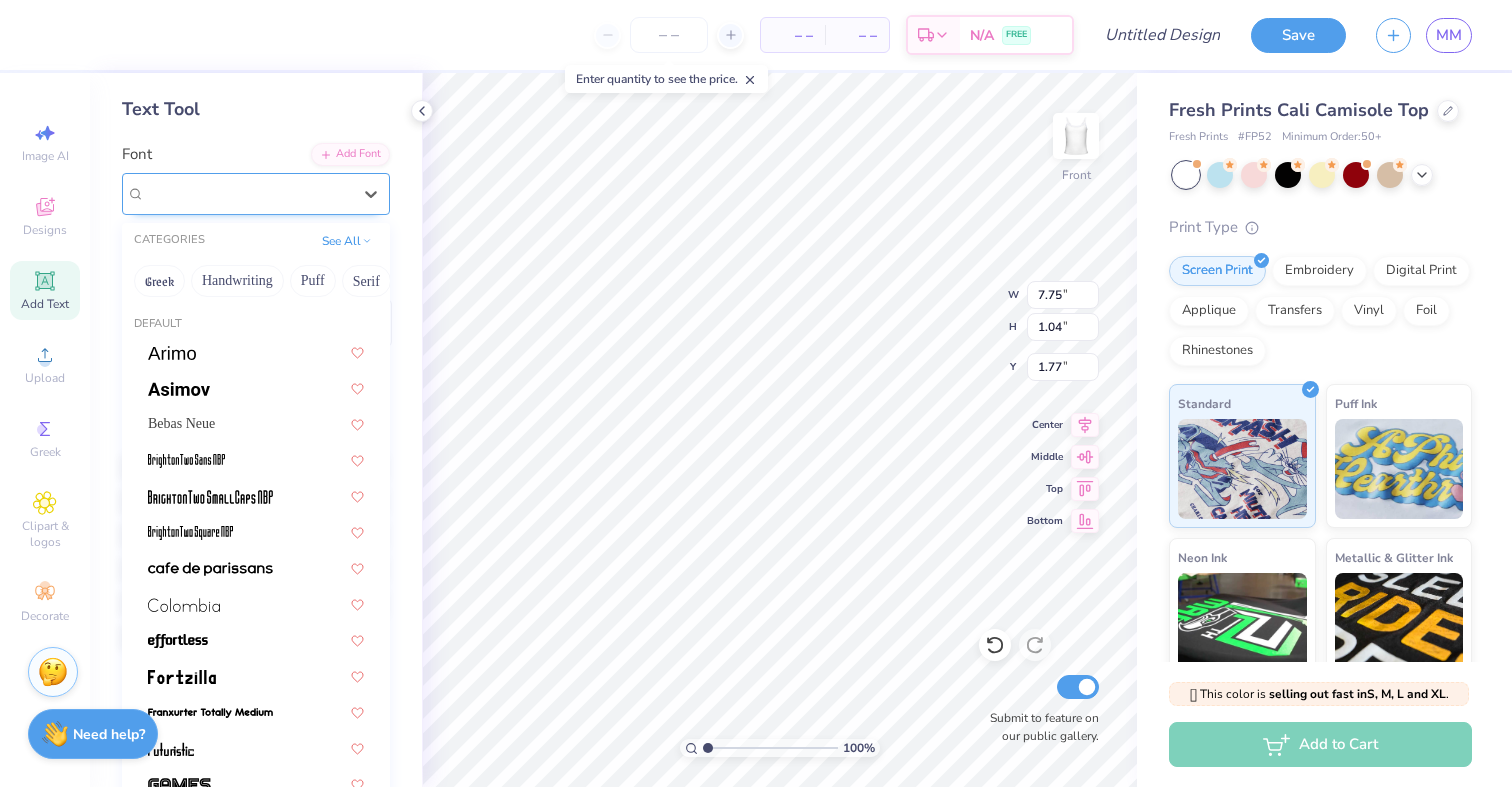 click at bounding box center [248, 193] 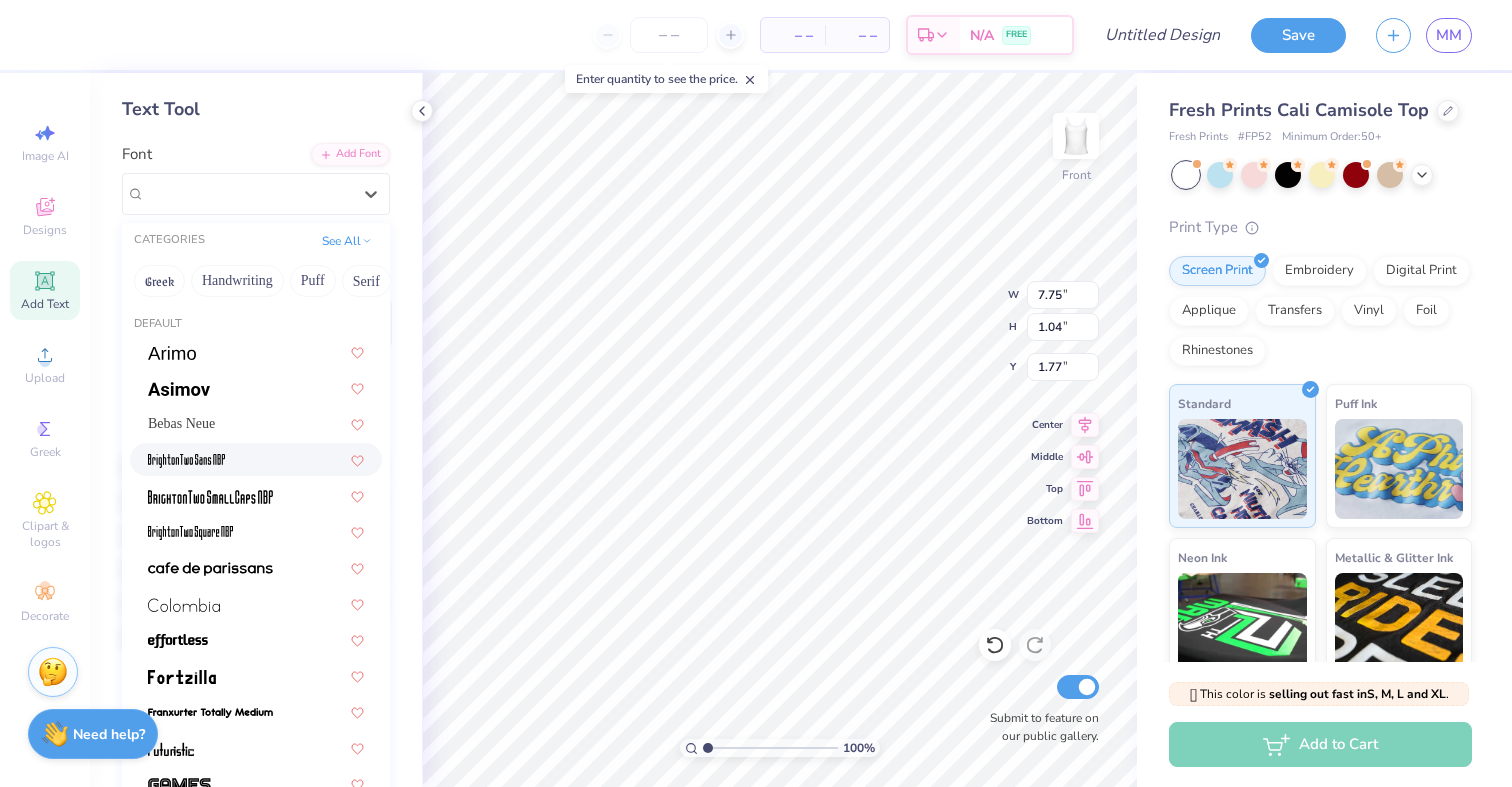 scroll, scrollTop: 46, scrollLeft: 0, axis: vertical 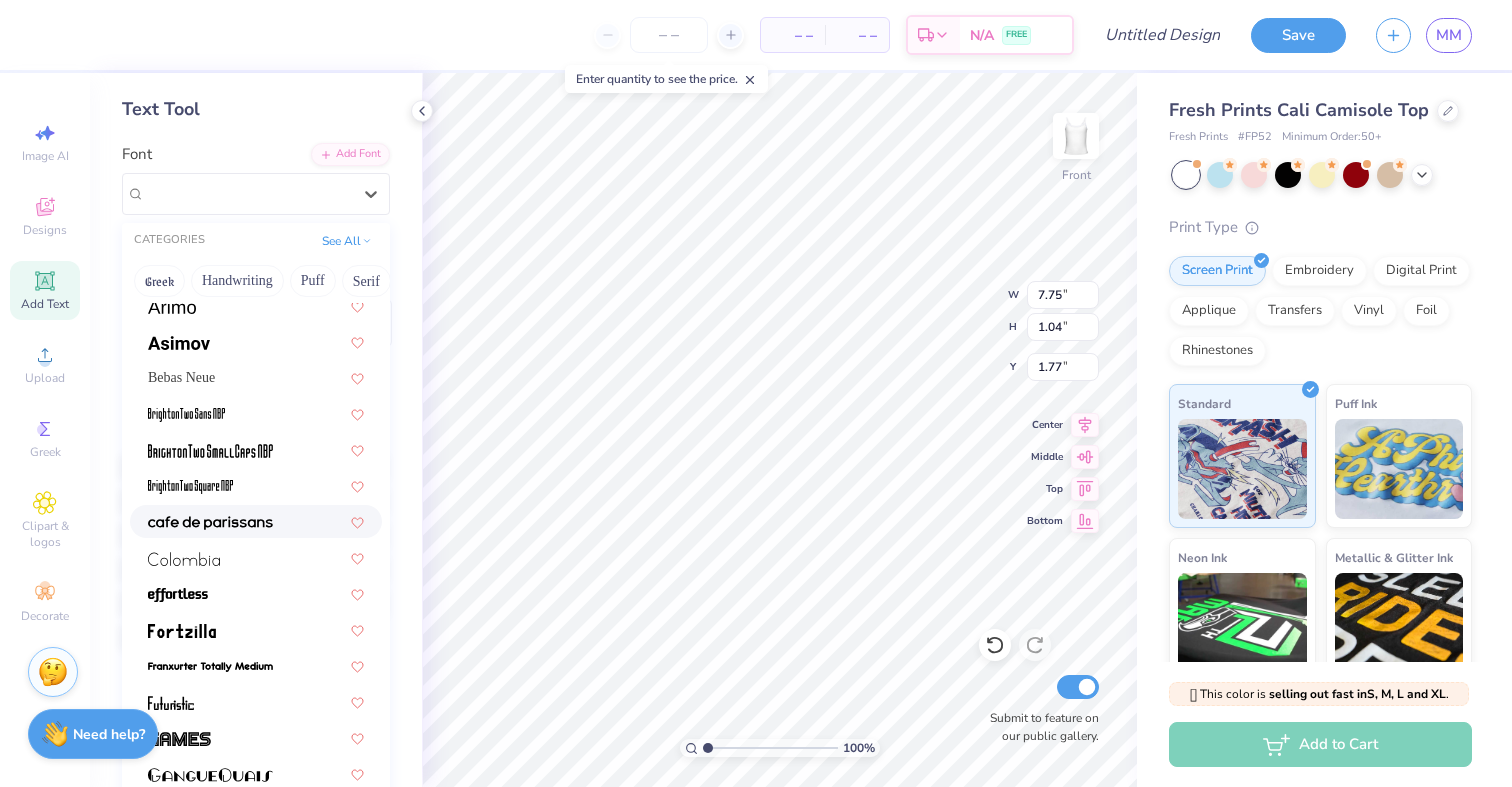 click at bounding box center (210, 523) 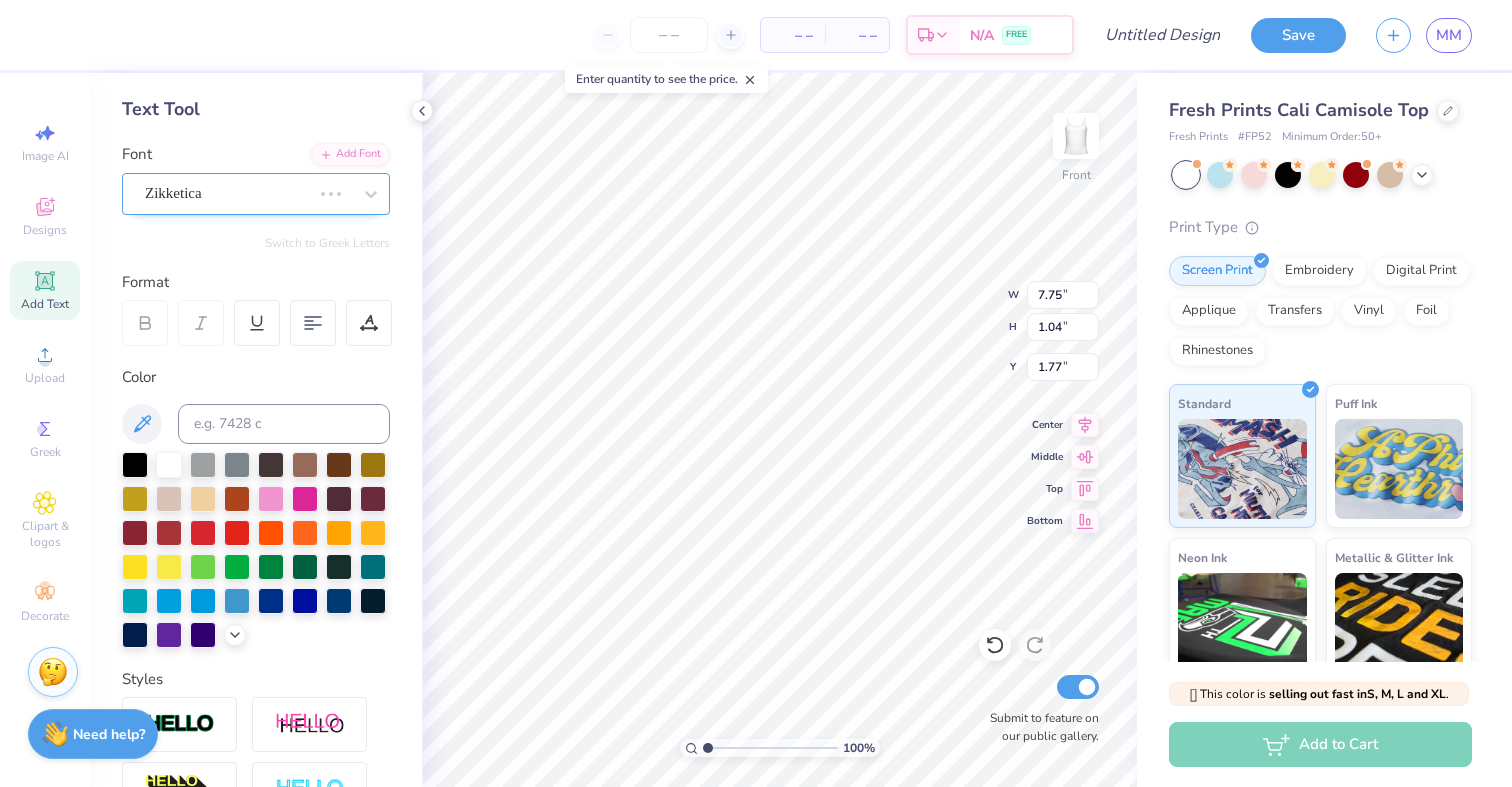 type on "4.81" 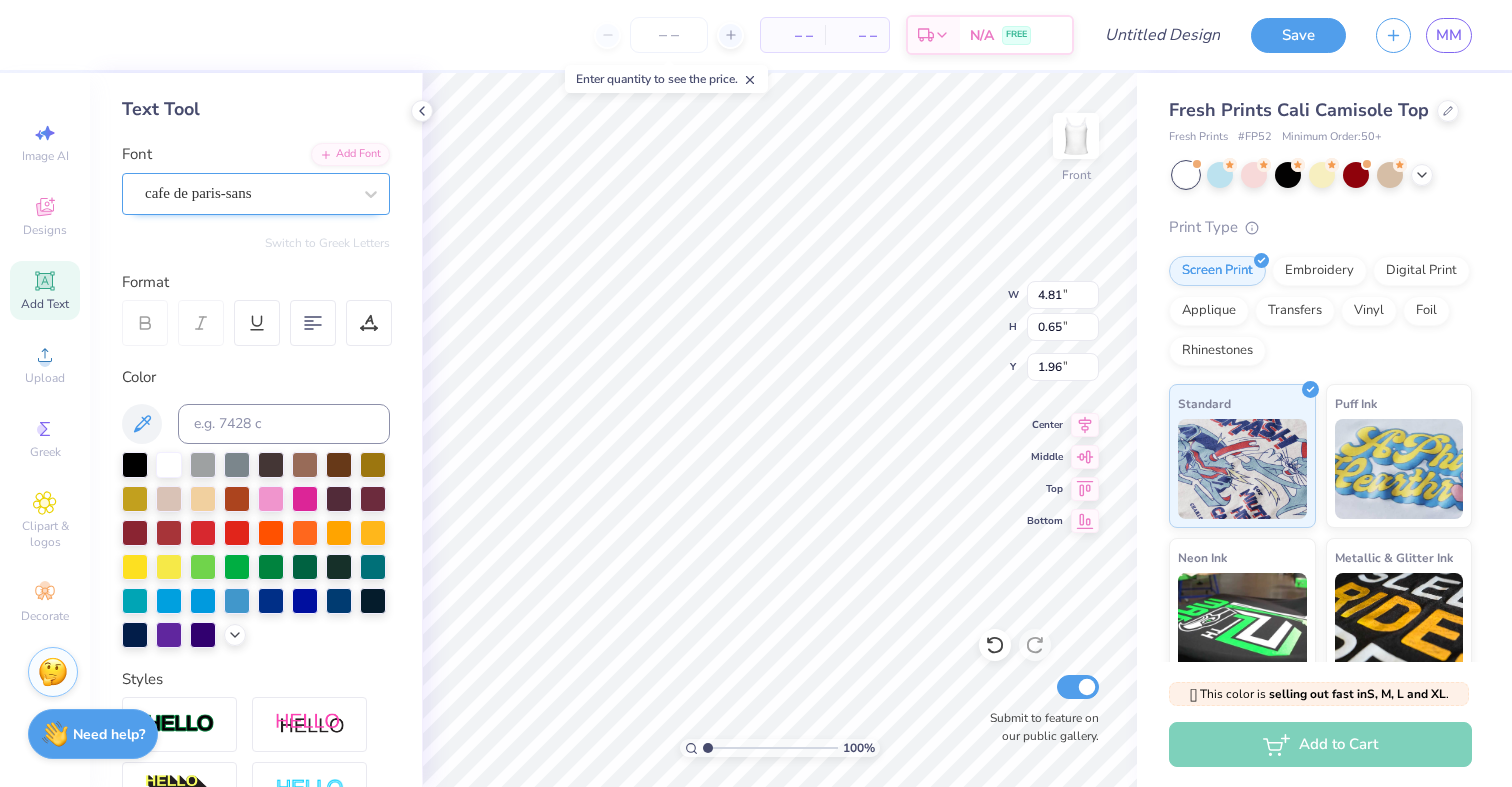 click on "cafe de paris-sans" at bounding box center [248, 193] 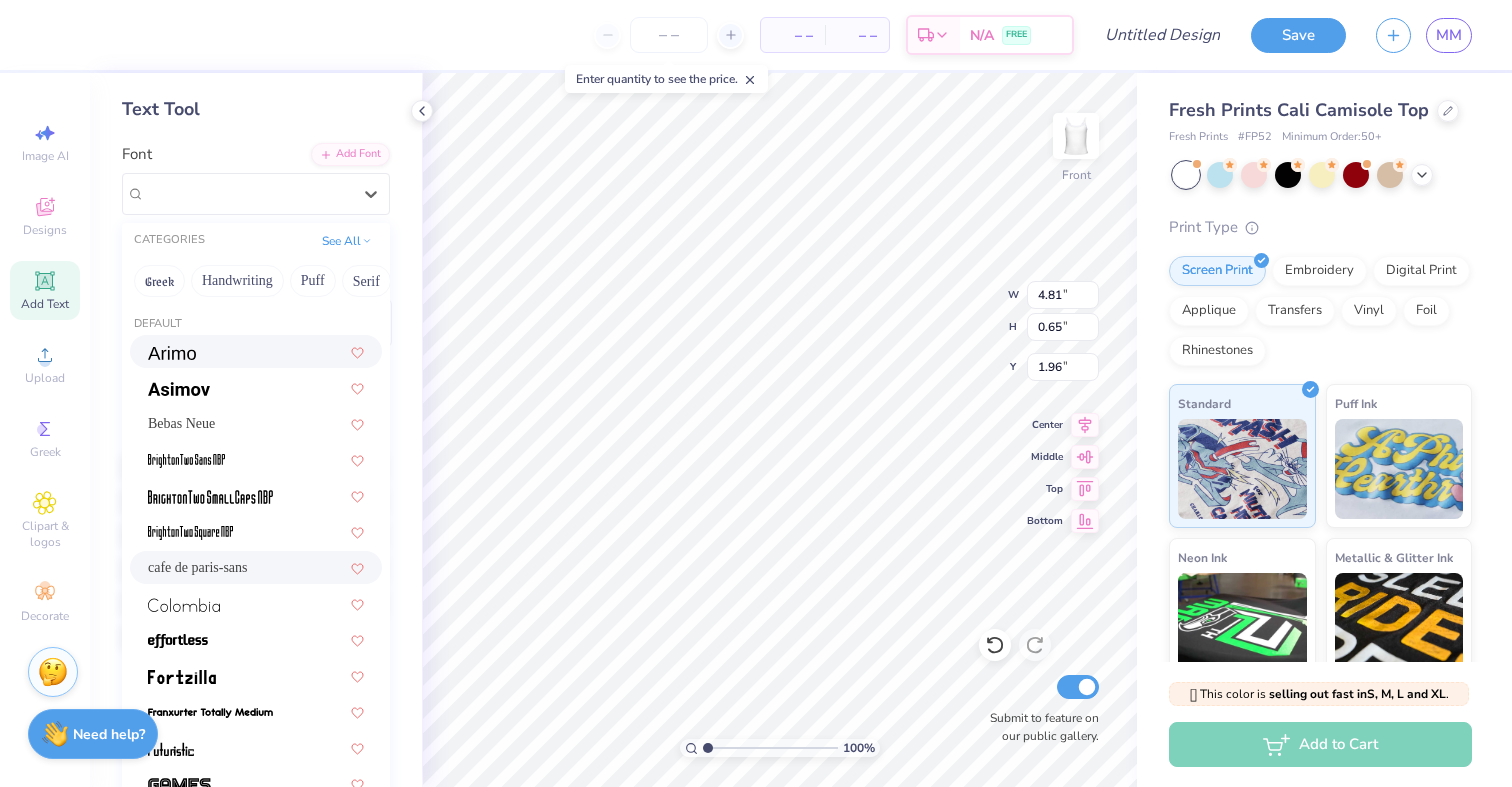 click at bounding box center [256, 351] 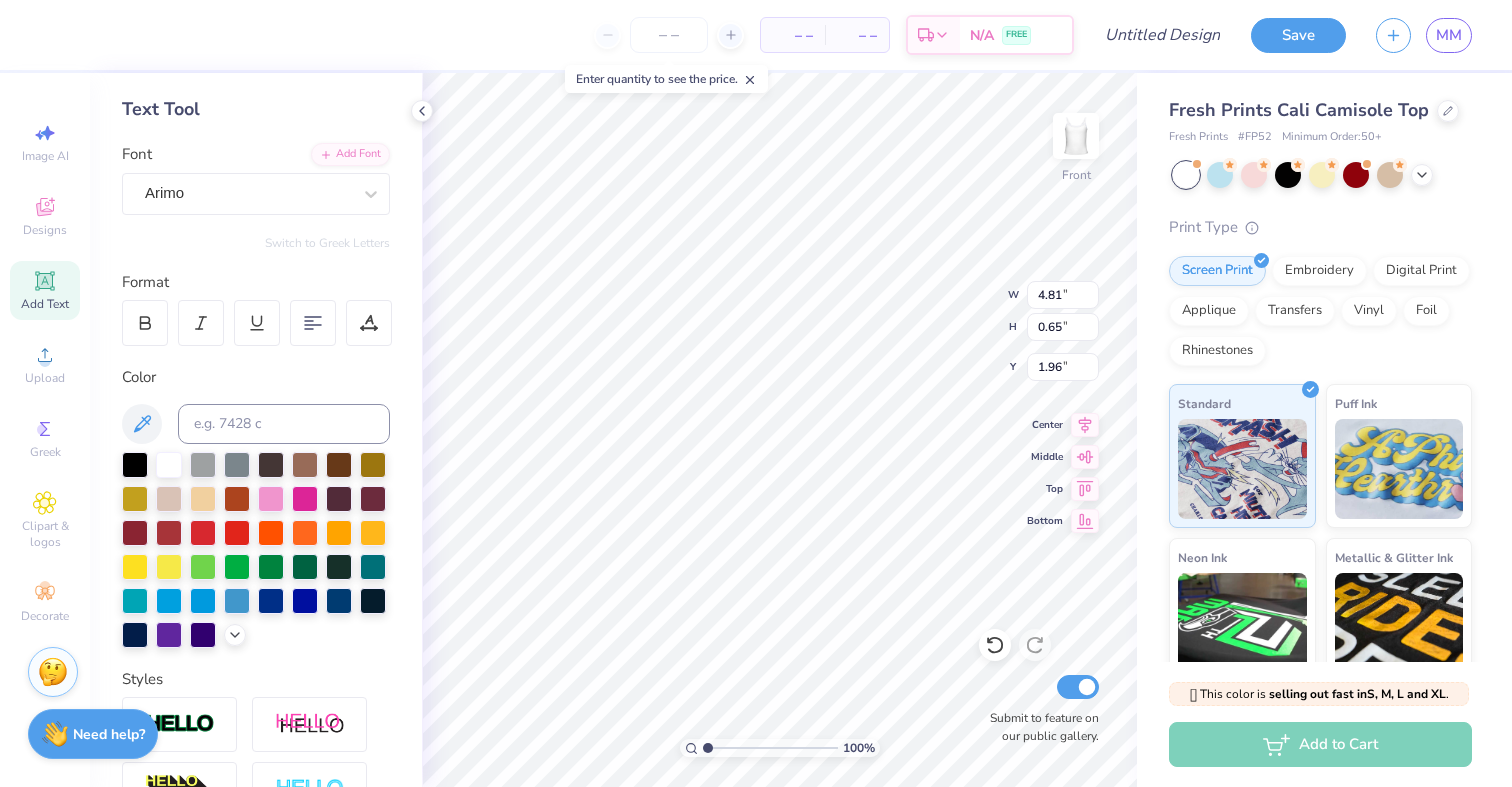 type on "7.55" 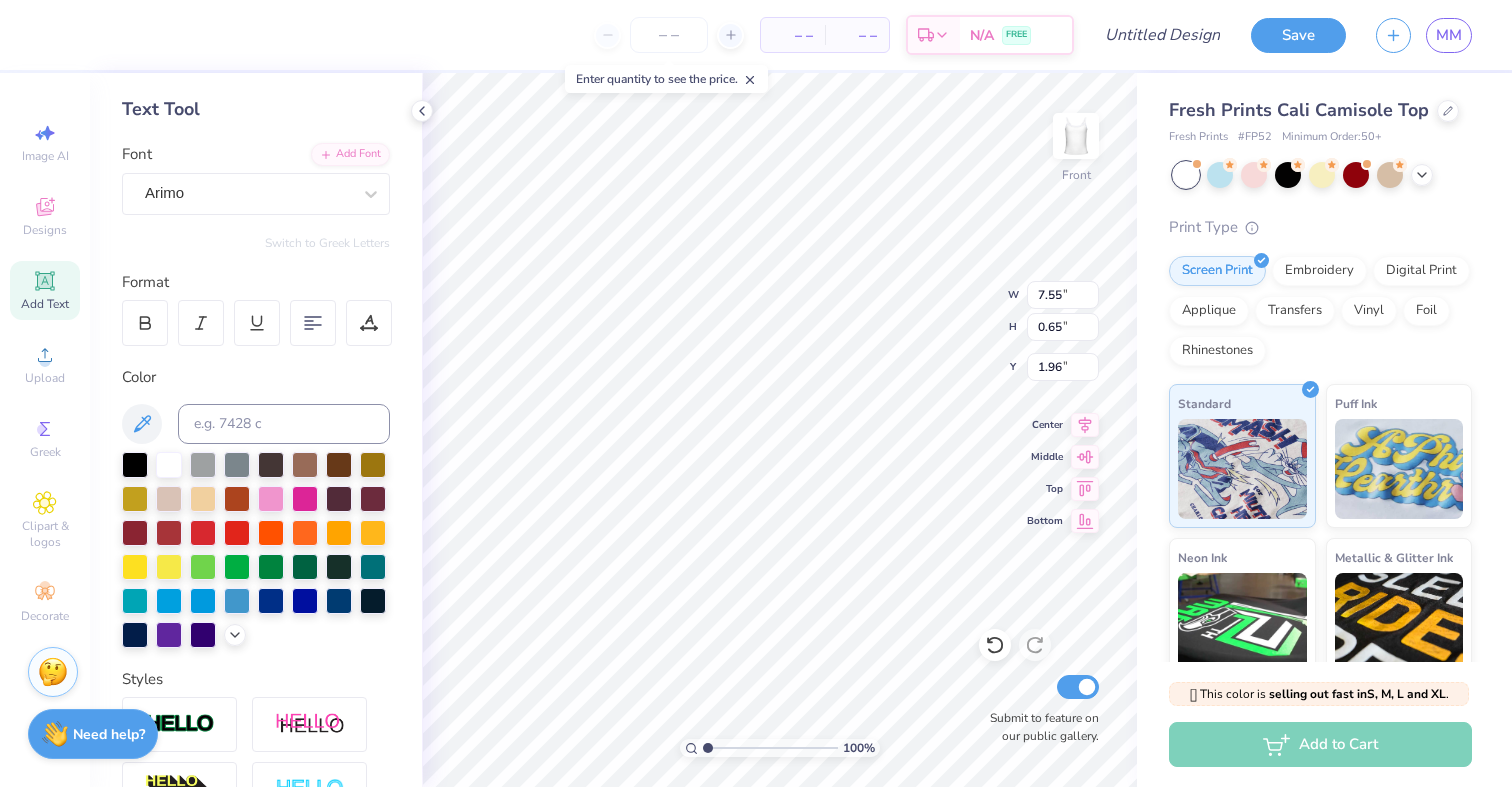 type on "0.91" 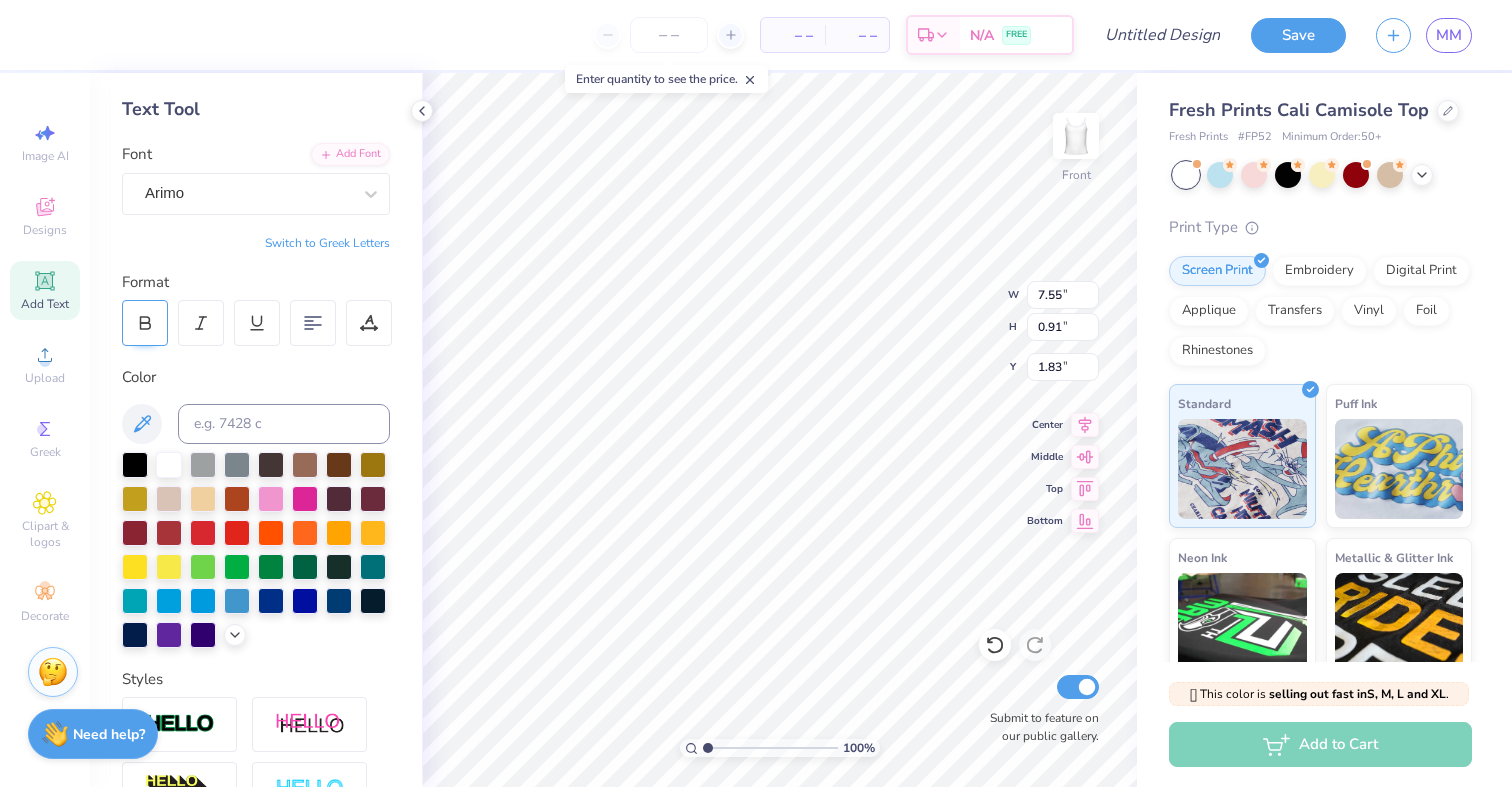 click 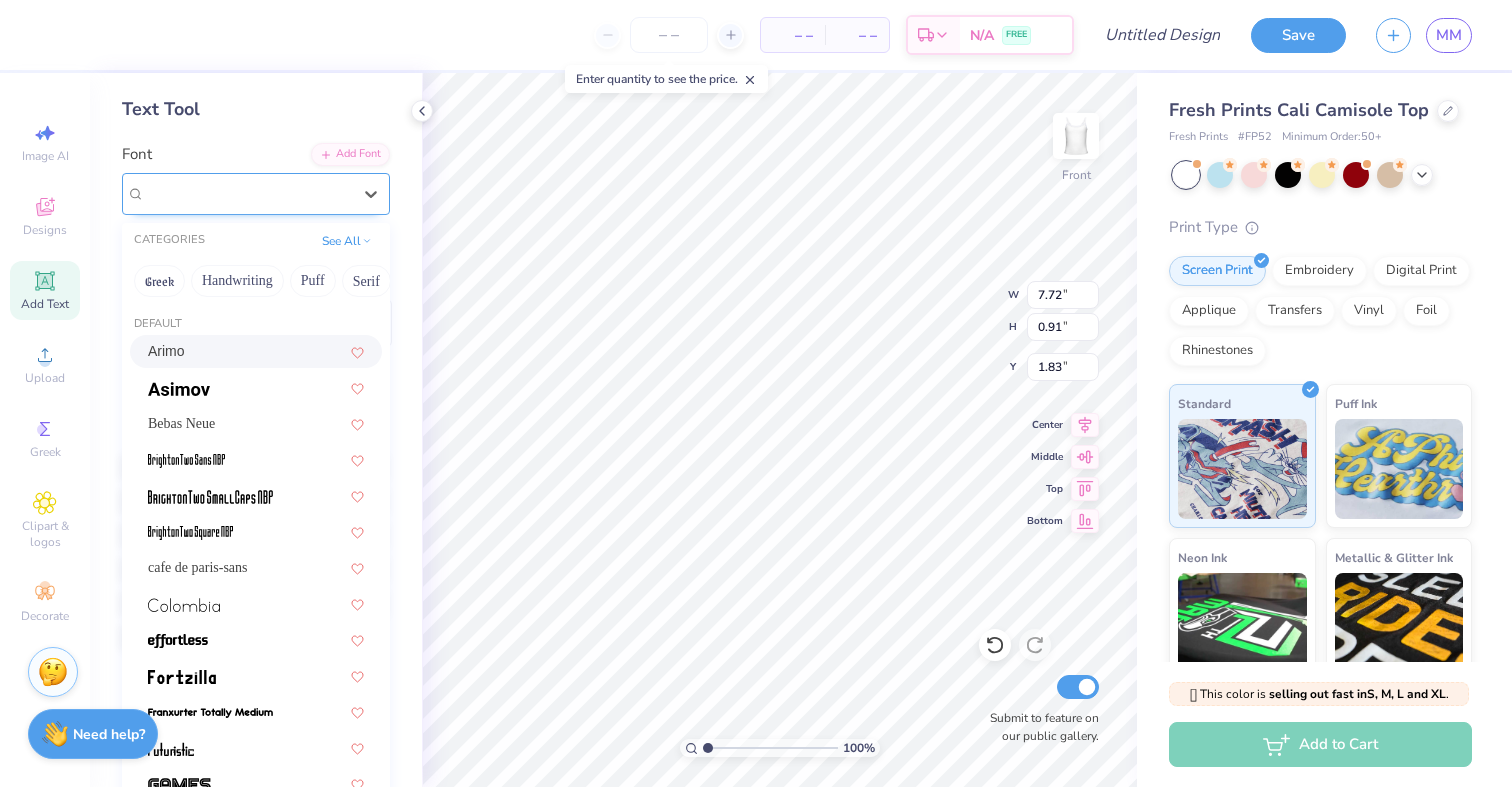 click on "Arimo" at bounding box center [248, 193] 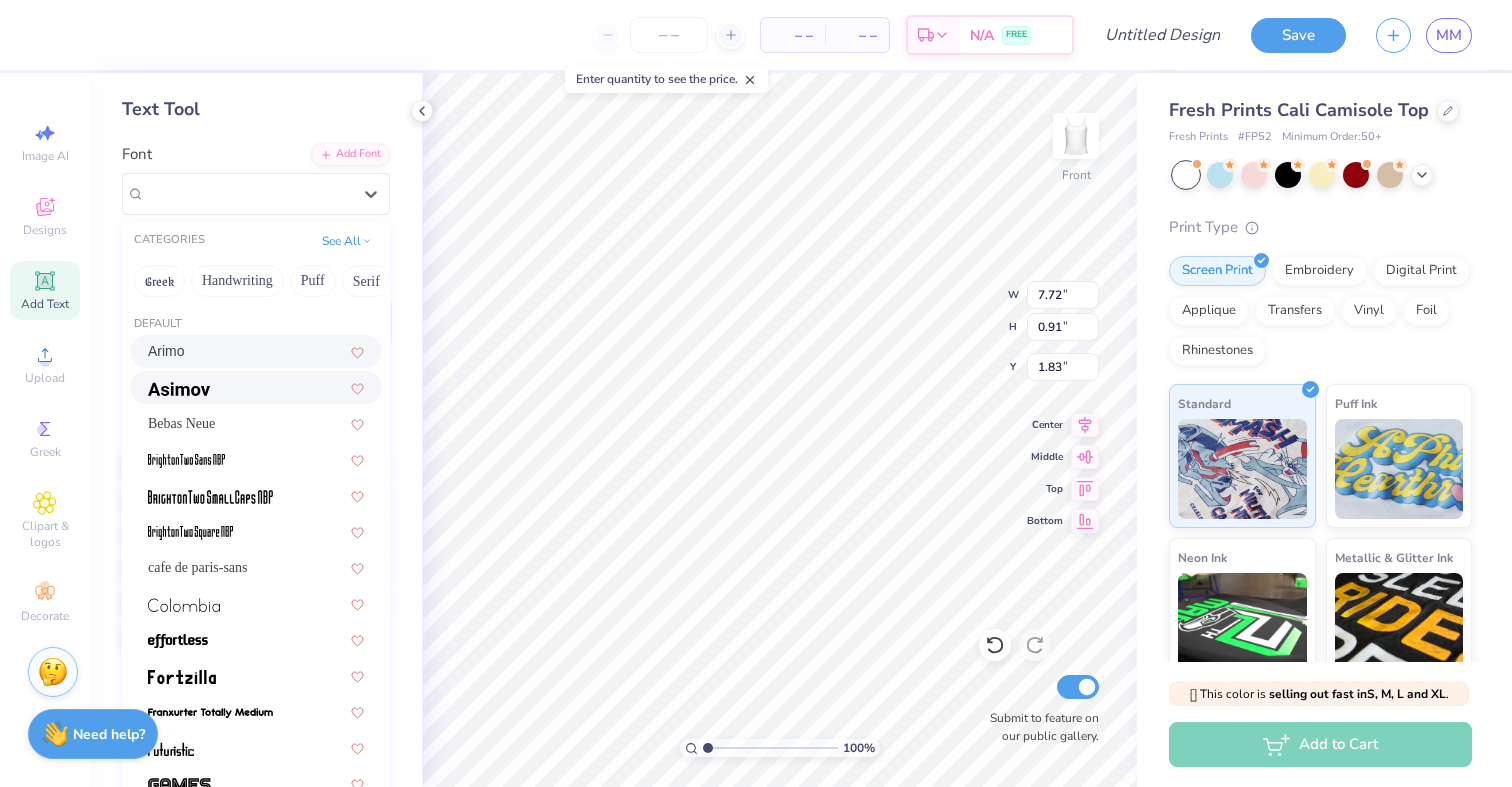 click at bounding box center [256, 387] 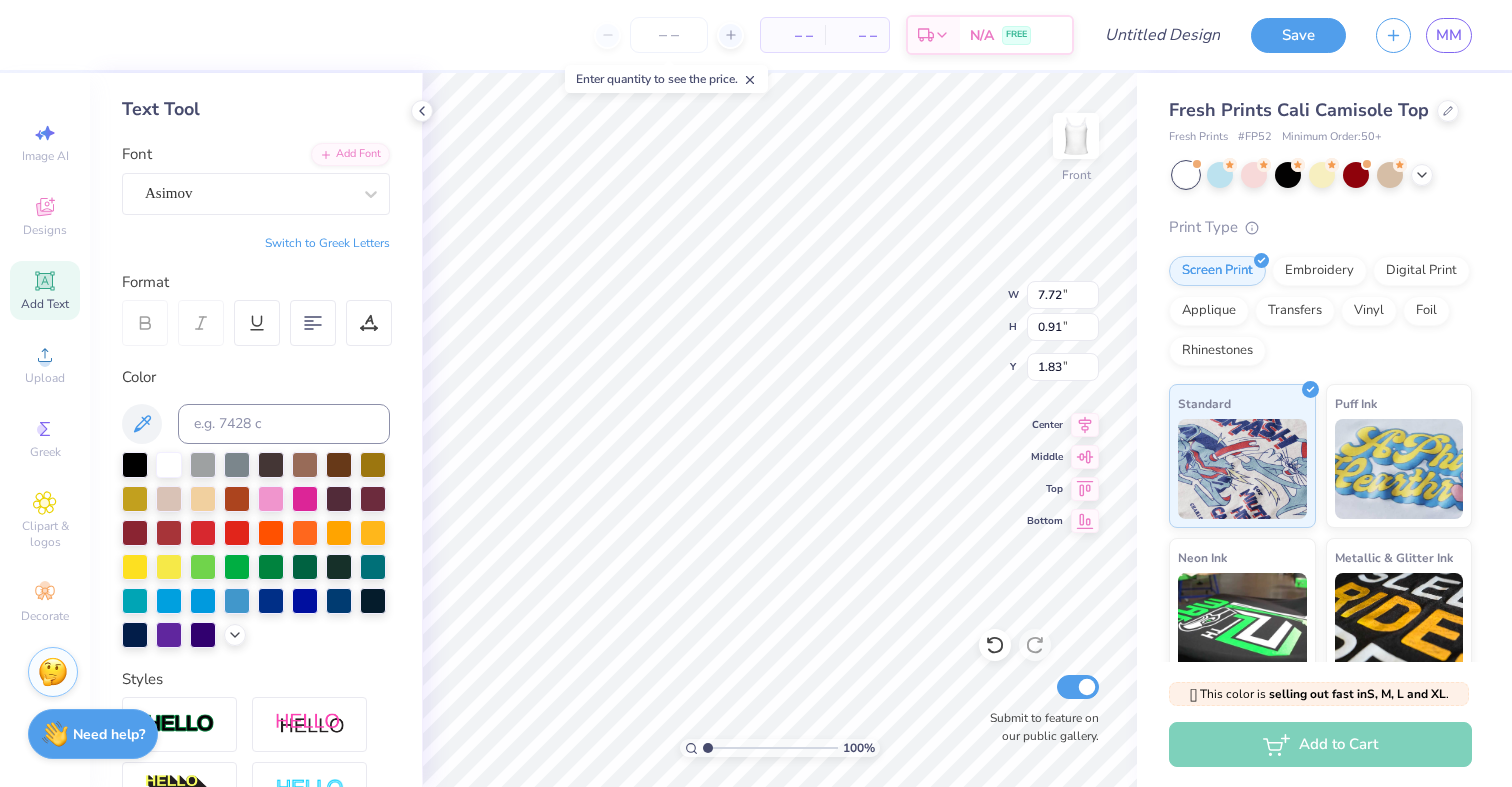 type on "7.34" 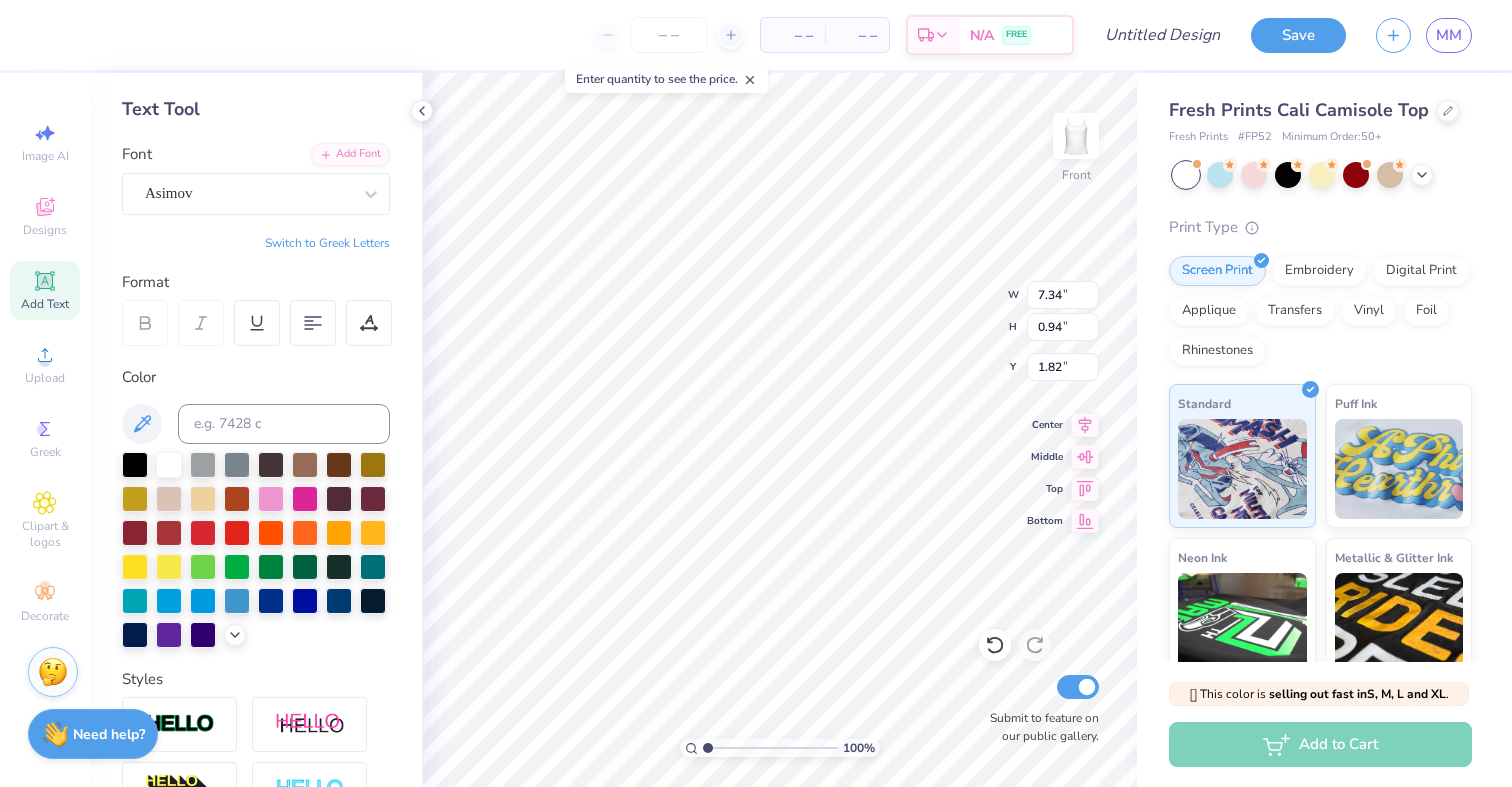 type on "3.07" 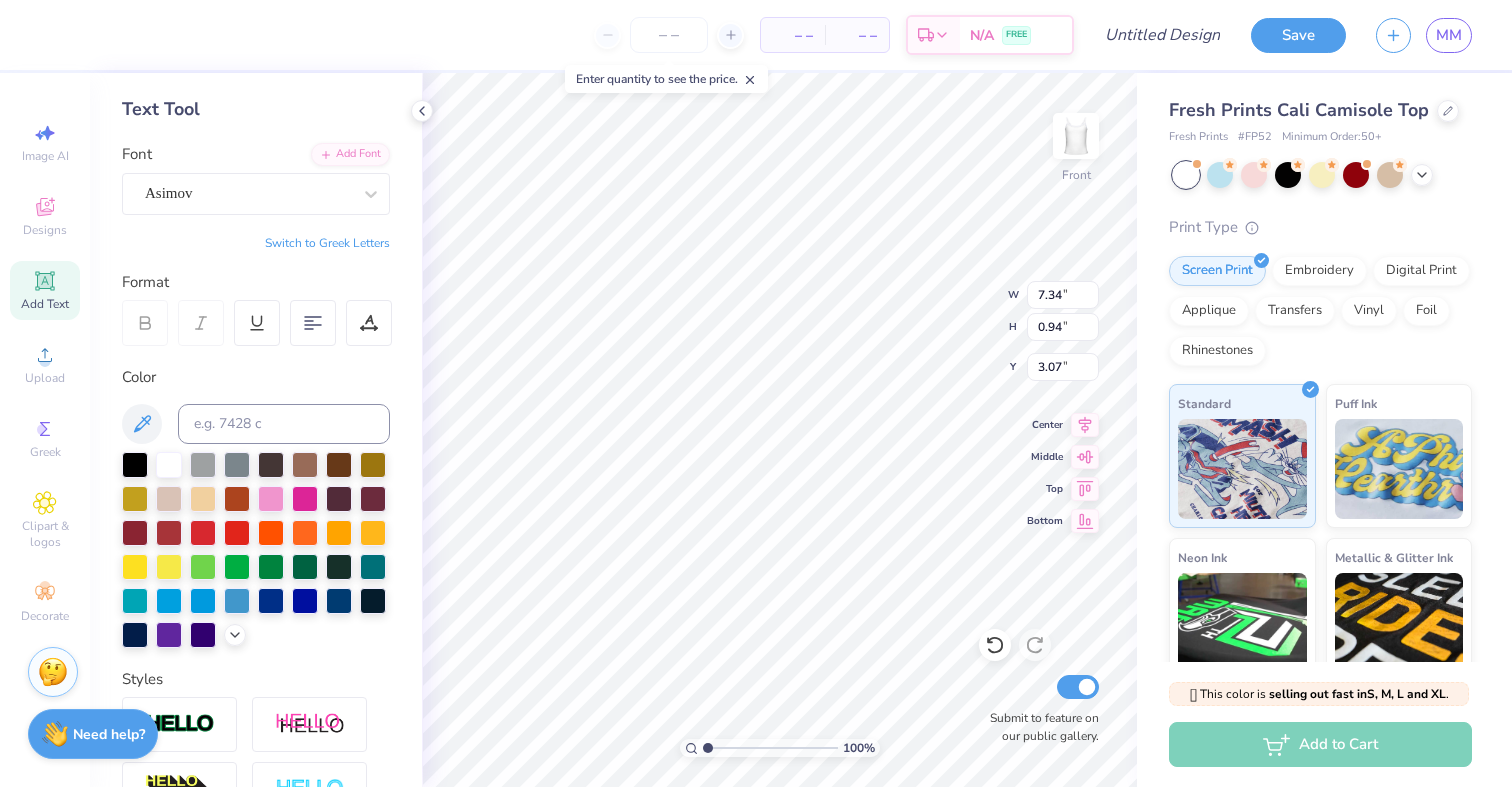 scroll, scrollTop: 0, scrollLeft: 0, axis: both 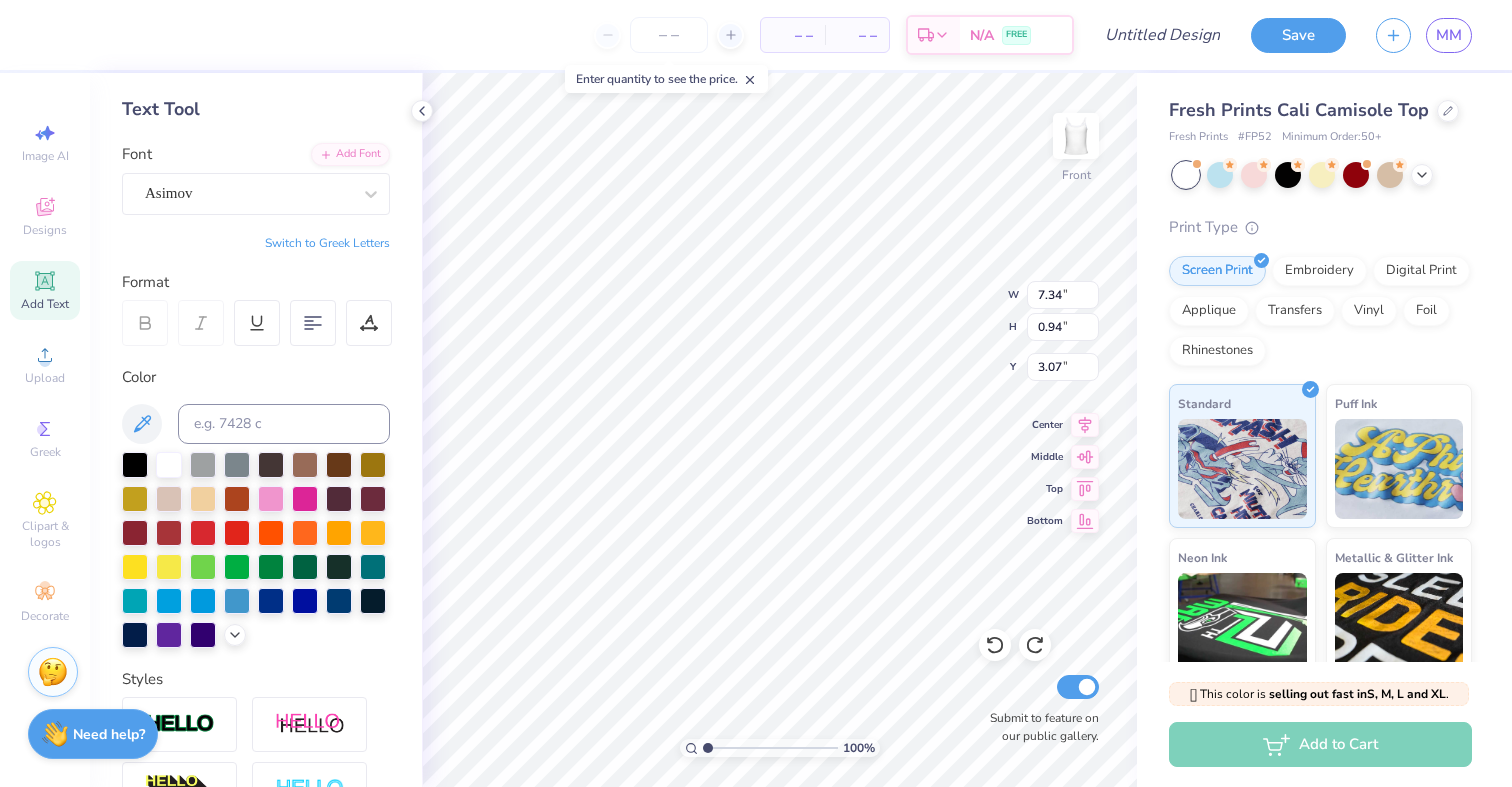 type on "SIGMA DELTA
TAU" 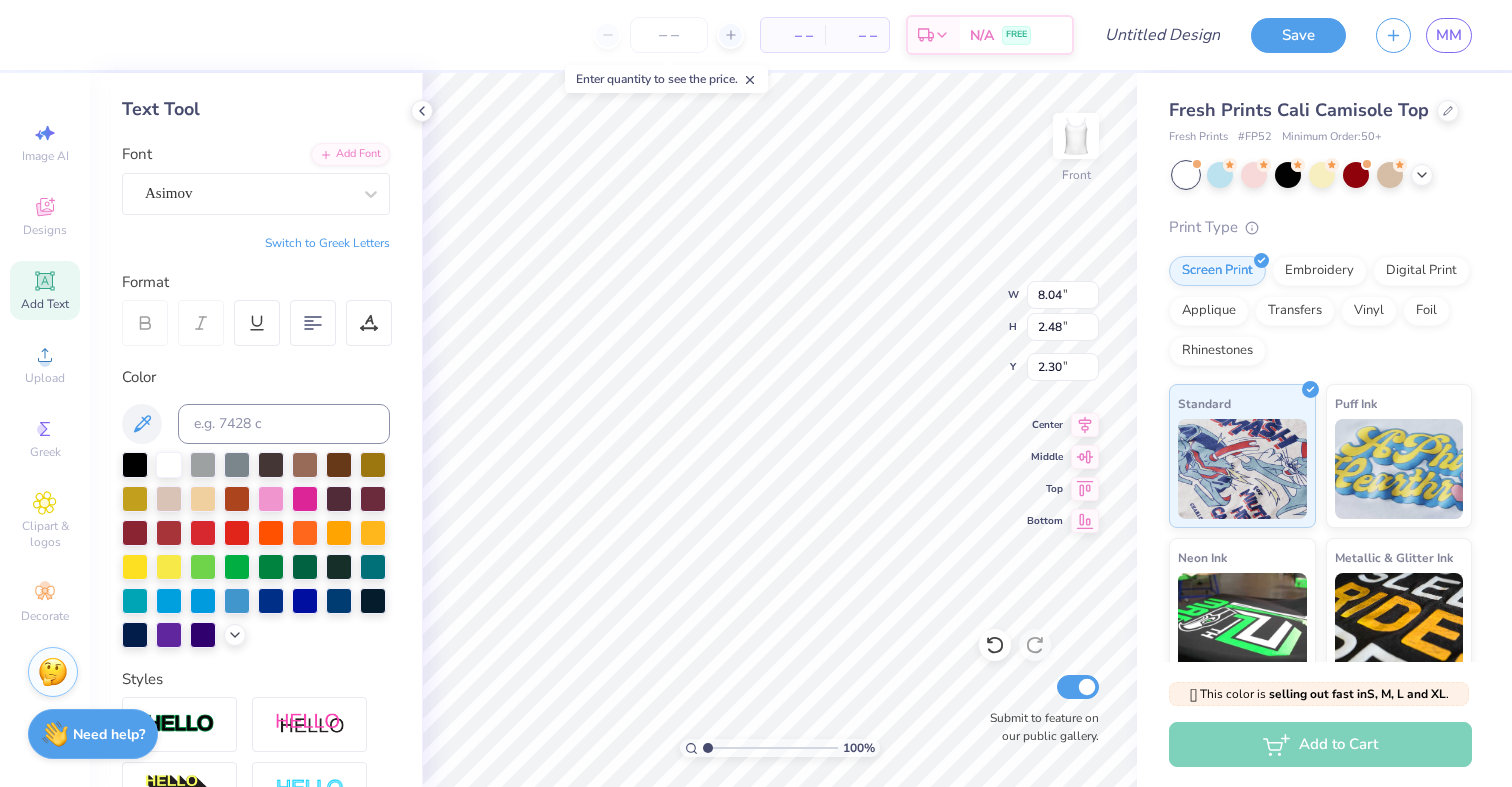 scroll, scrollTop: 0, scrollLeft: 0, axis: both 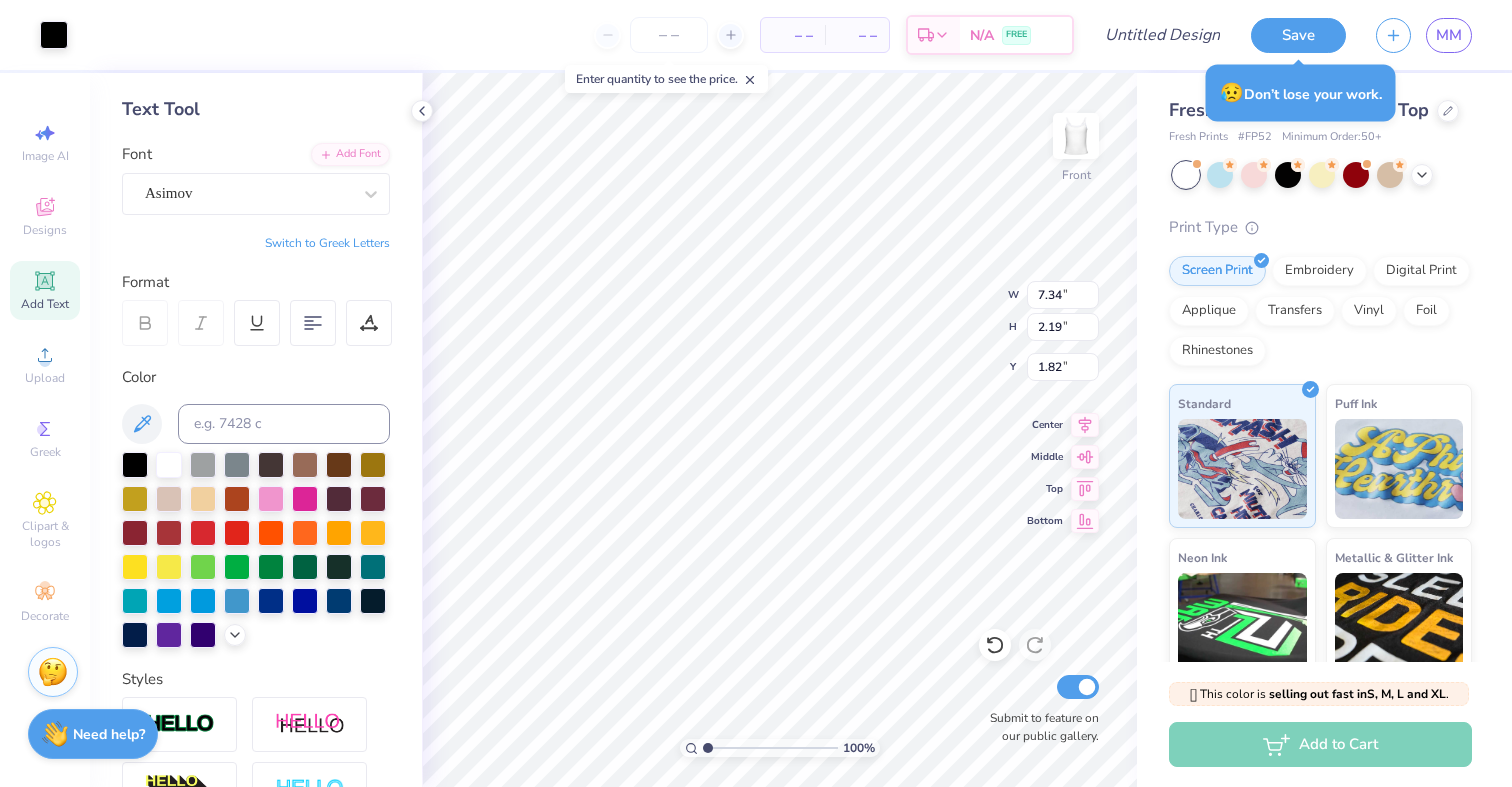 type on "3.04" 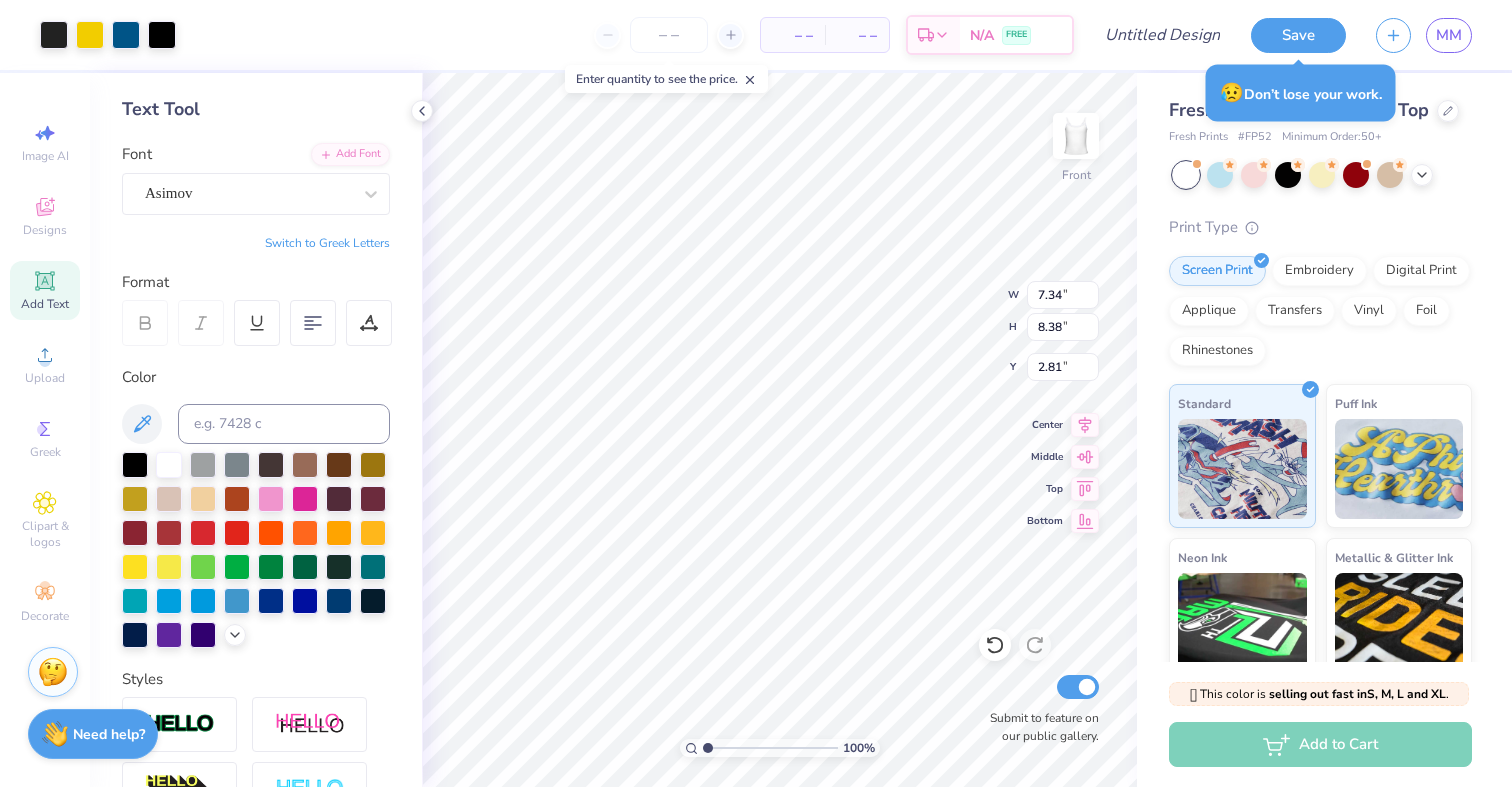 type on "2.81" 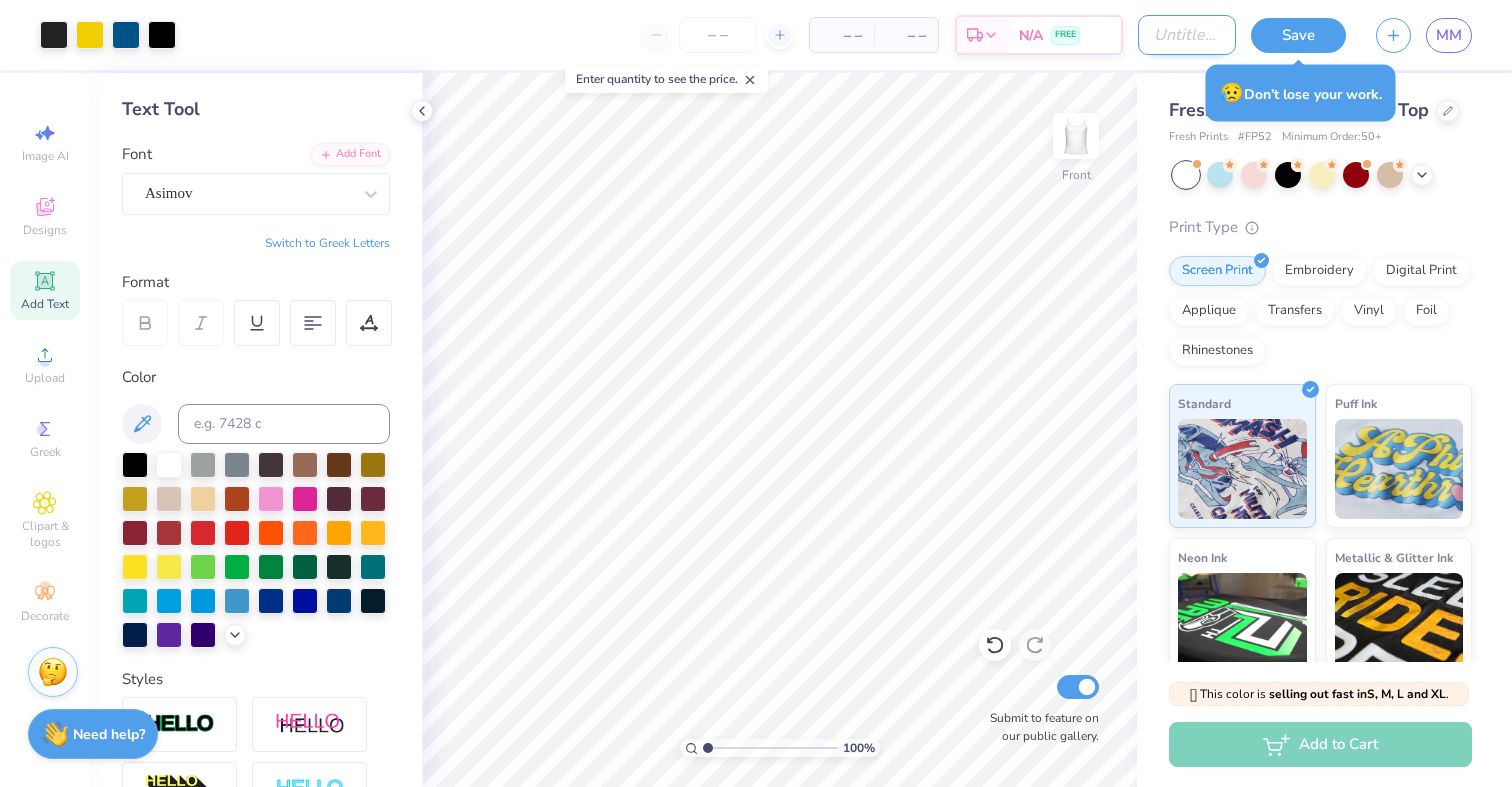 click on "Design Title" at bounding box center [1187, 35] 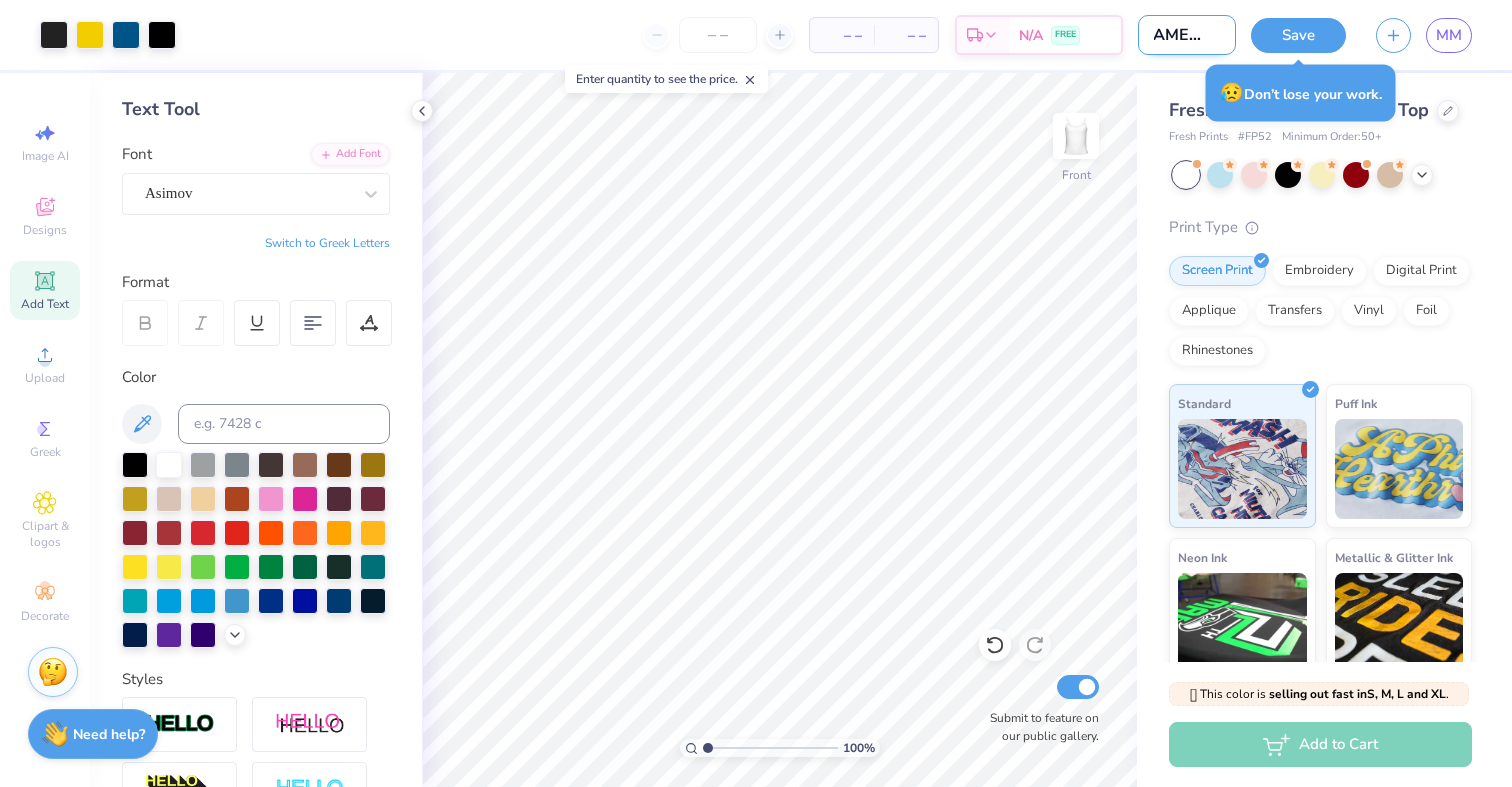 scroll, scrollTop: 0, scrollLeft: 29, axis: horizontal 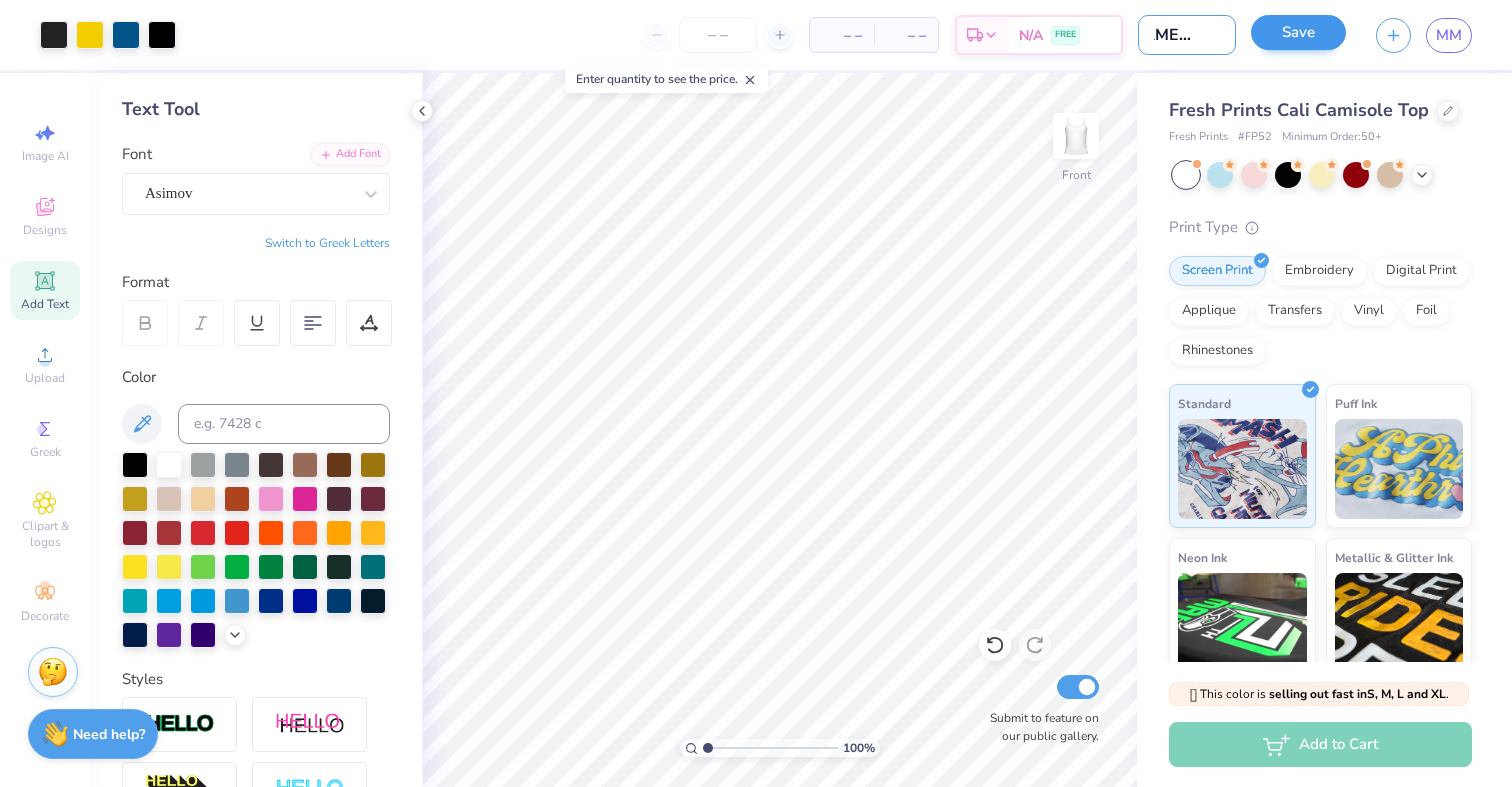 type on "LITTLE [NAME]" 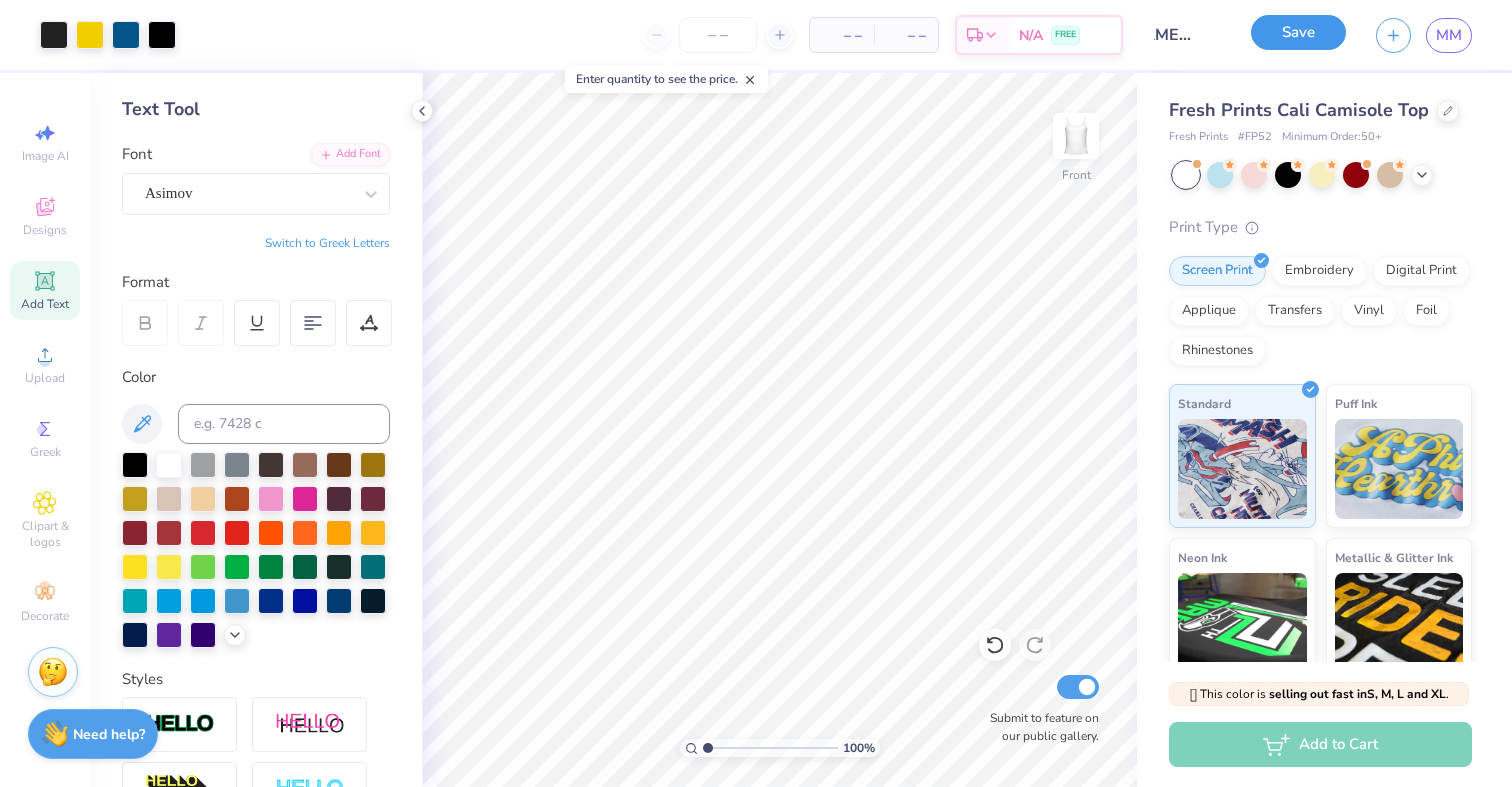 click on "Save" at bounding box center [1298, 32] 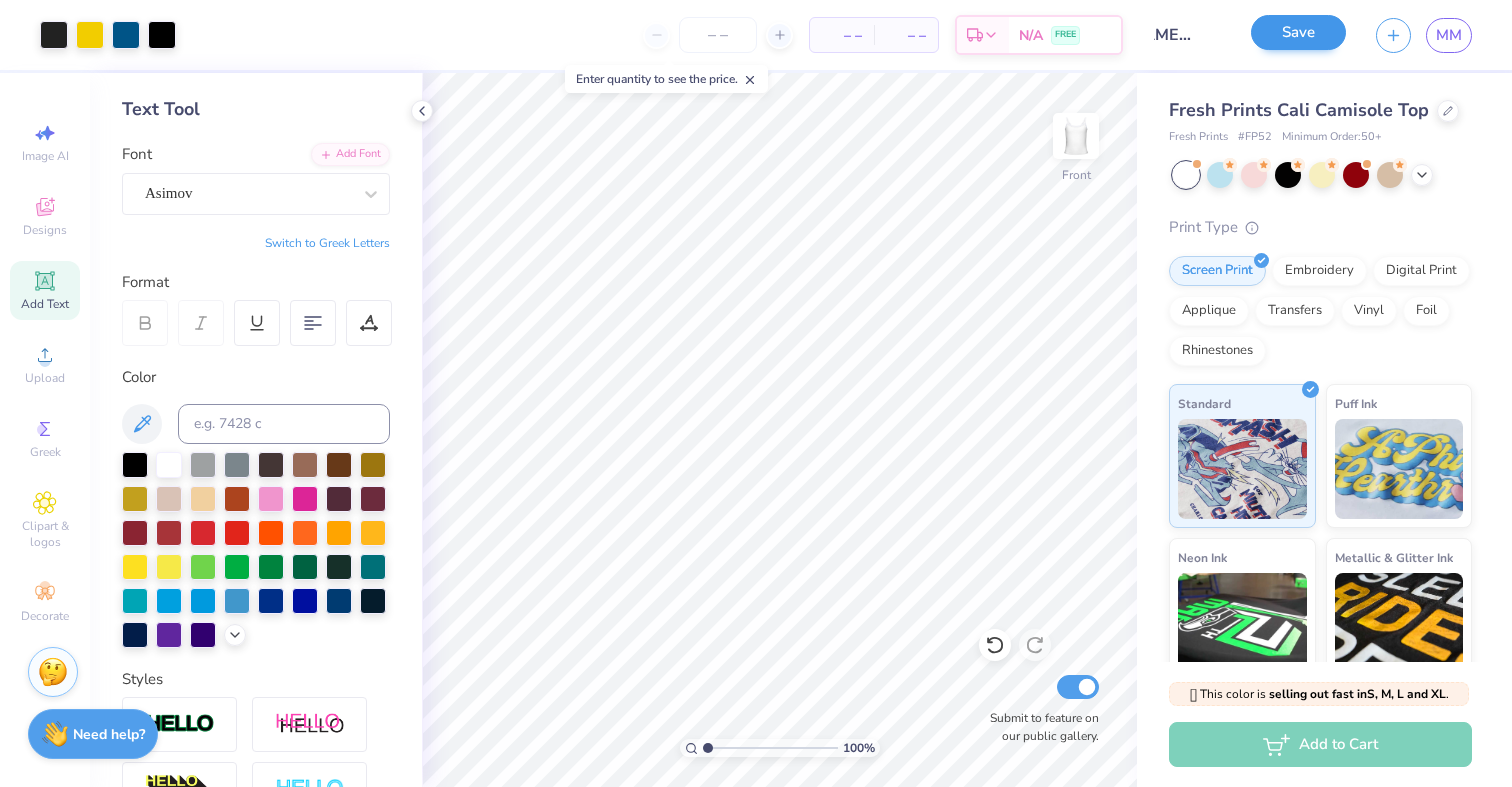 scroll, scrollTop: 0, scrollLeft: 0, axis: both 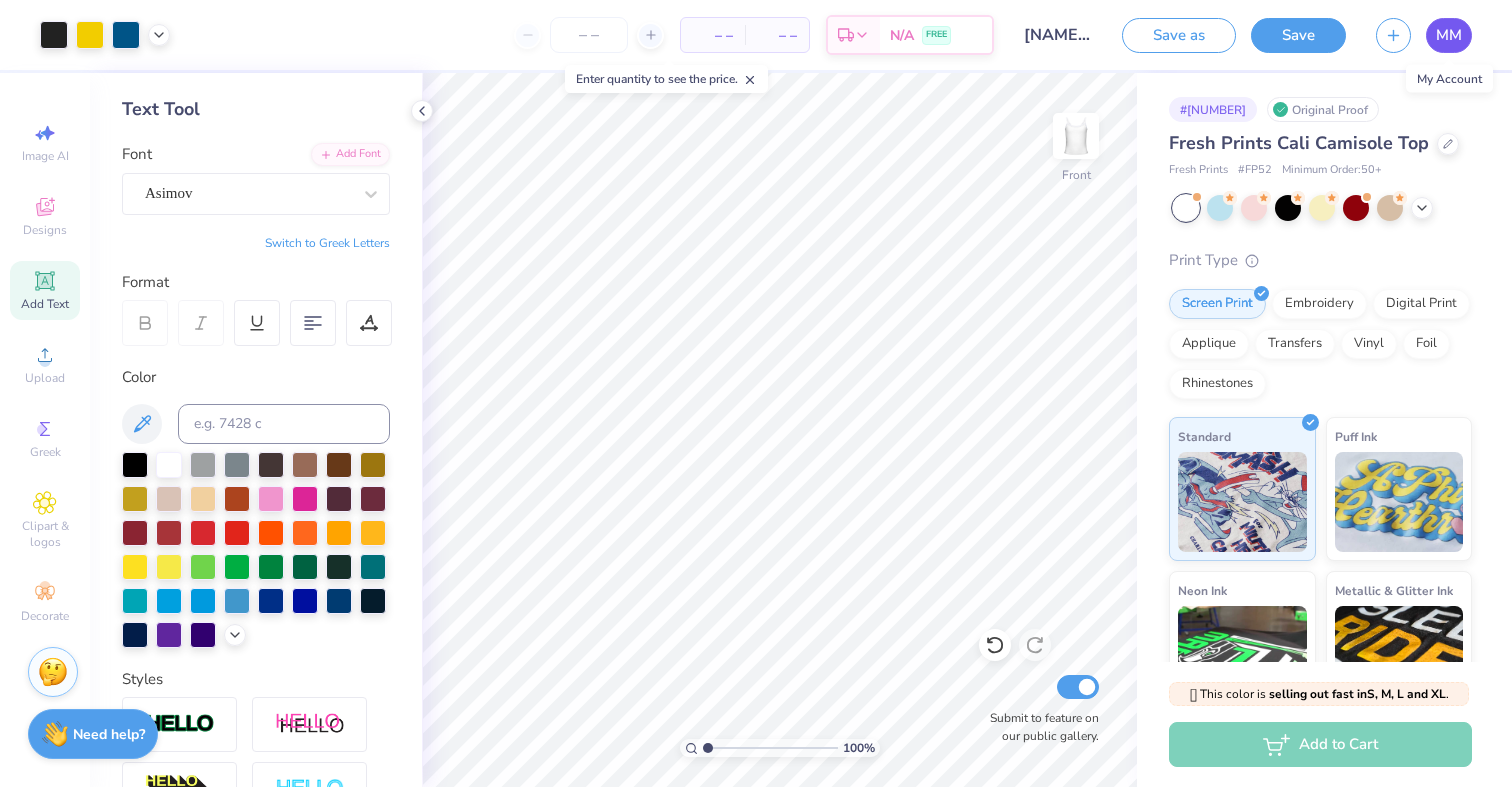click on "MM" at bounding box center (1449, 35) 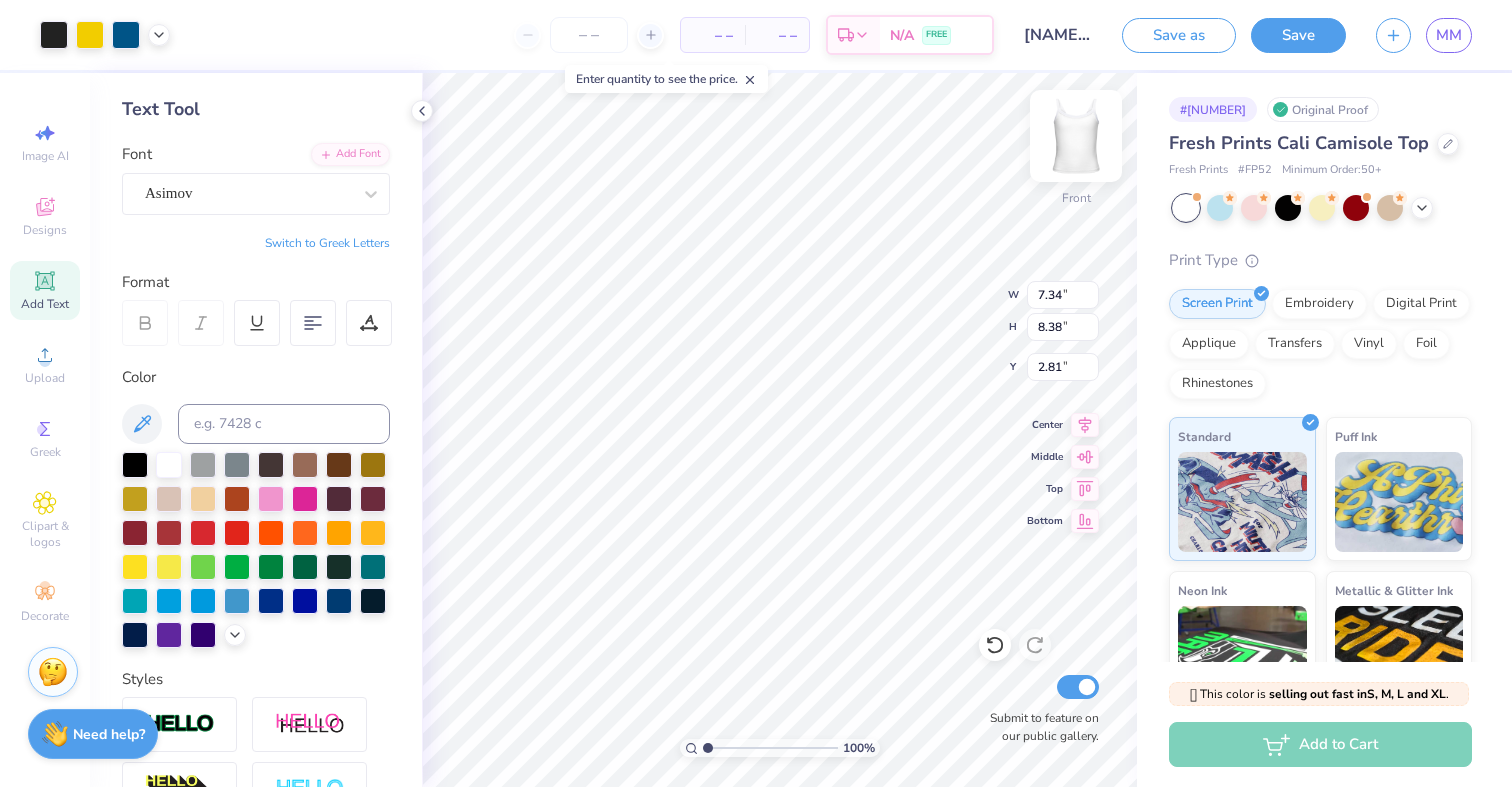 click at bounding box center (1076, 136) 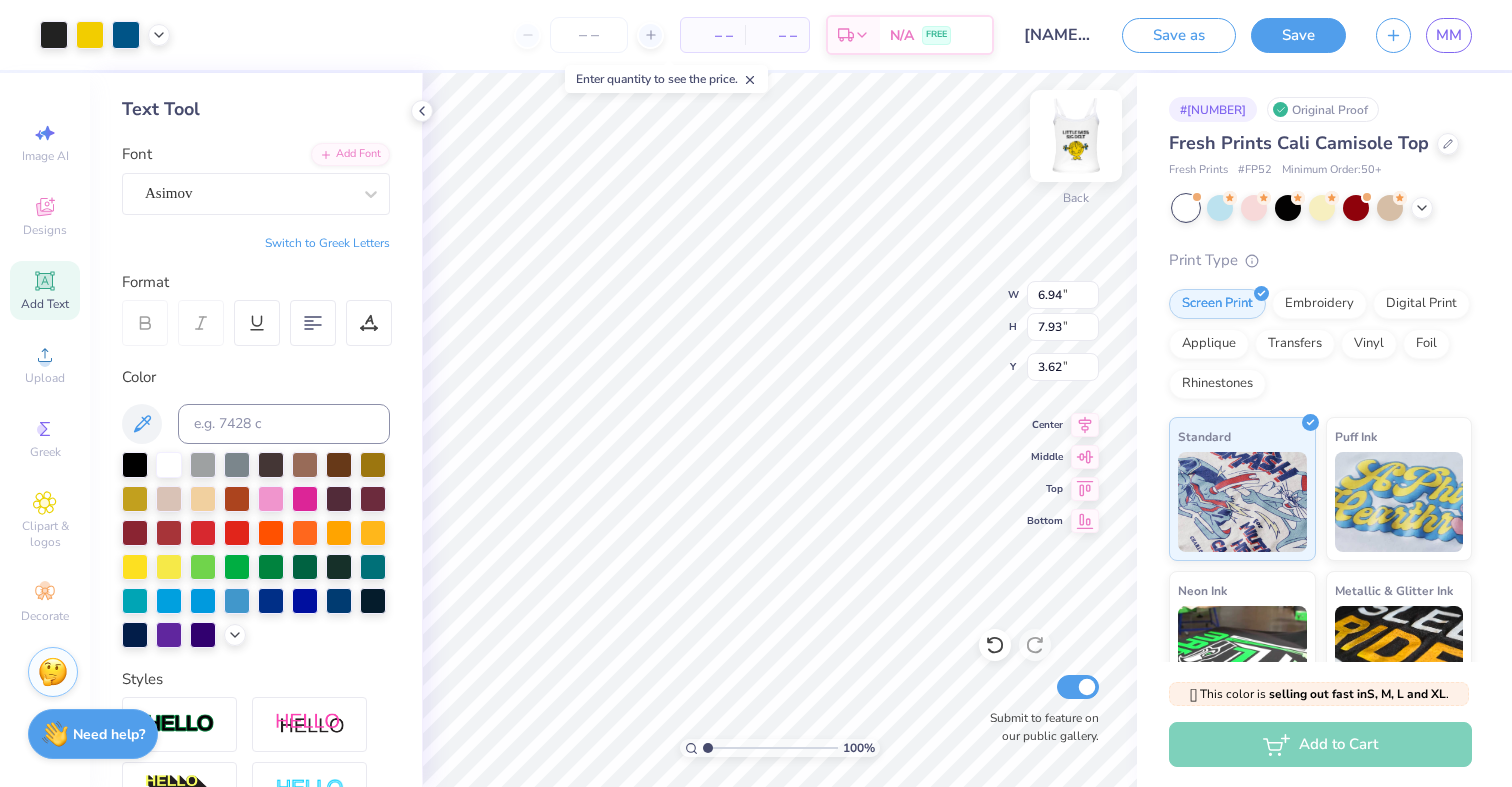 type on "4.36" 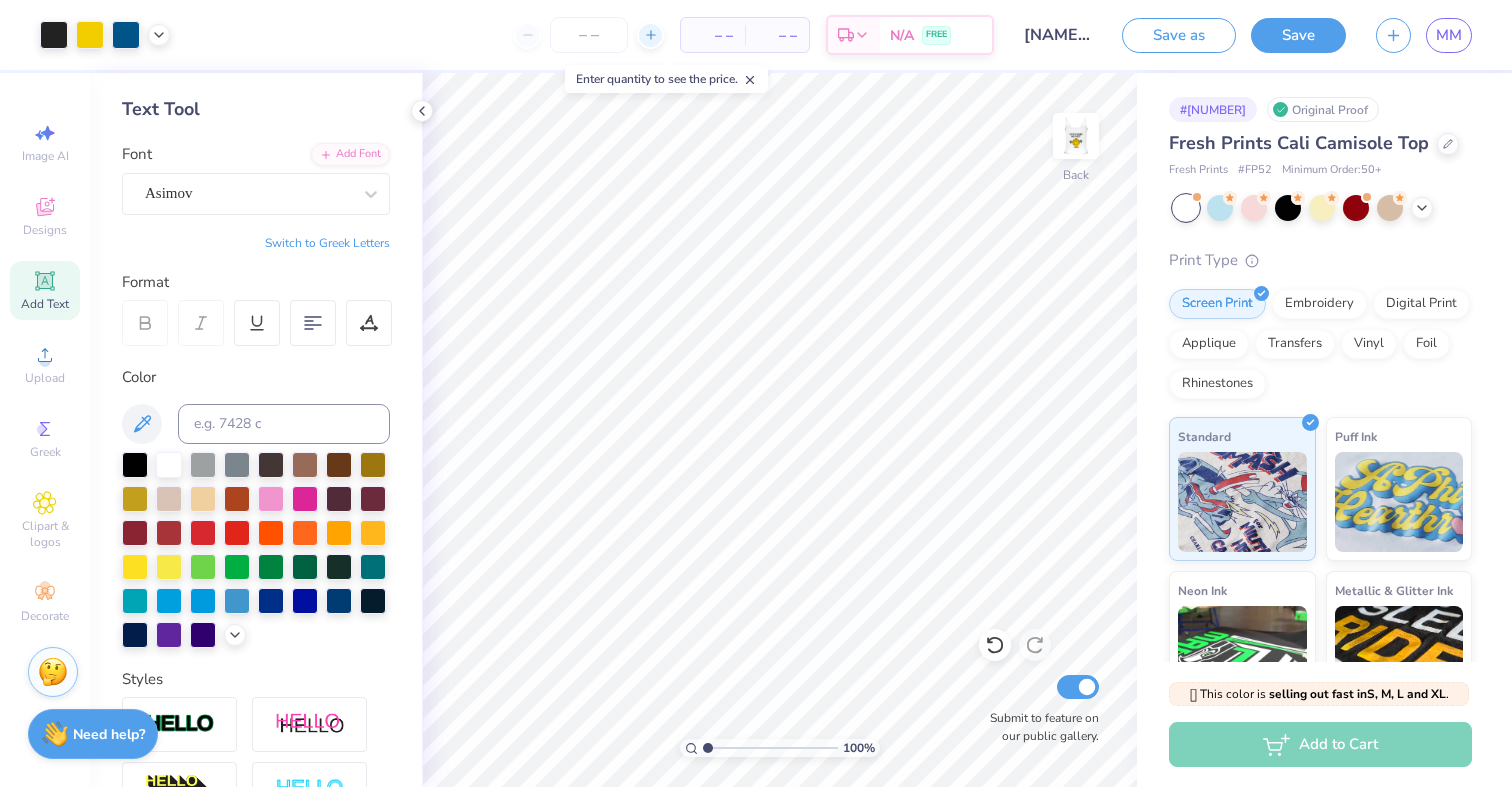 click 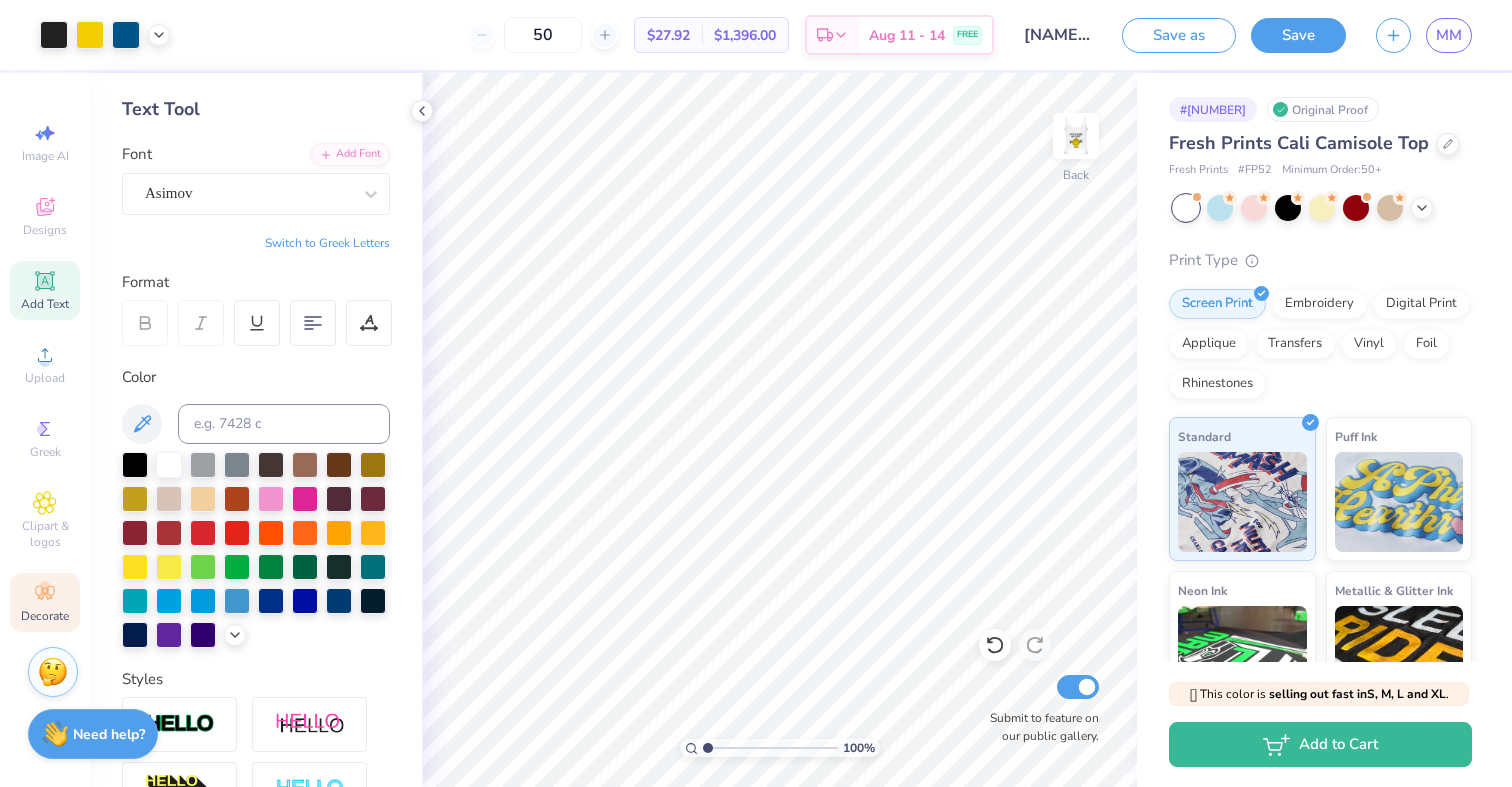 click 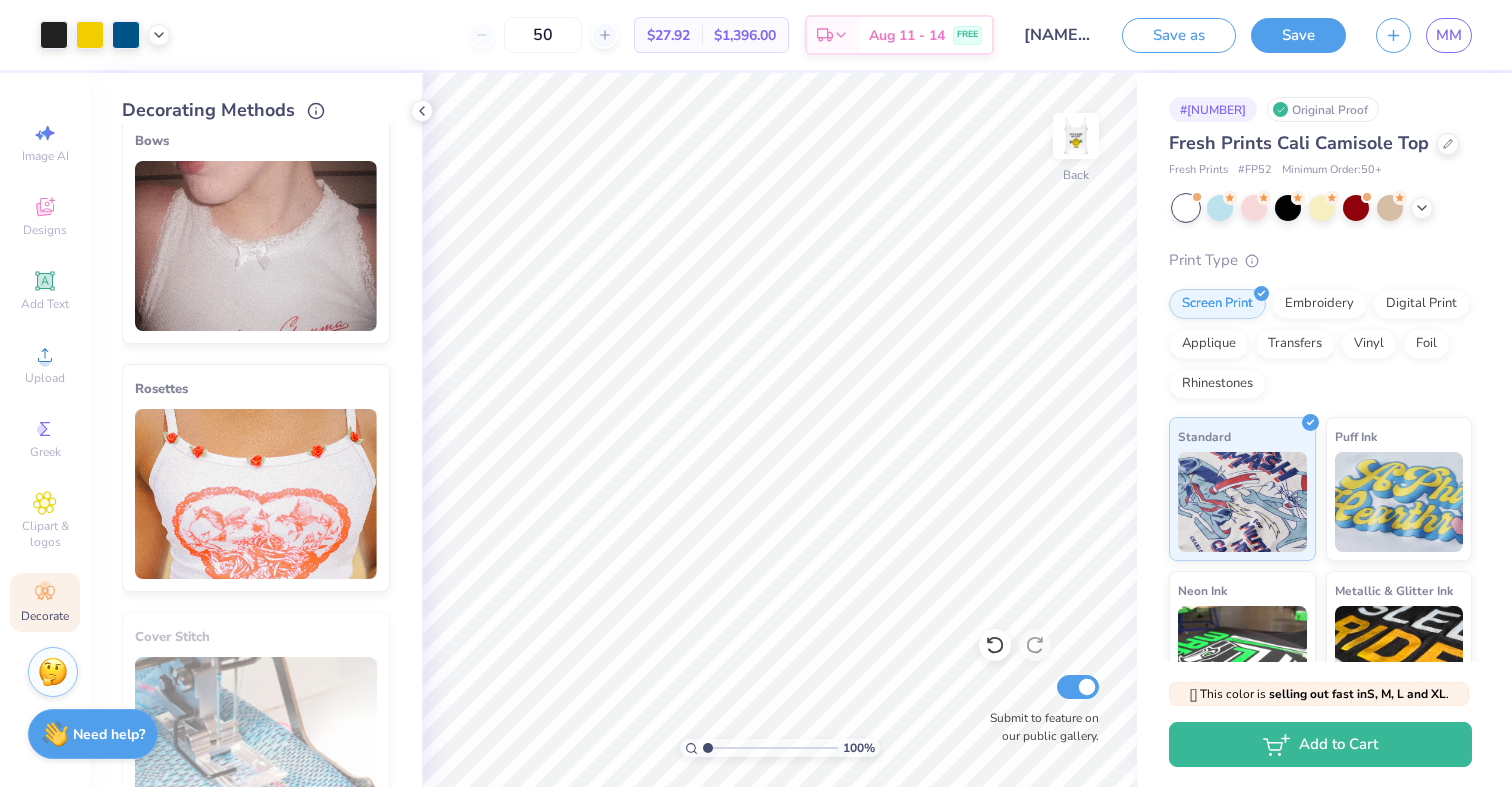 click at bounding box center [256, 246] 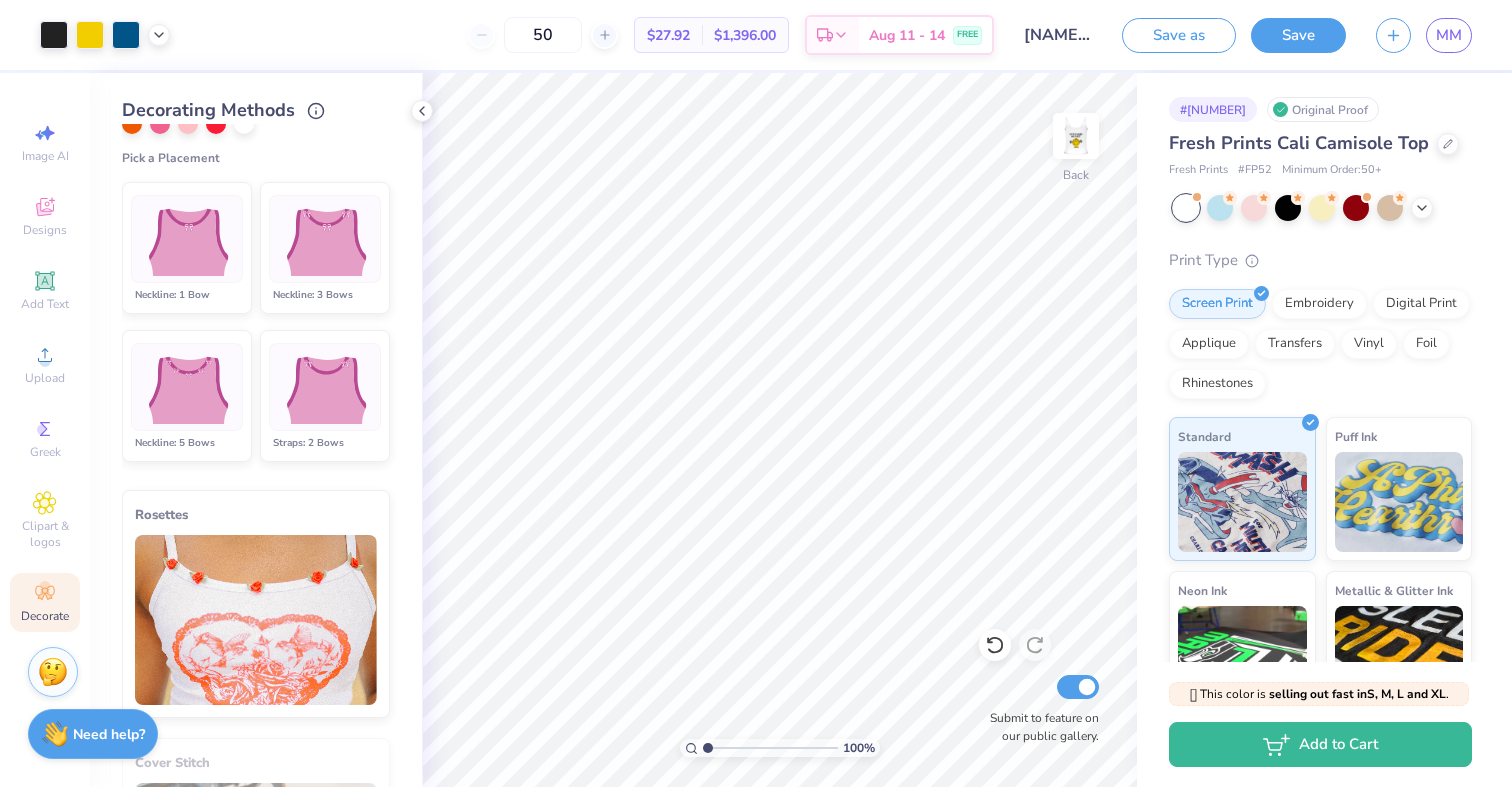 scroll, scrollTop: 1069, scrollLeft: 0, axis: vertical 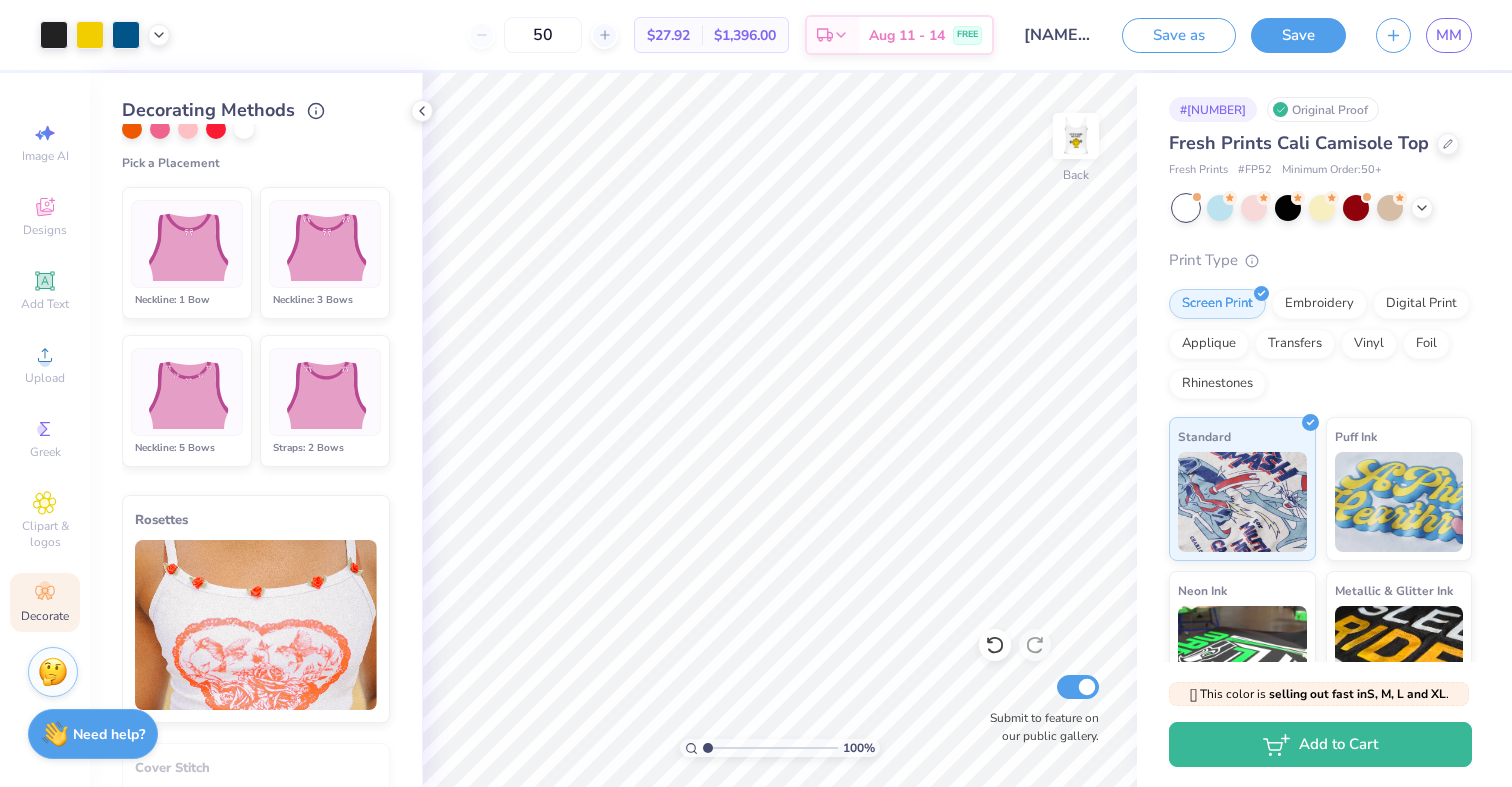 click at bounding box center [186, 244] 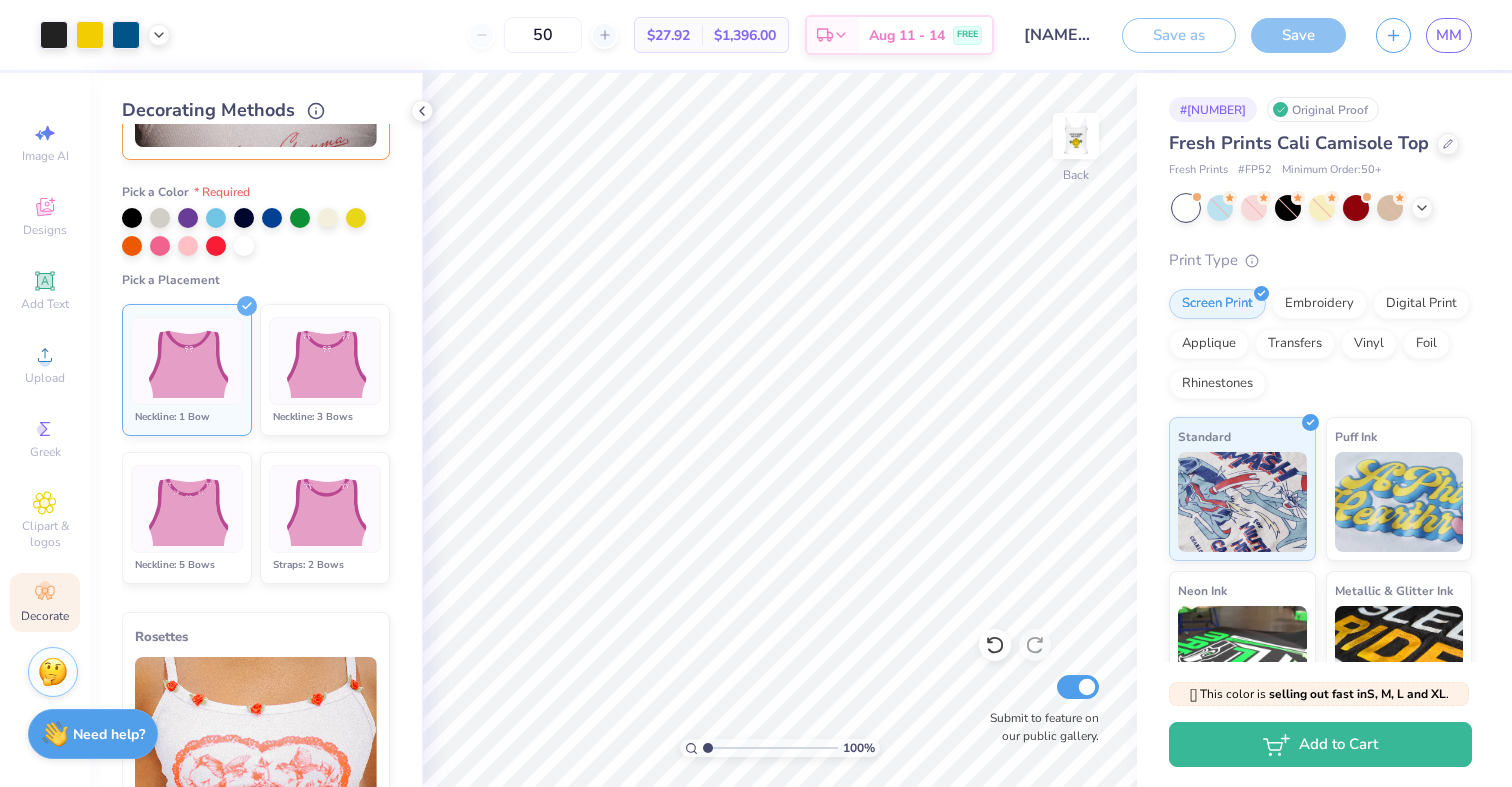 scroll, scrollTop: 439, scrollLeft: 0, axis: vertical 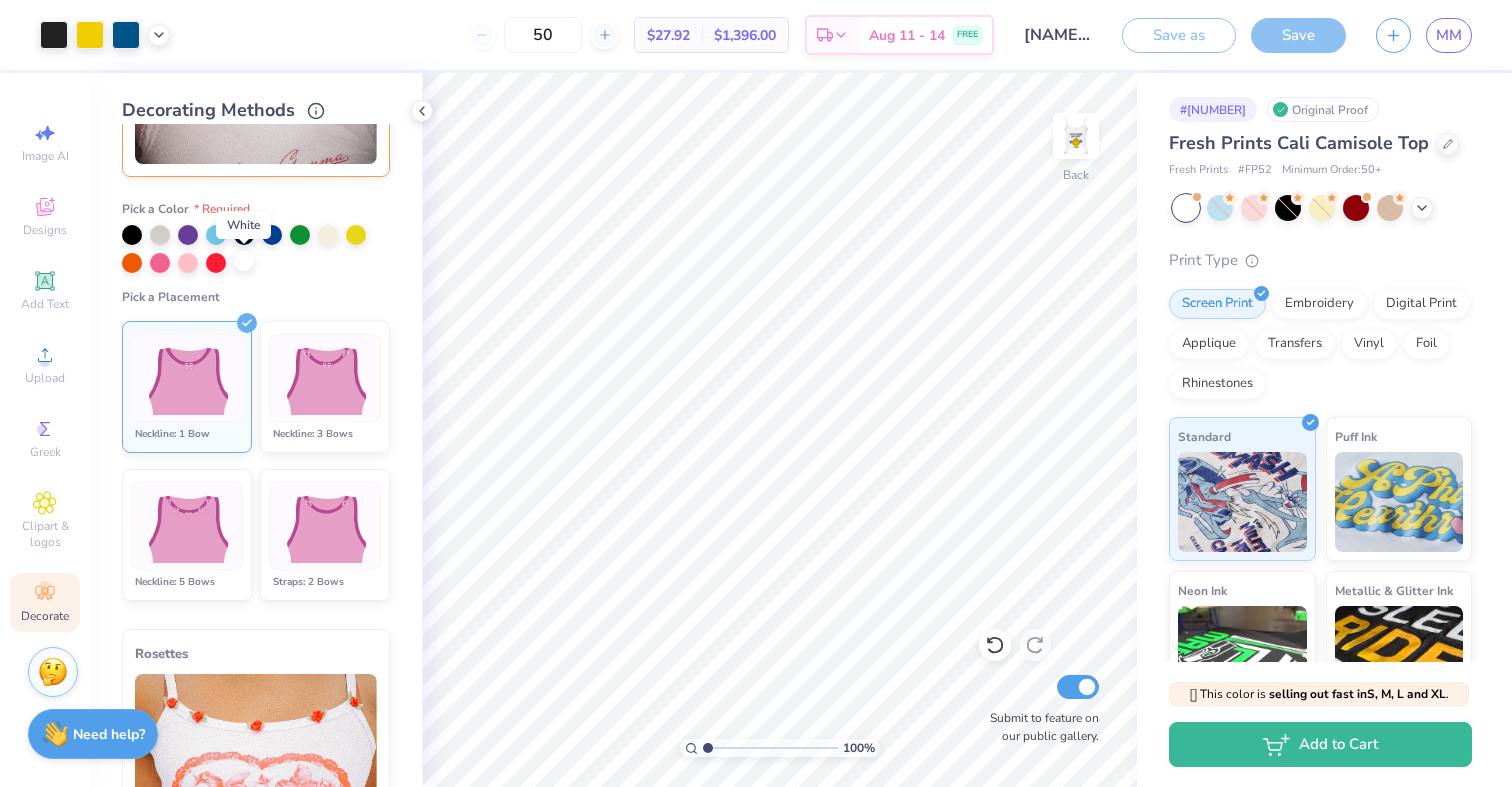 click at bounding box center (244, 261) 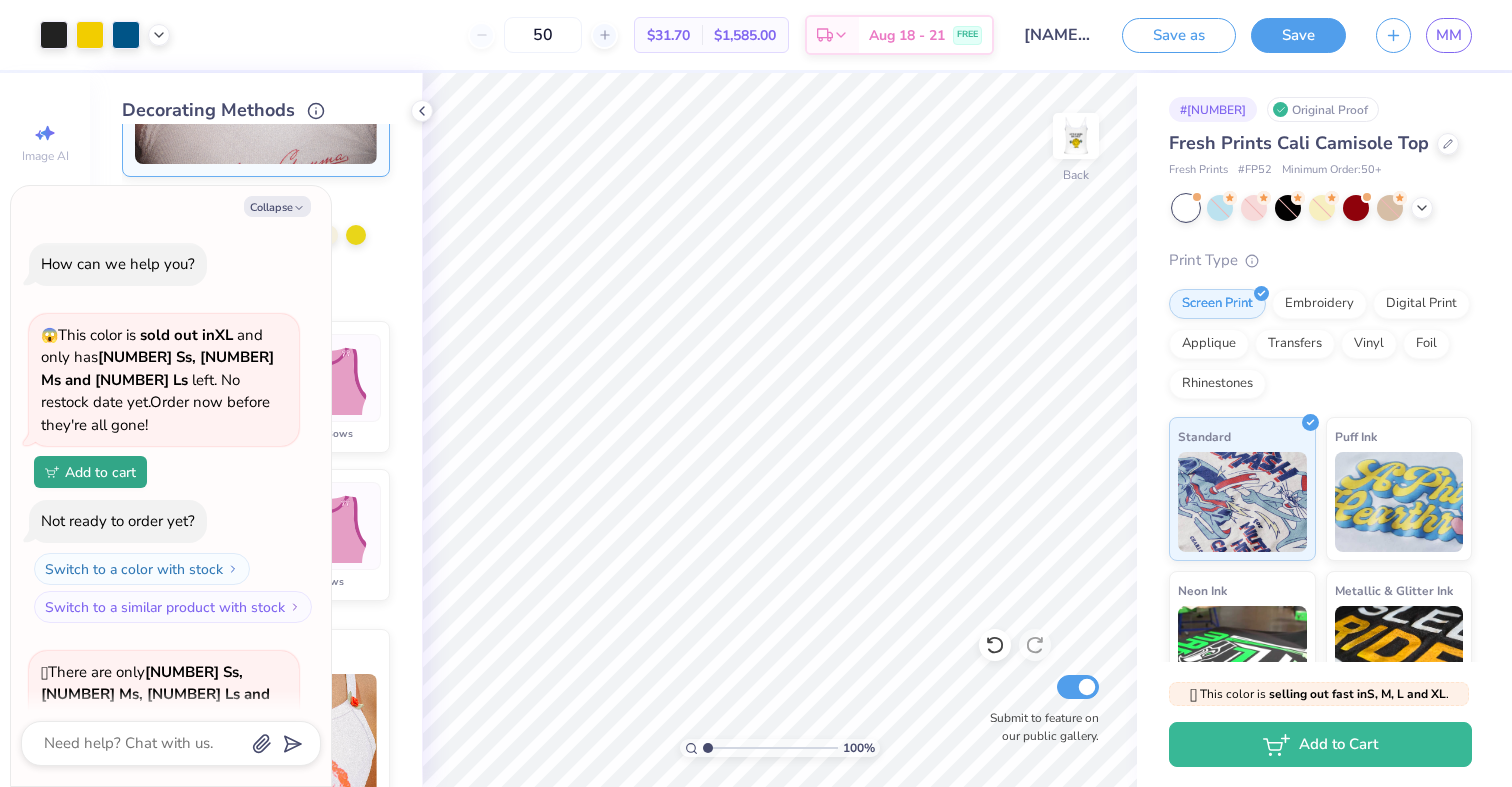 scroll, scrollTop: 341, scrollLeft: 0, axis: vertical 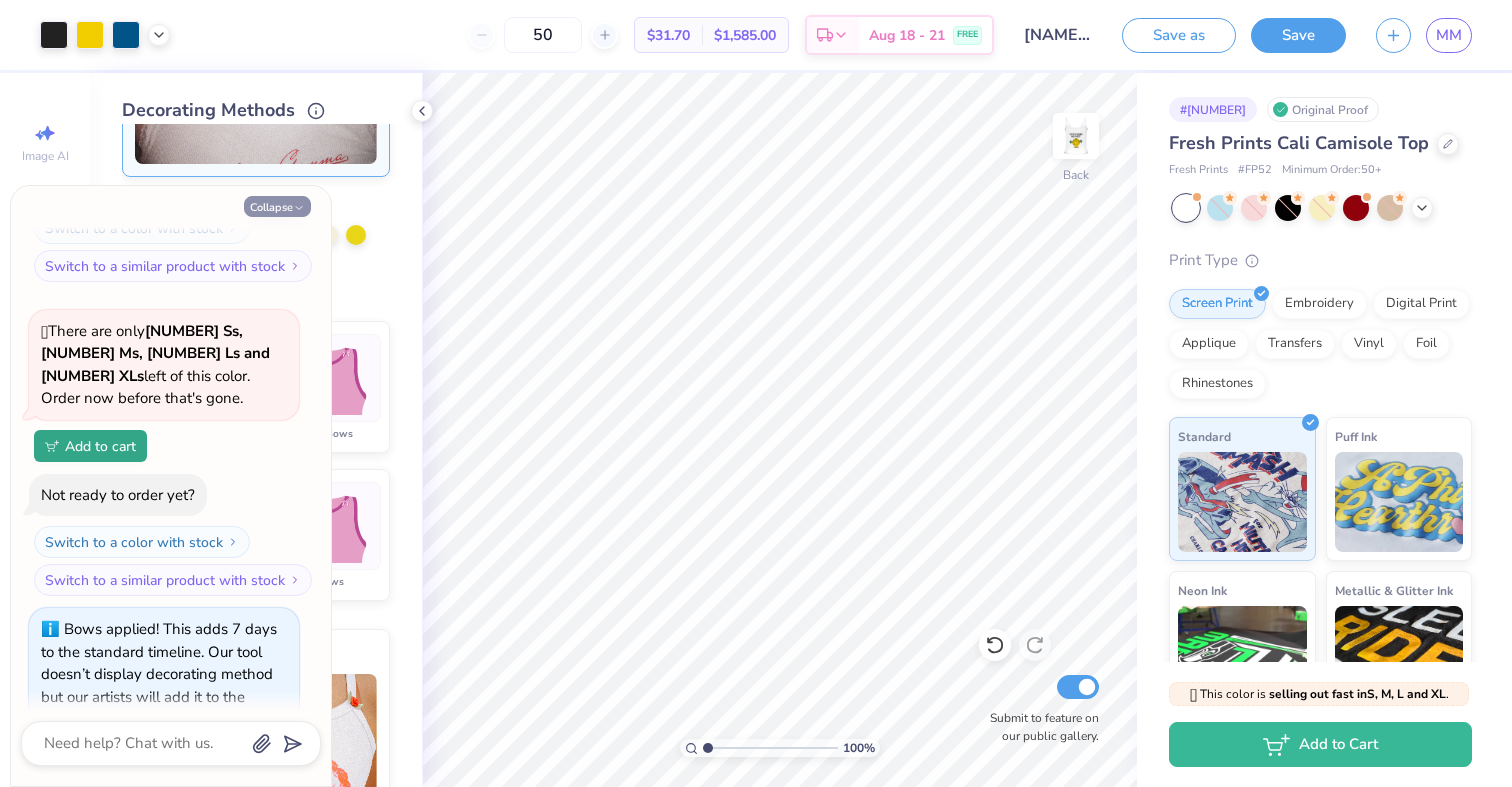 click on "Collapse" at bounding box center (277, 206) 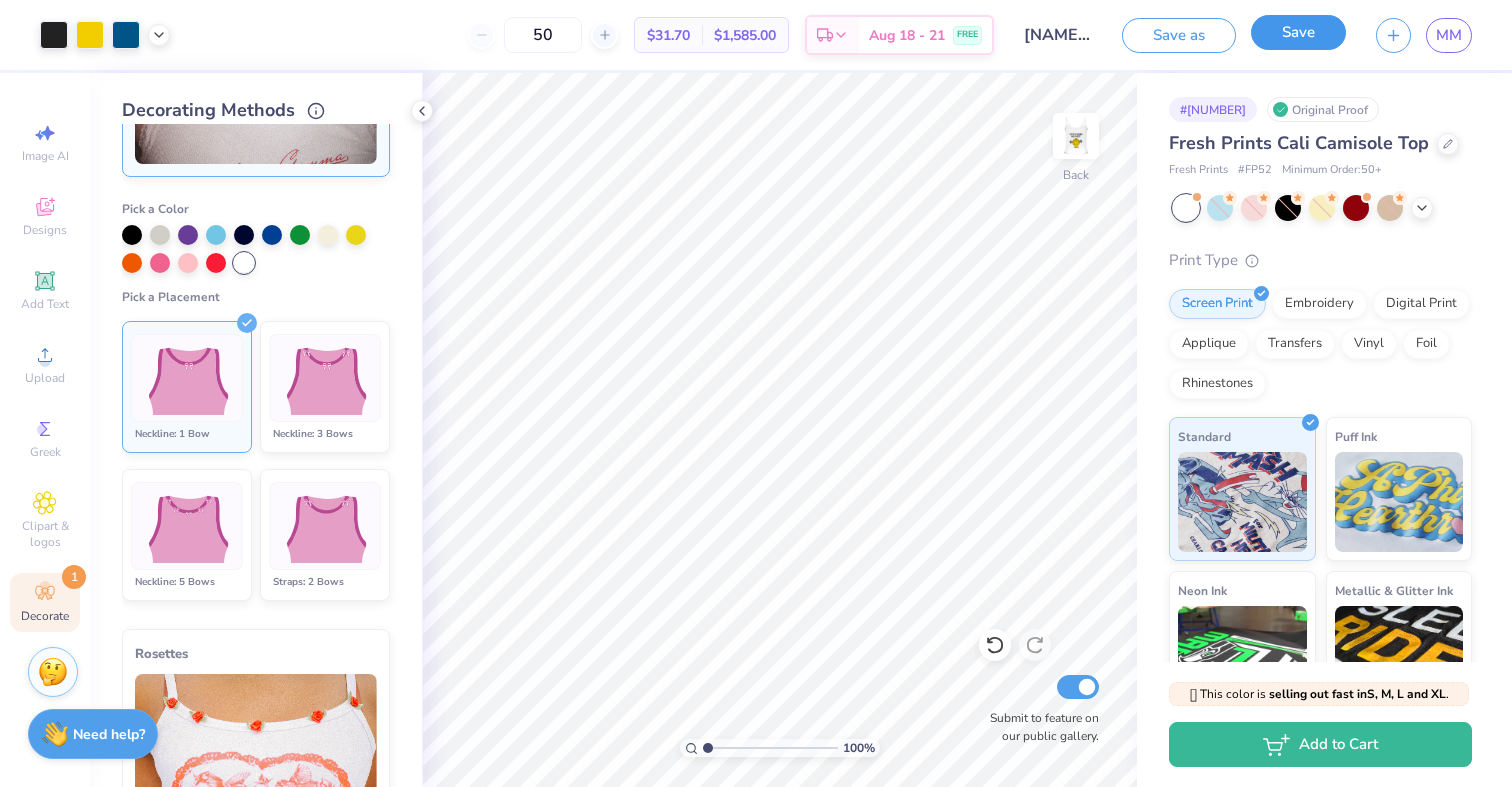click on "Save" at bounding box center (1298, 32) 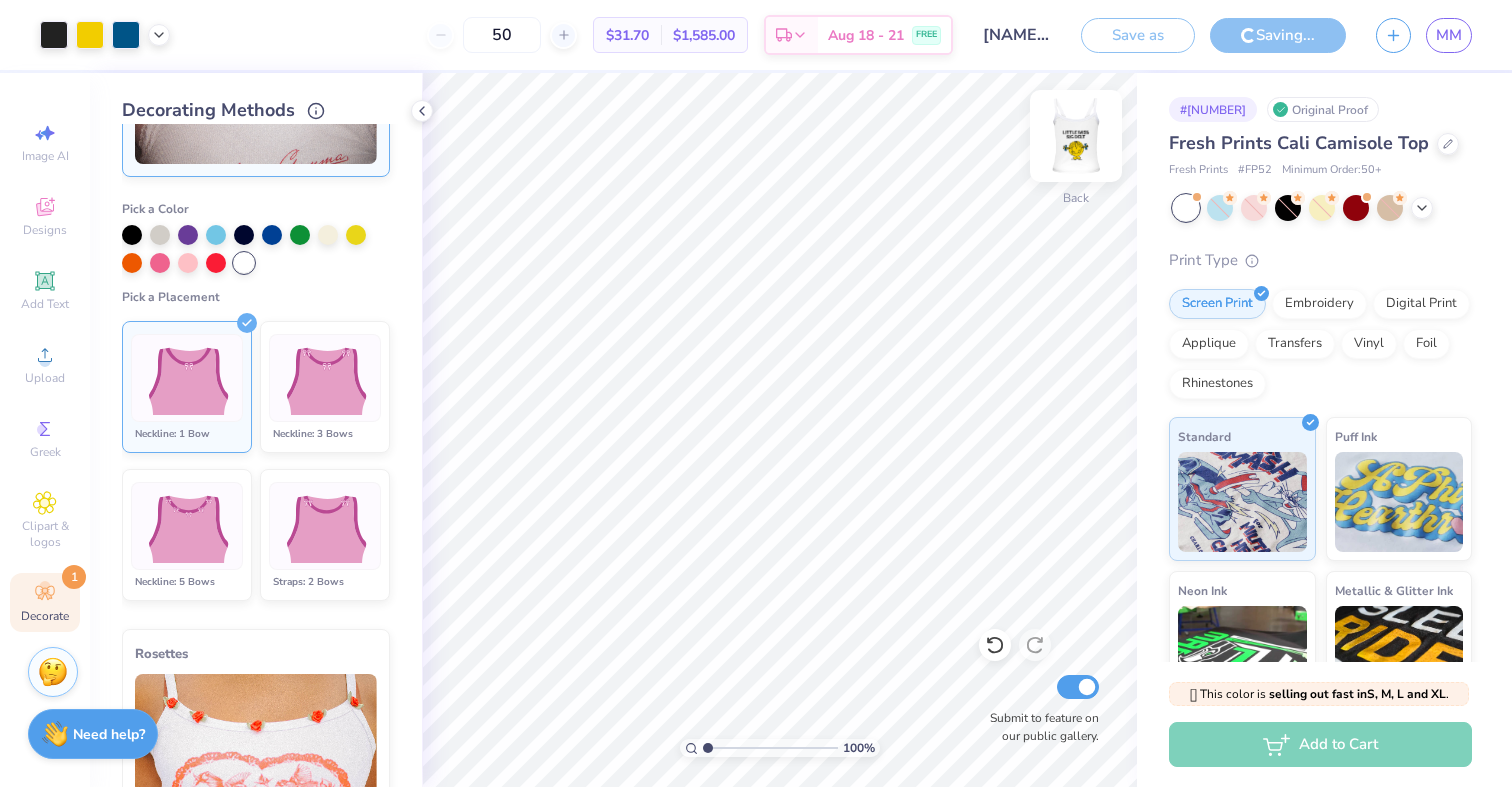 click at bounding box center (1076, 136) 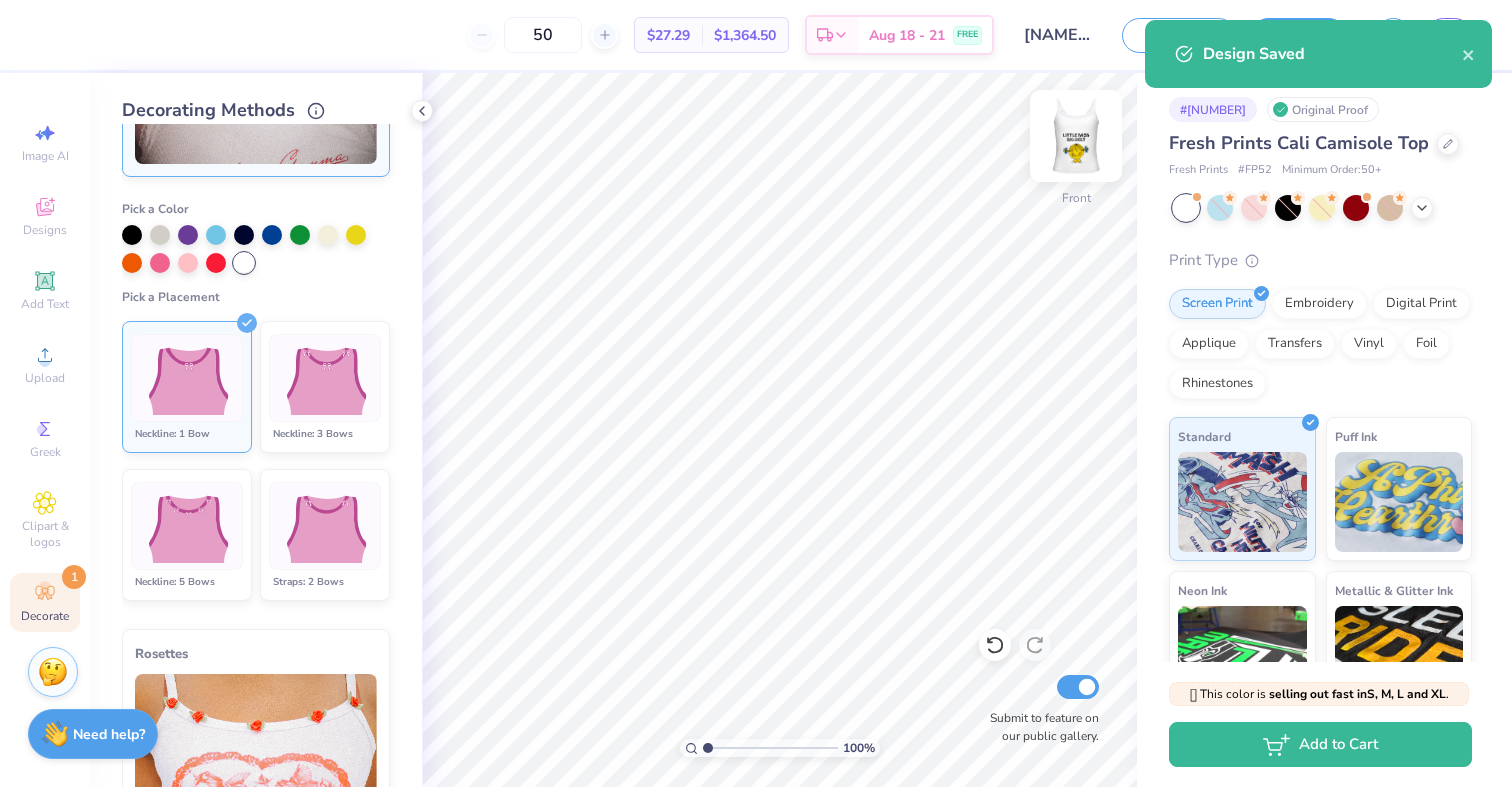 click at bounding box center [1076, 136] 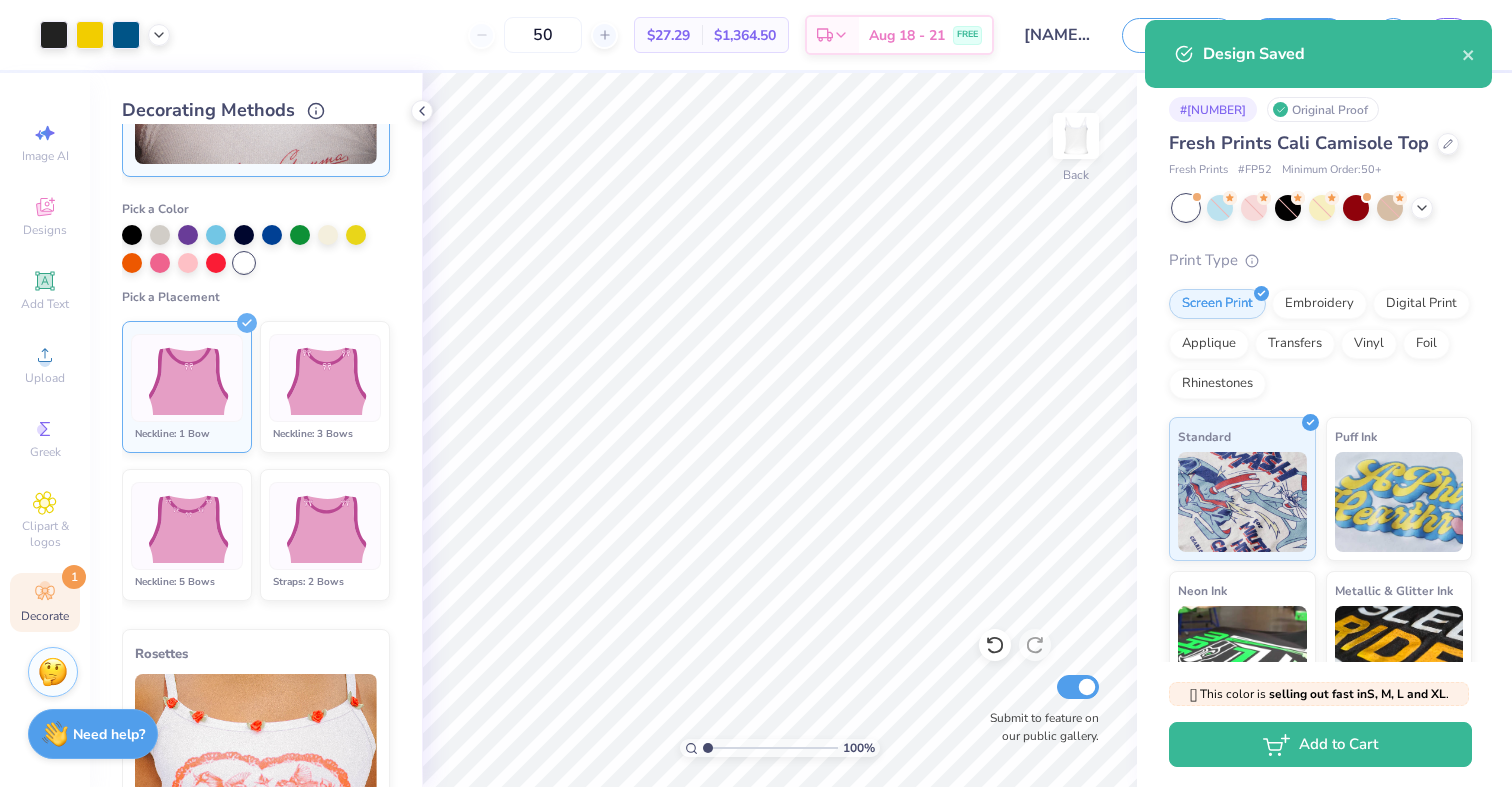 click on "Design Saved" at bounding box center (1318, 54) 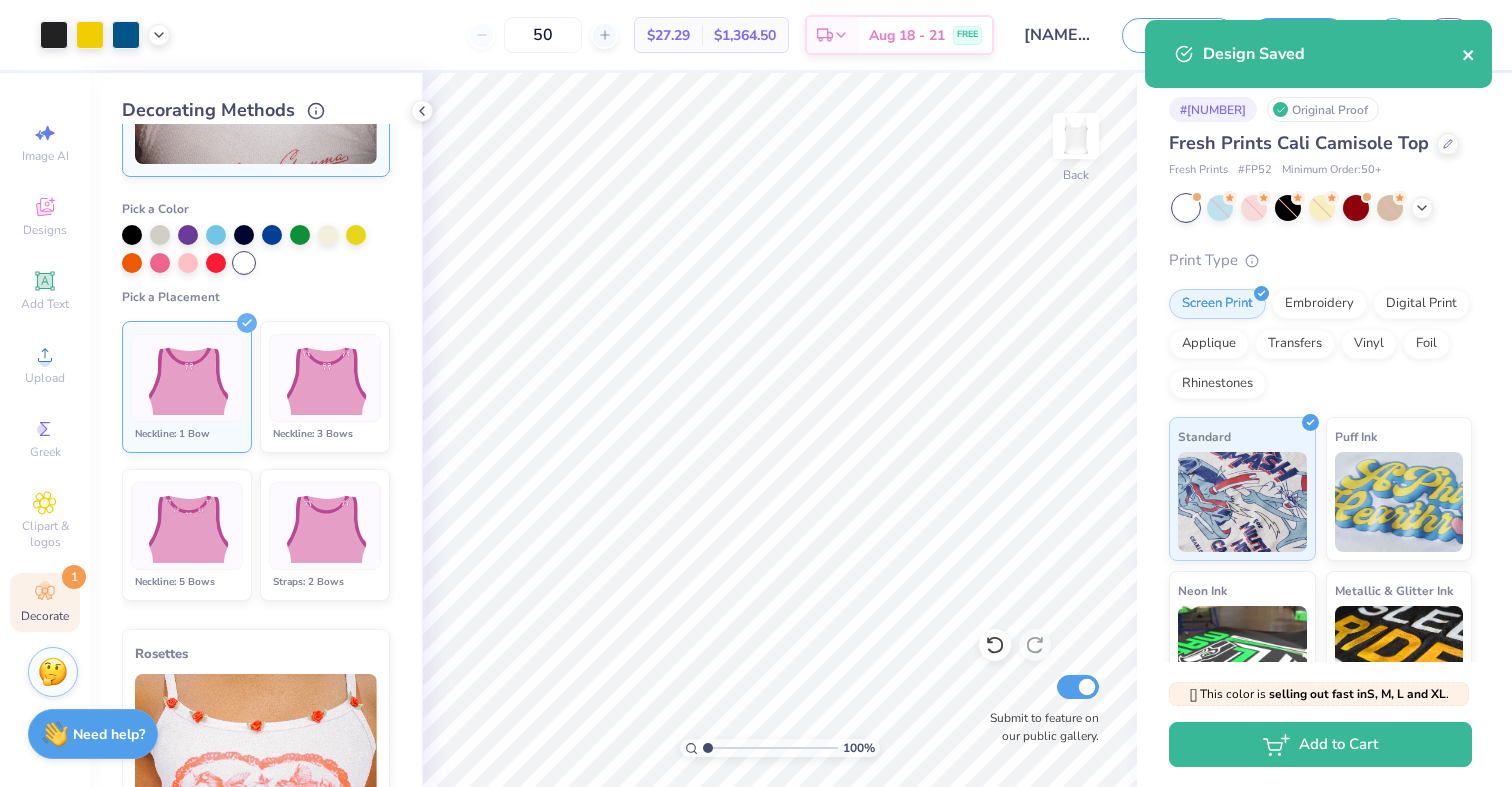 click 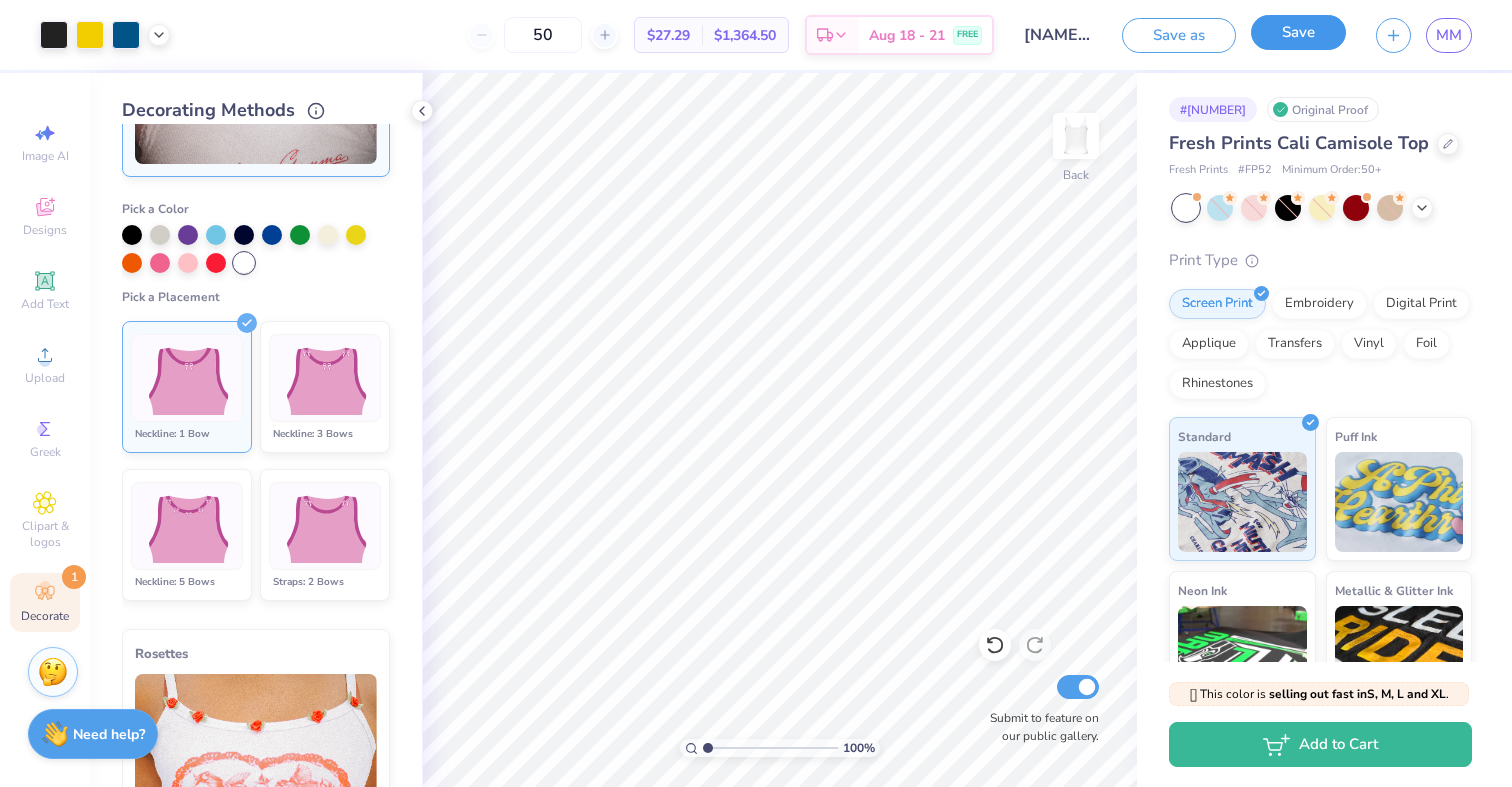 click on "Save" at bounding box center (1298, 32) 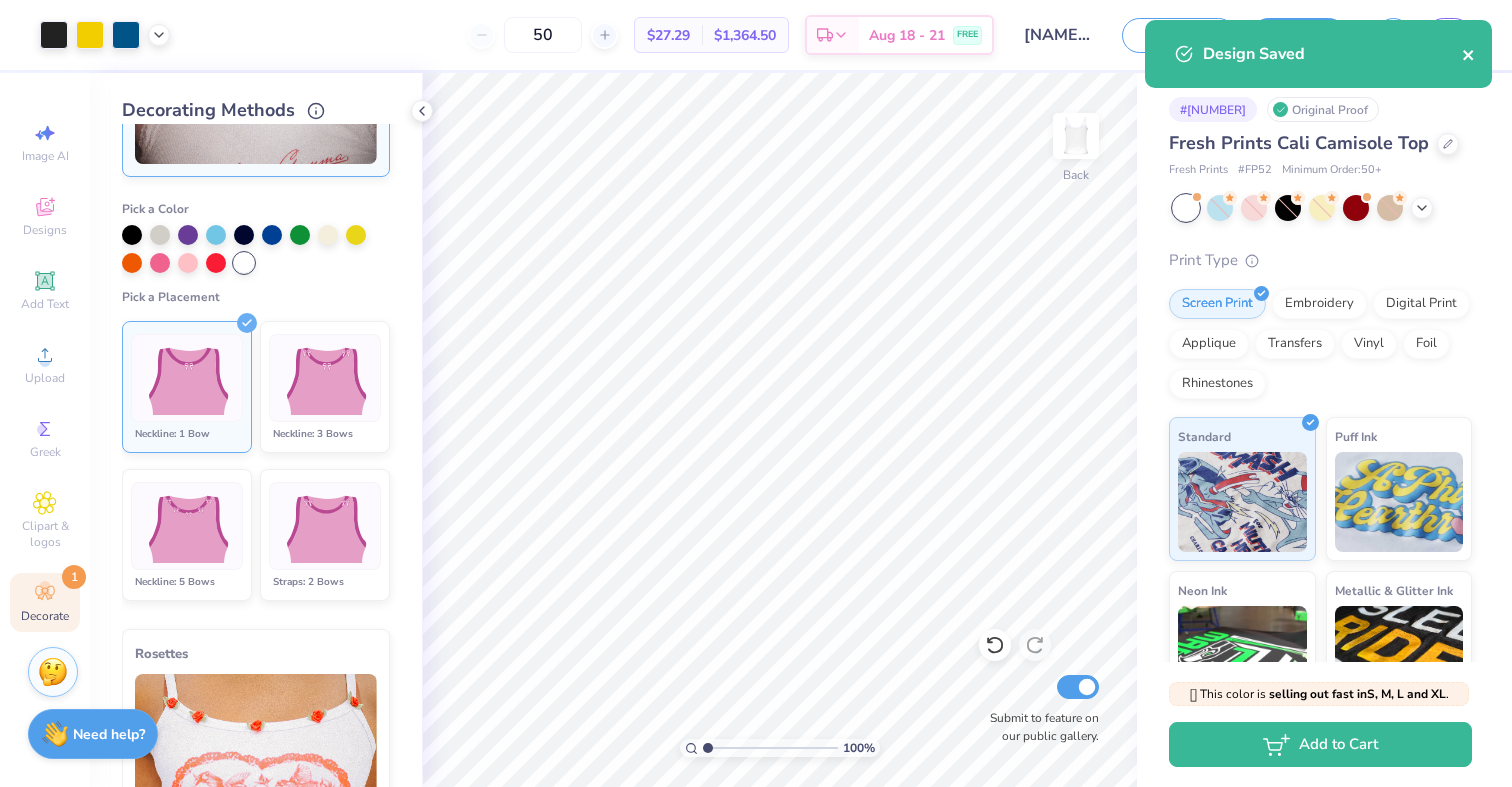 click 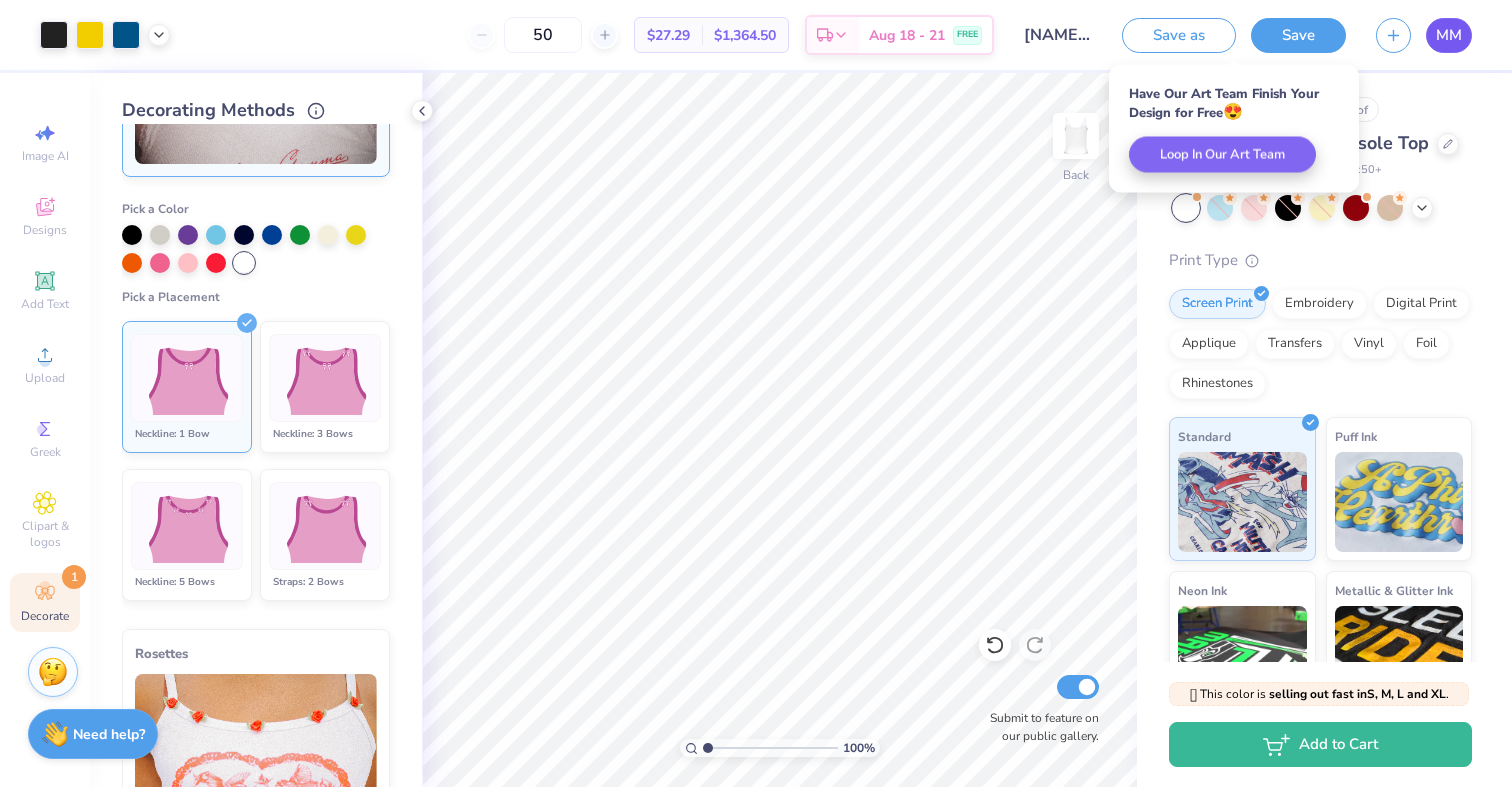 click on "MM" at bounding box center [1449, 35] 